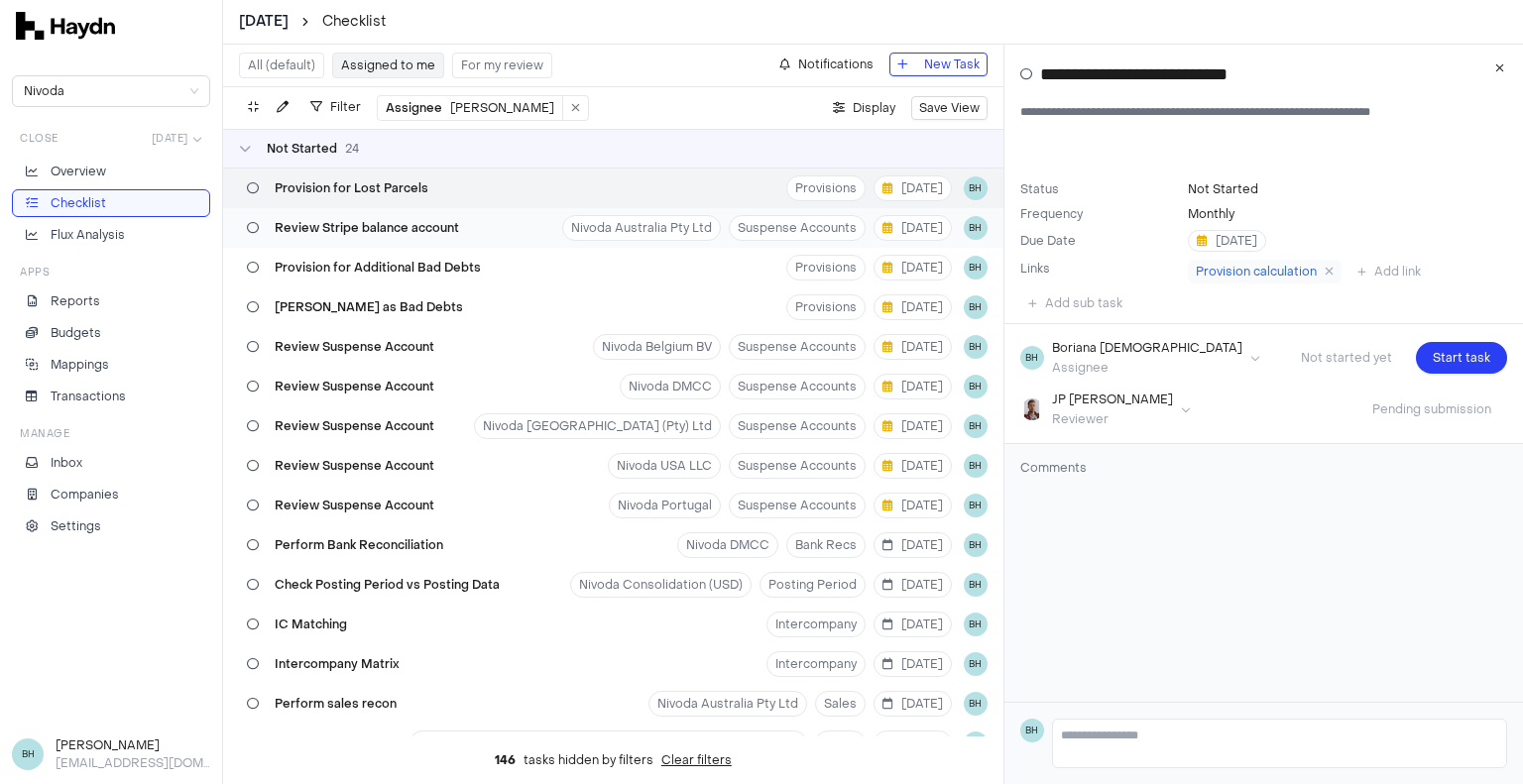 scroll, scrollTop: 0, scrollLeft: 0, axis: both 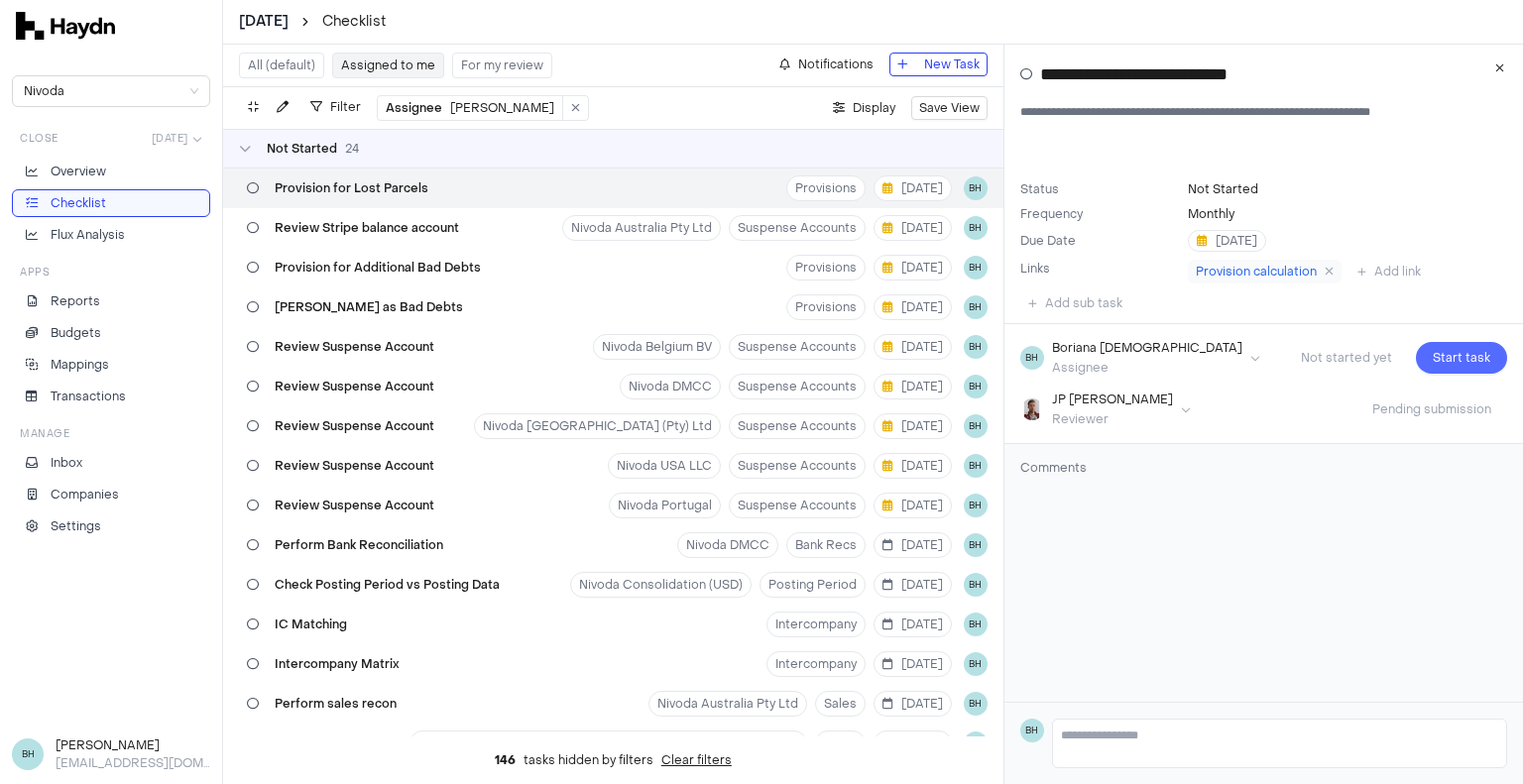 click on "Start task" at bounding box center (1462, 358) 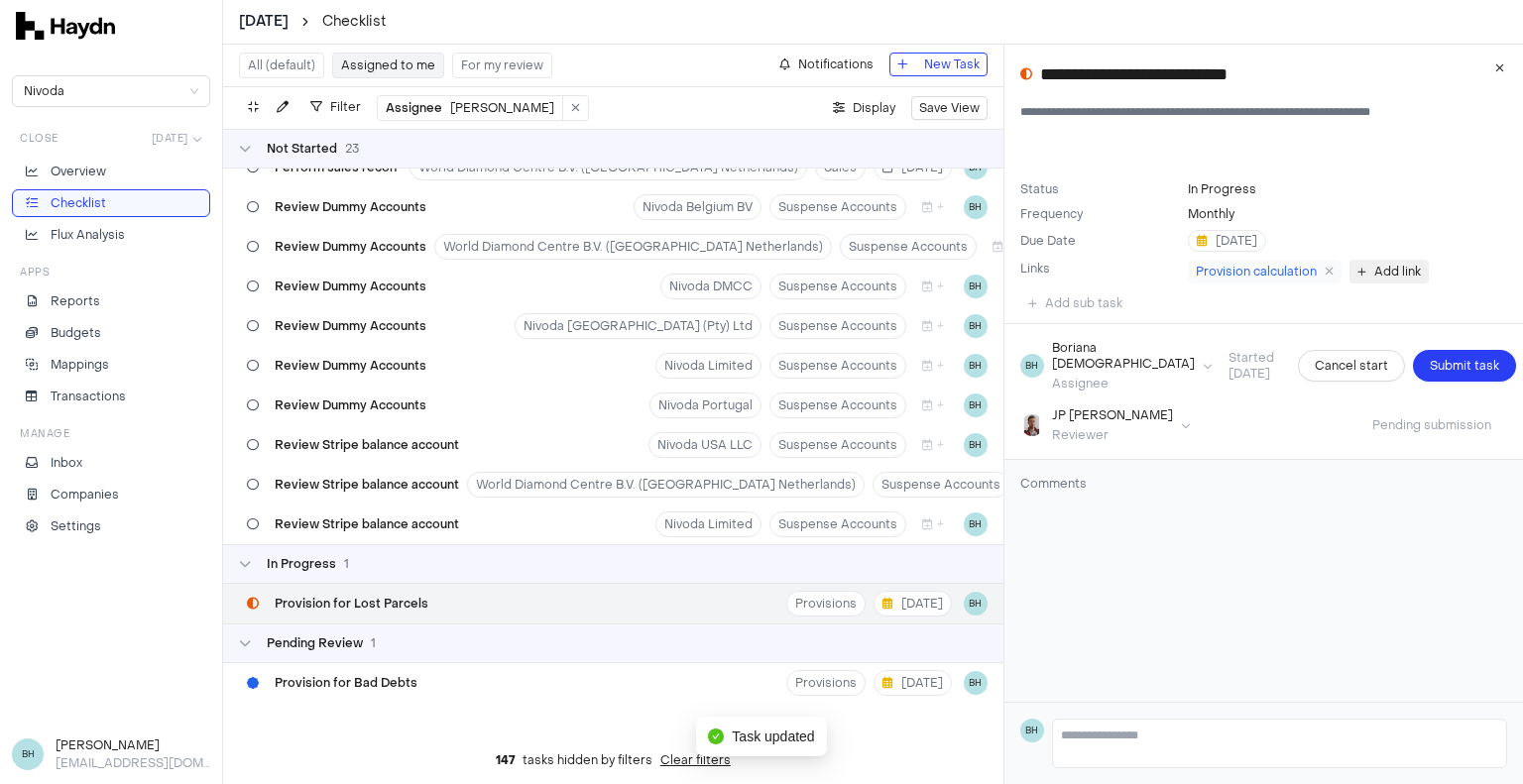 scroll, scrollTop: 555, scrollLeft: 0, axis: vertical 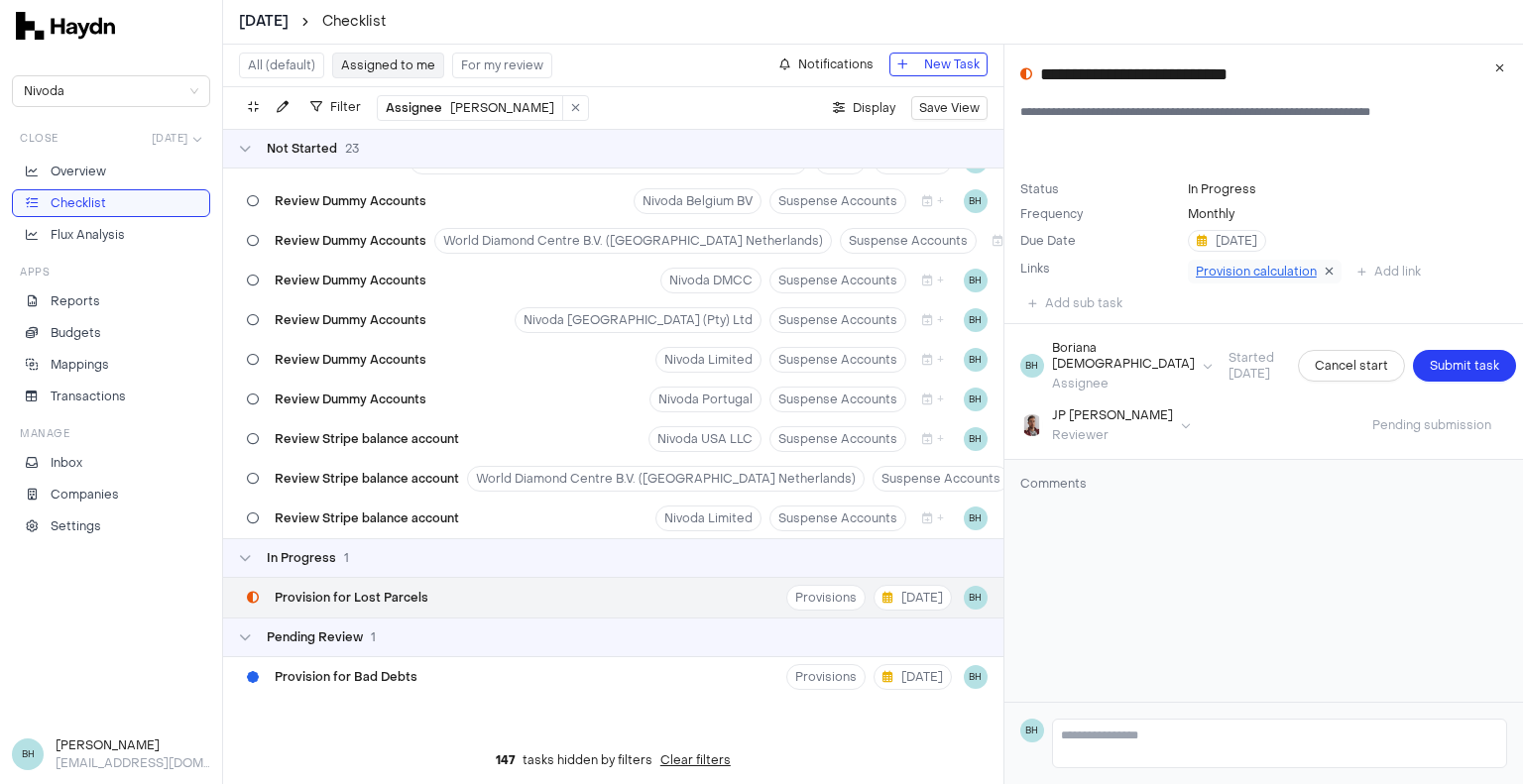 click at bounding box center [1329, 272] 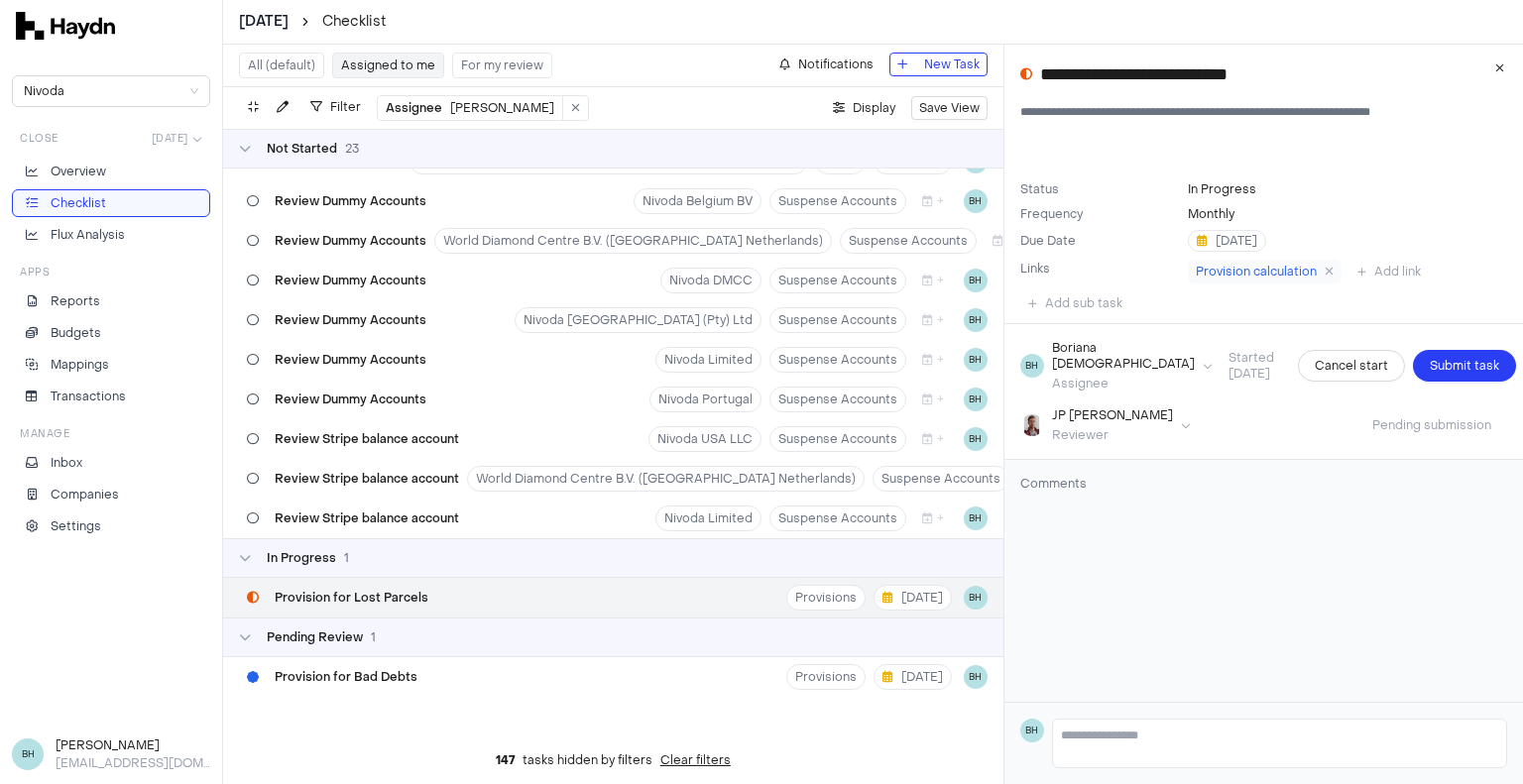 type on "*" 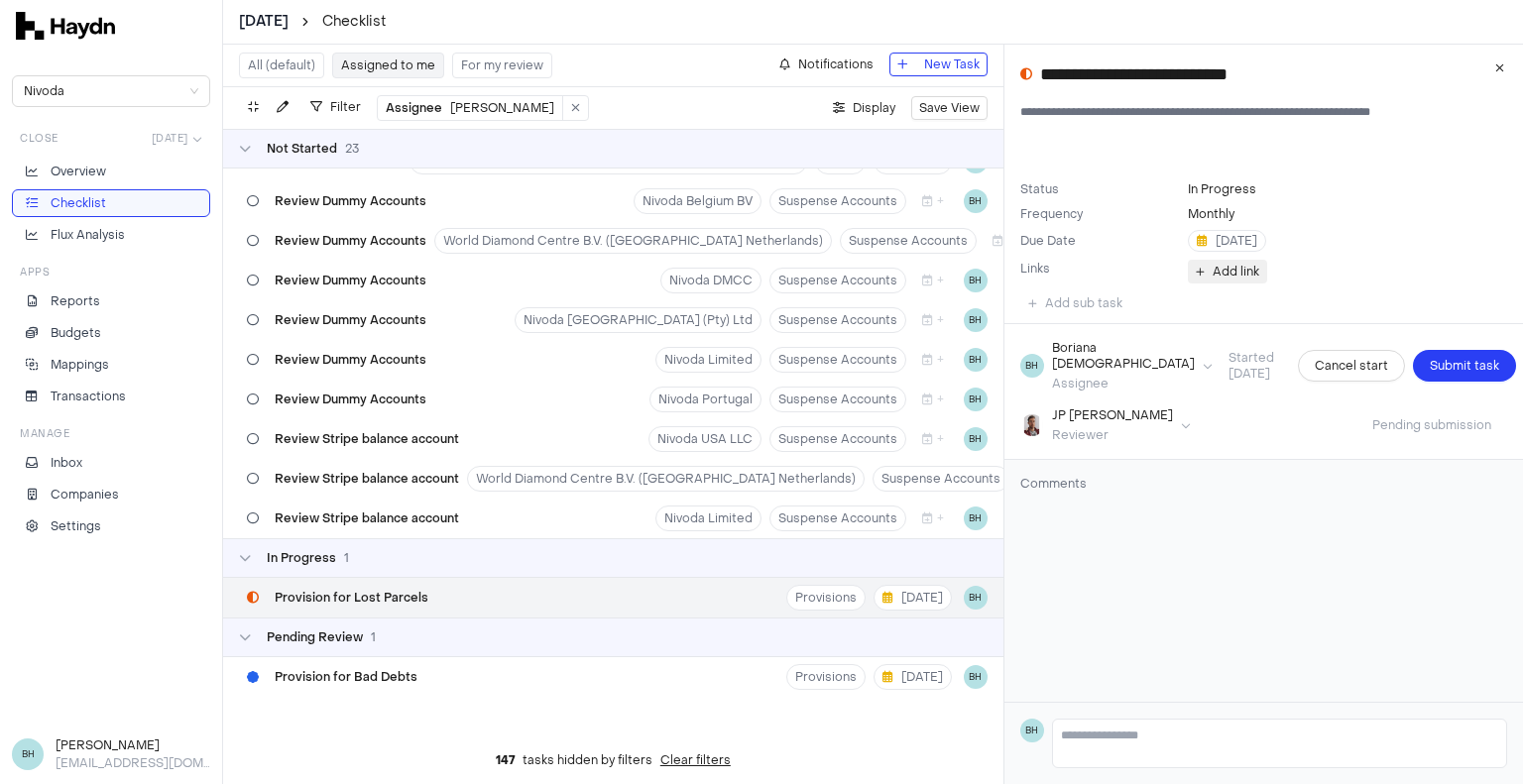 click on "Add link" at bounding box center (1235, 272) 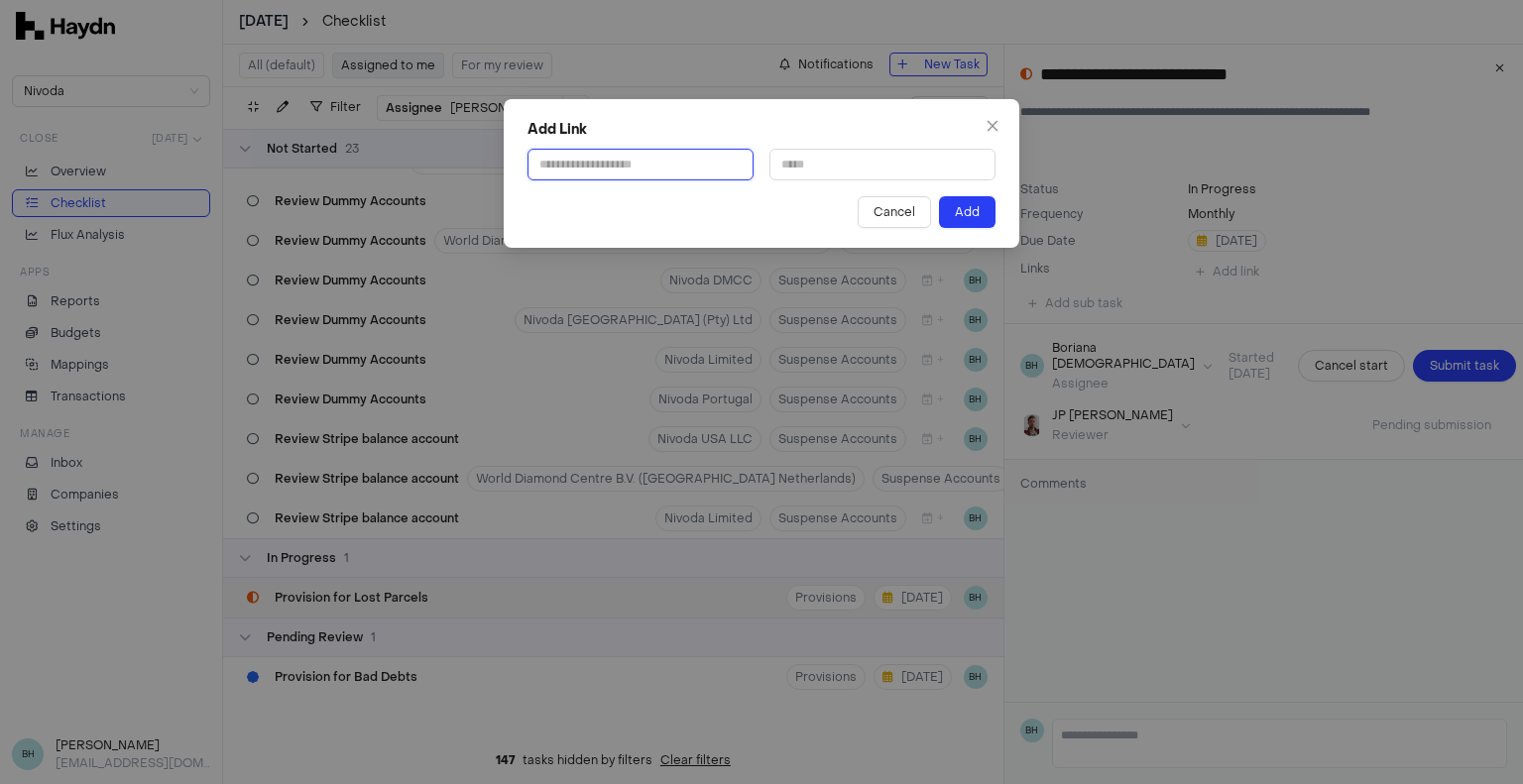 click at bounding box center (641, 165) 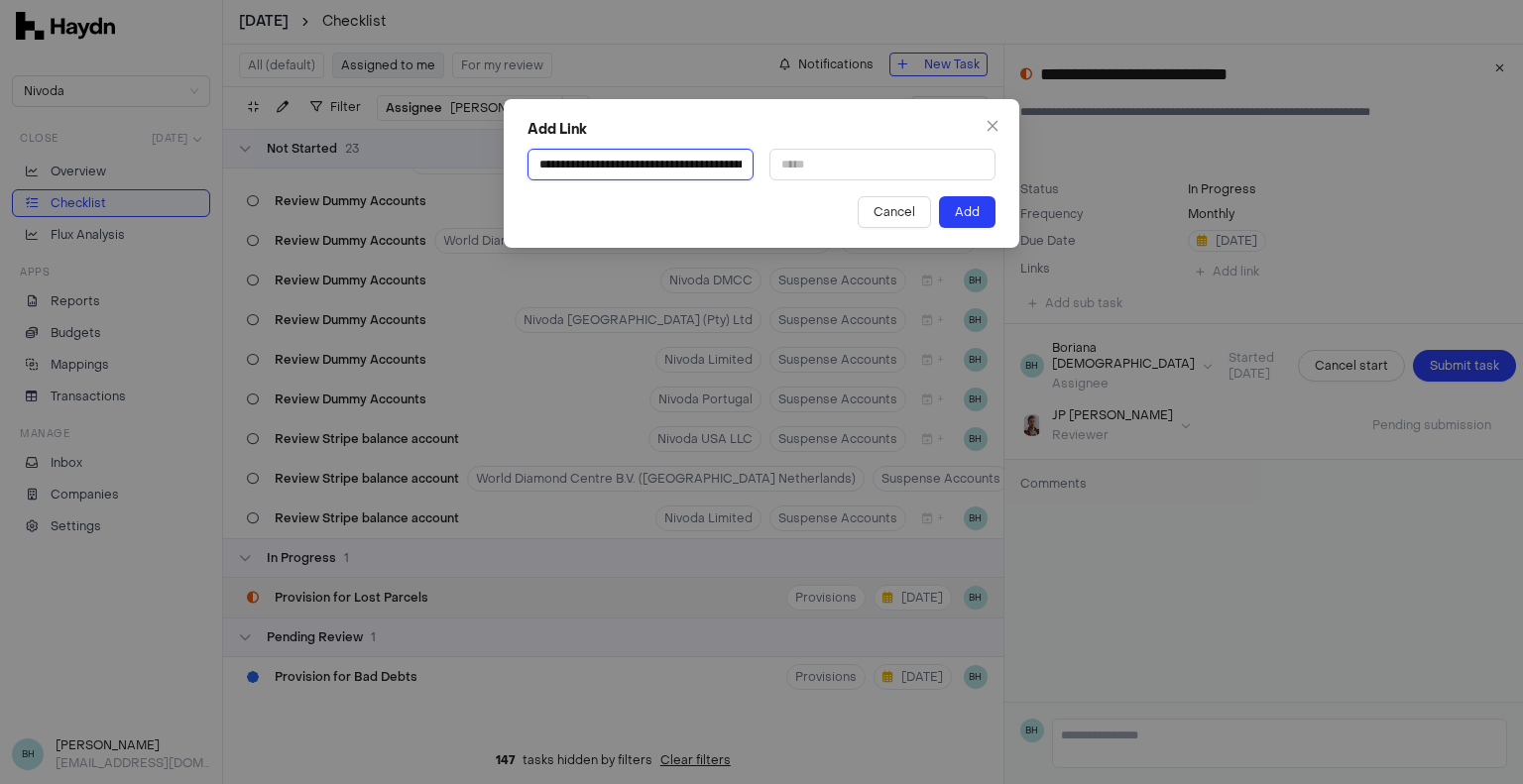 scroll, scrollTop: 0, scrollLeft: 718, axis: horizontal 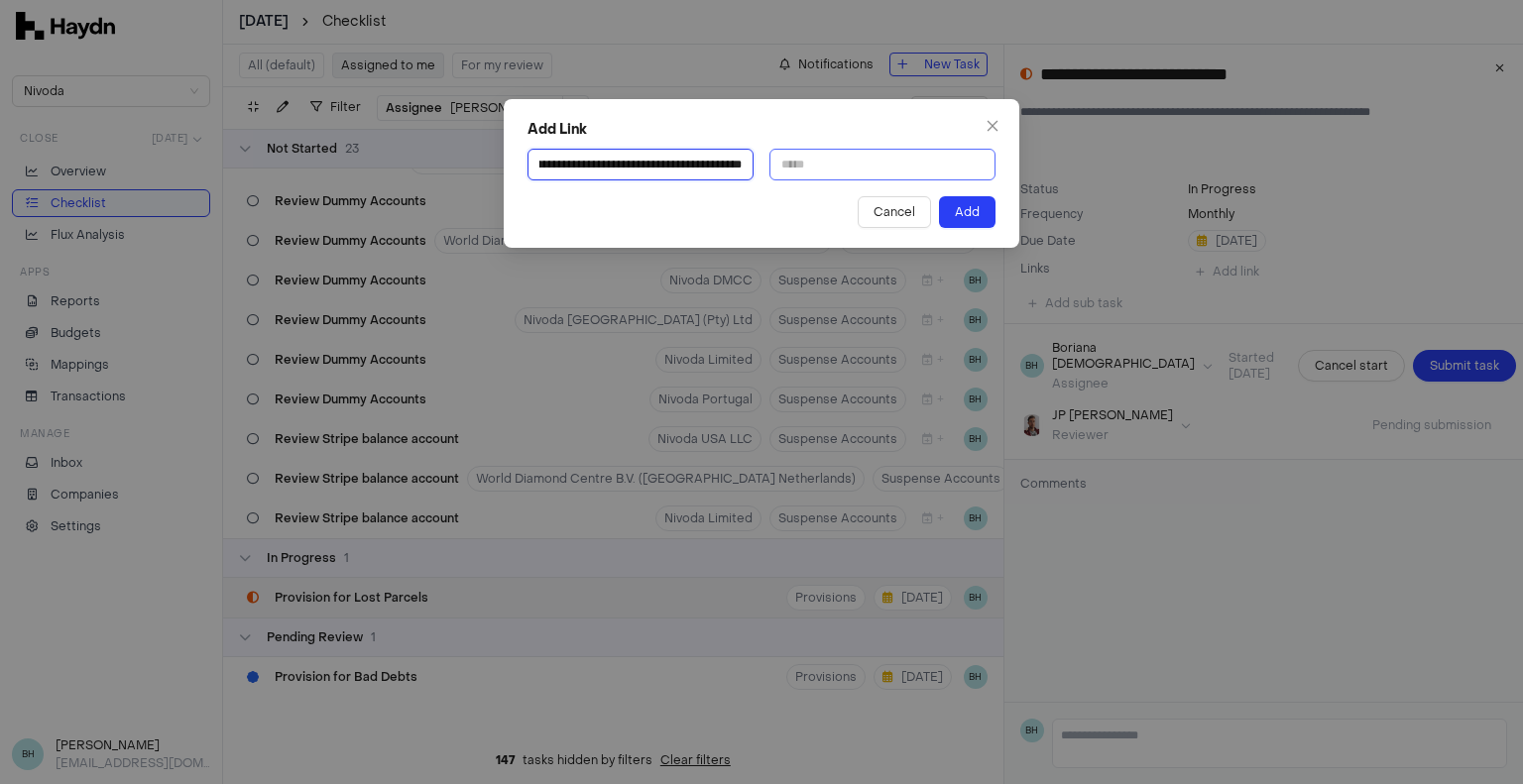 type on "**********" 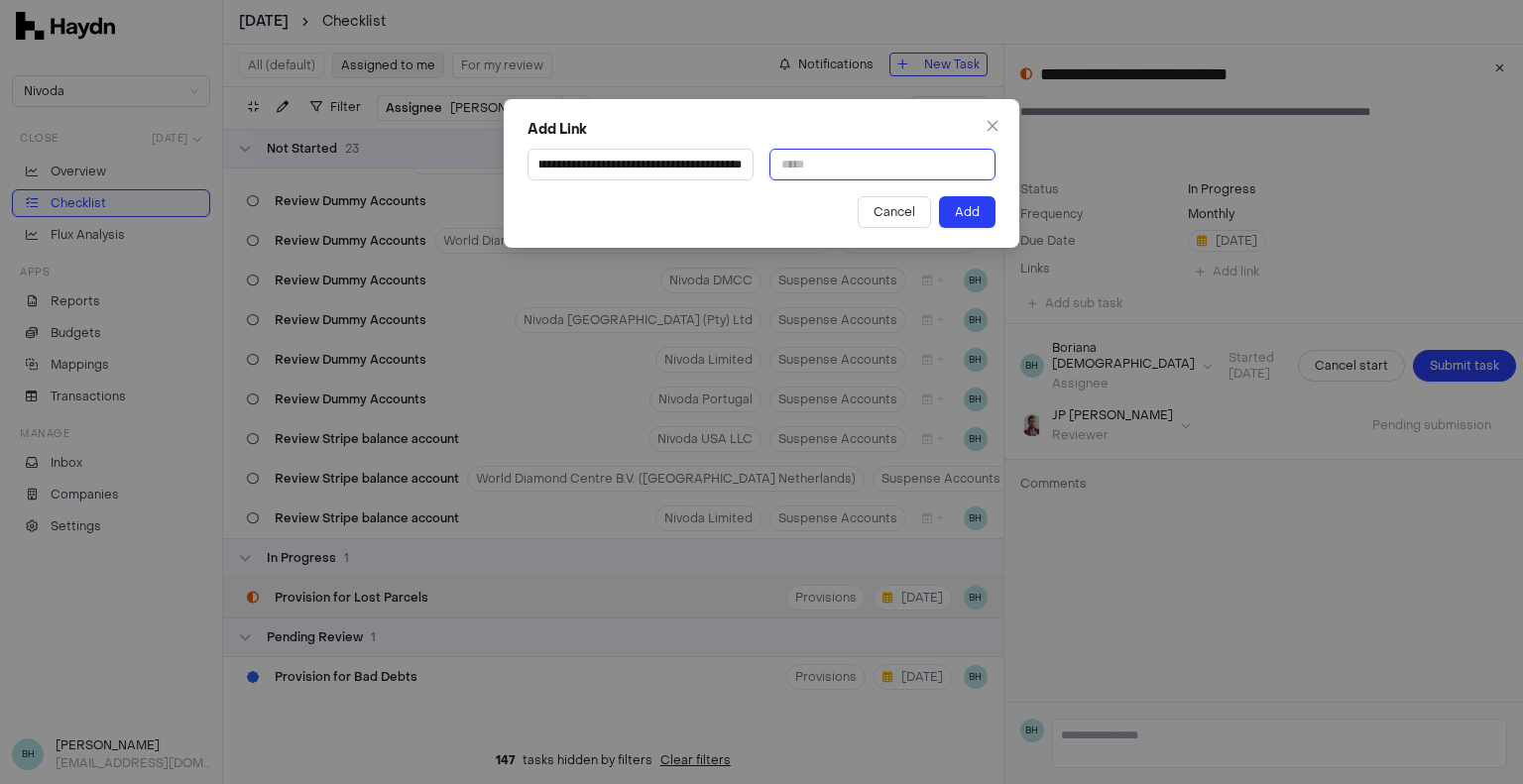 click at bounding box center (882, 165) 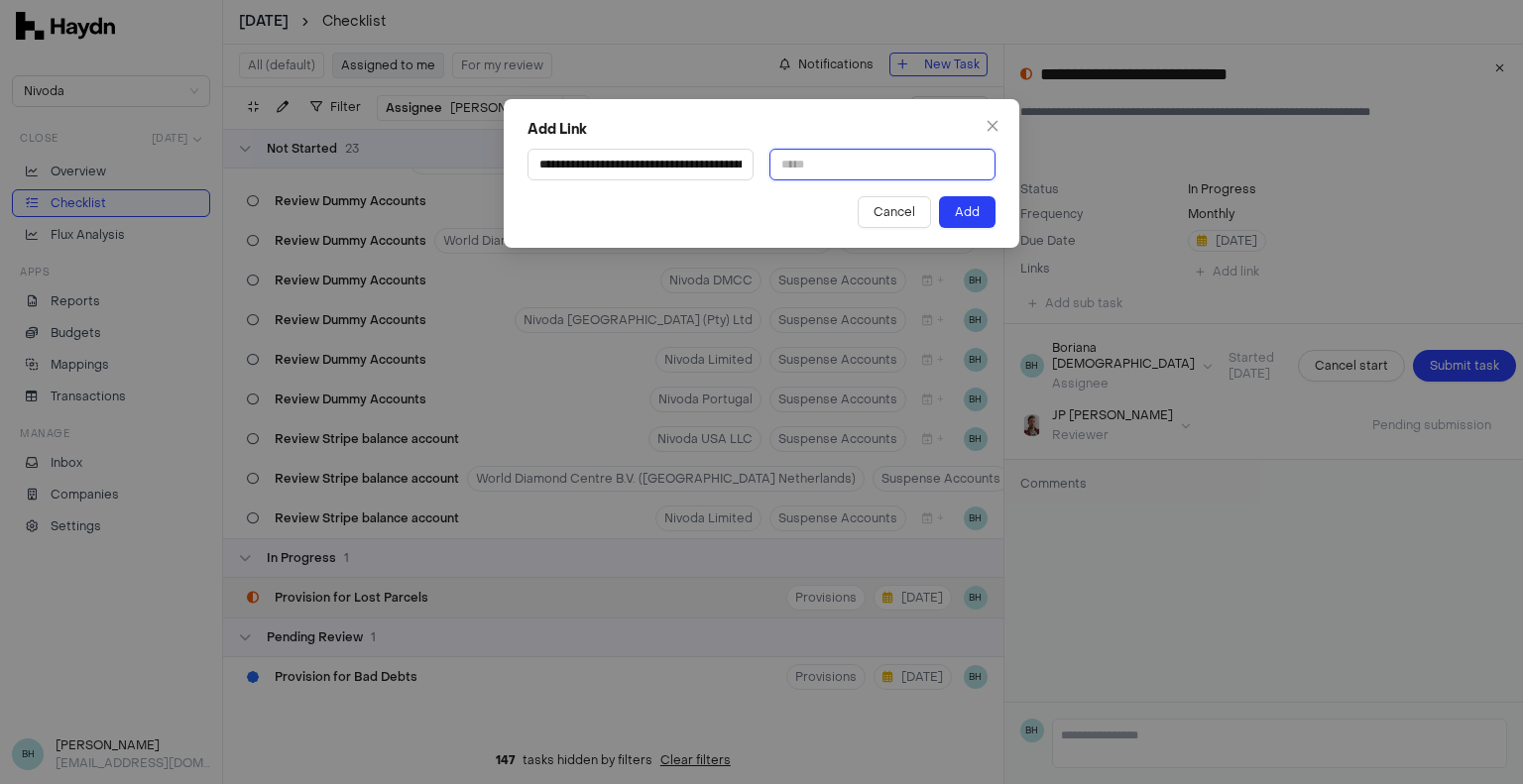 type on "**********" 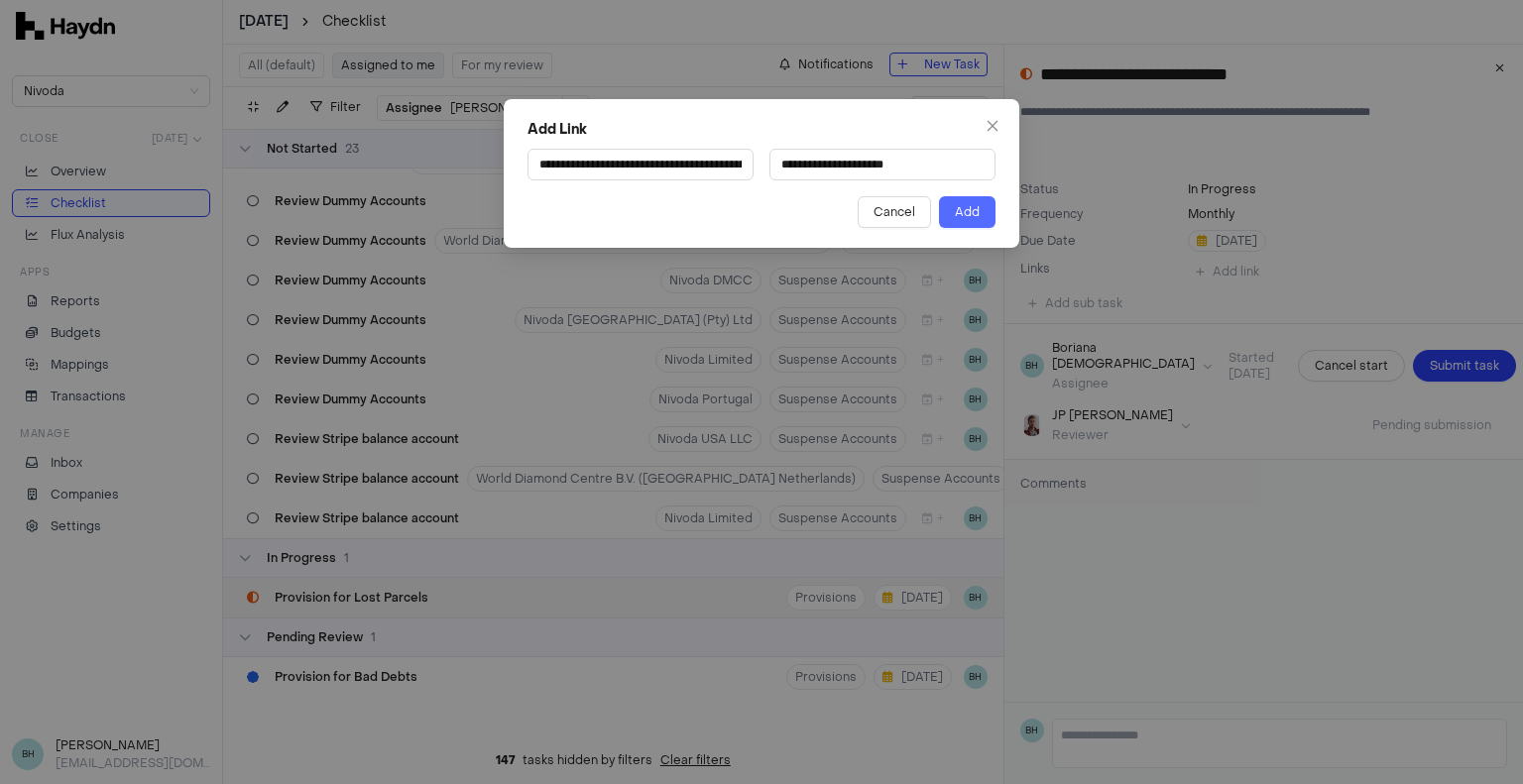 click on "Add" at bounding box center (967, 212) 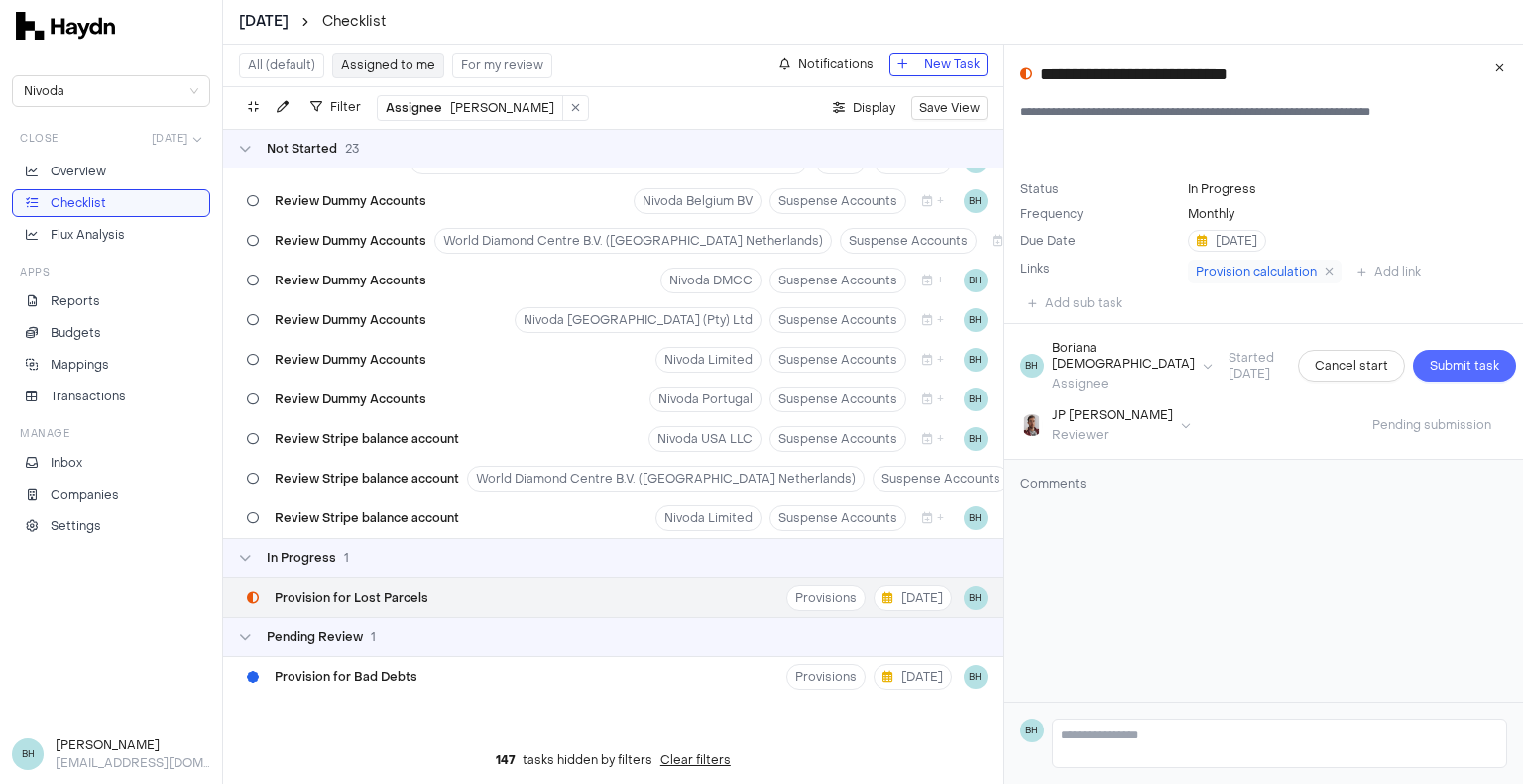 click on "Submit task" at bounding box center [1464, 366] 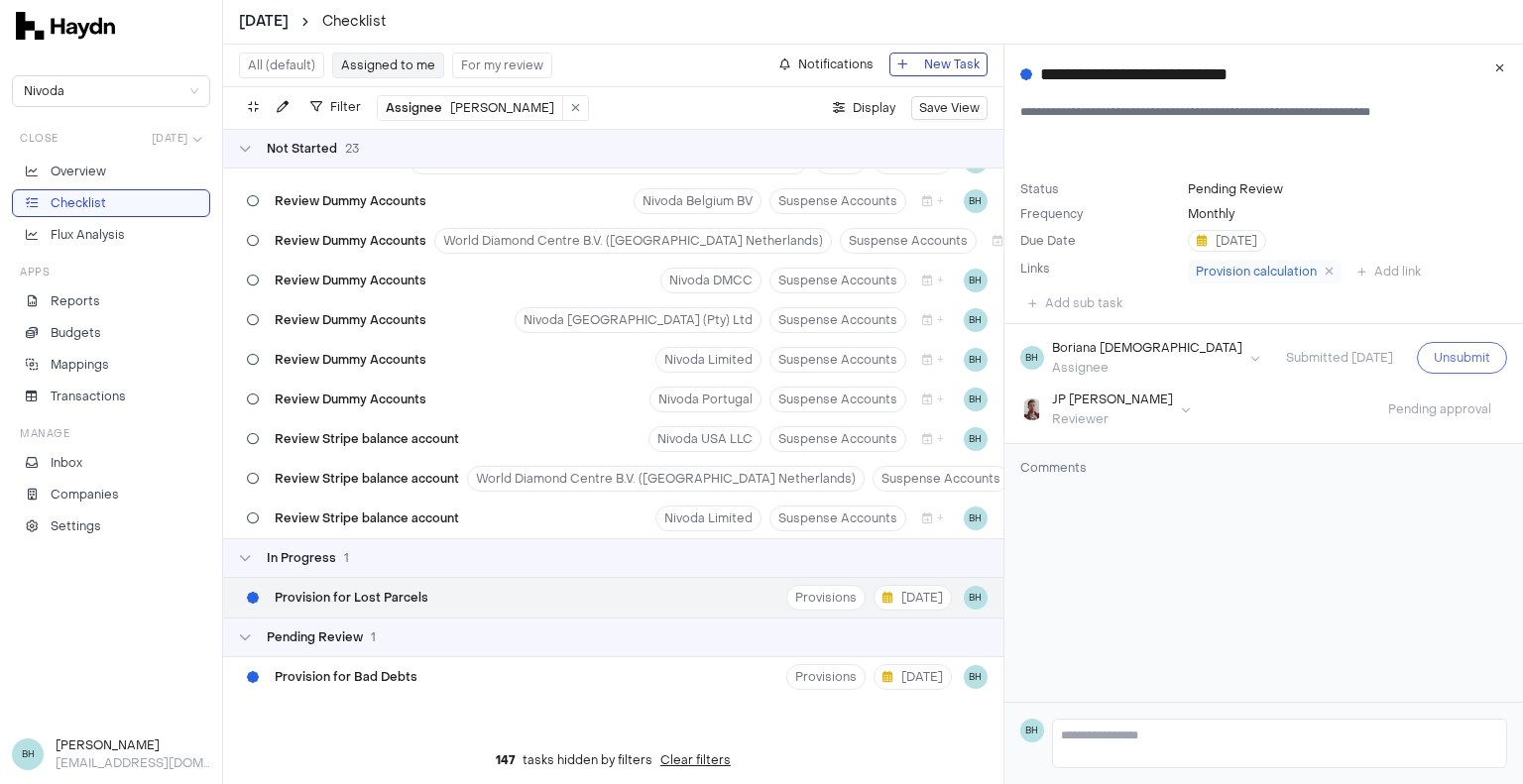 type on "*" 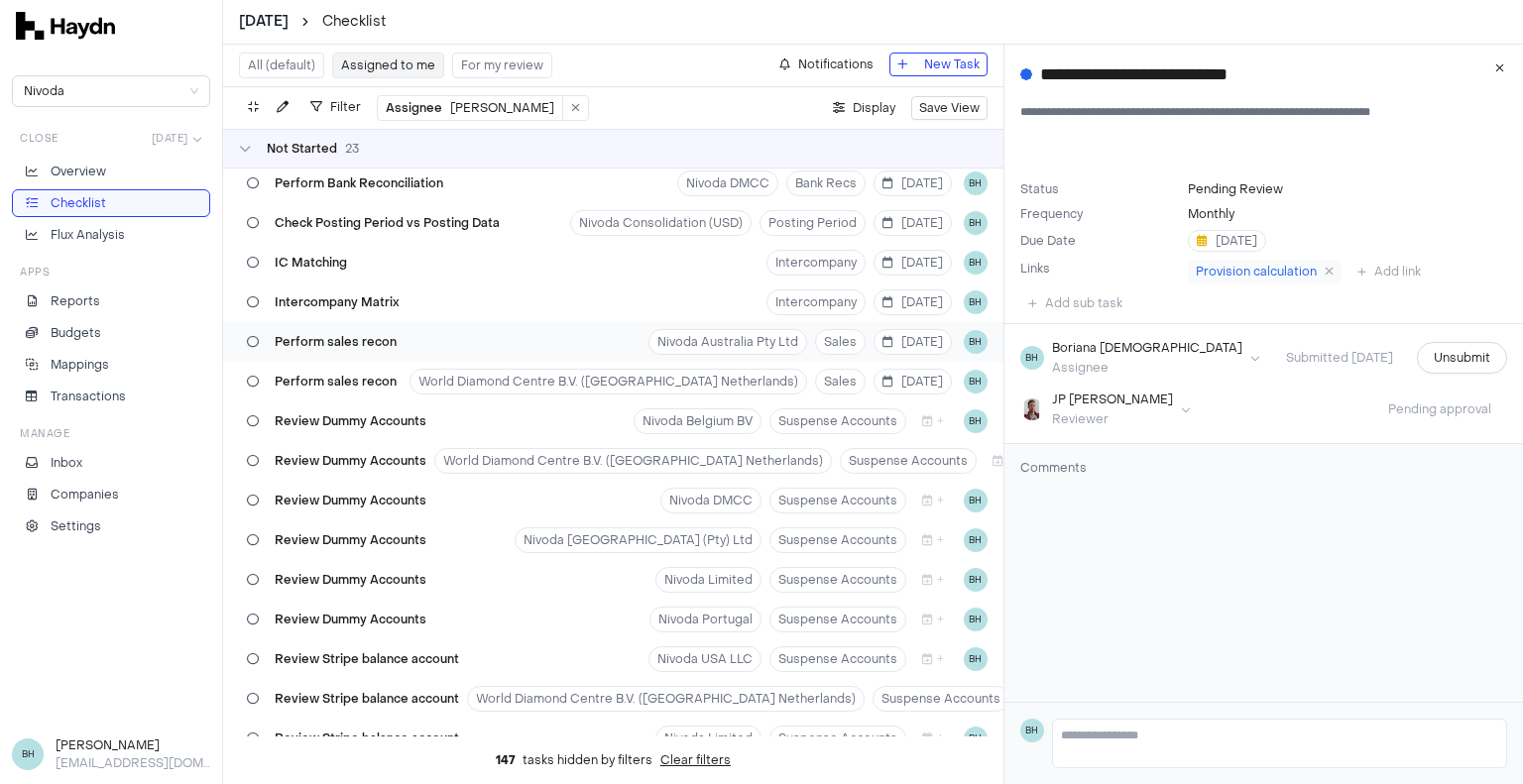 scroll, scrollTop: 317, scrollLeft: 0, axis: vertical 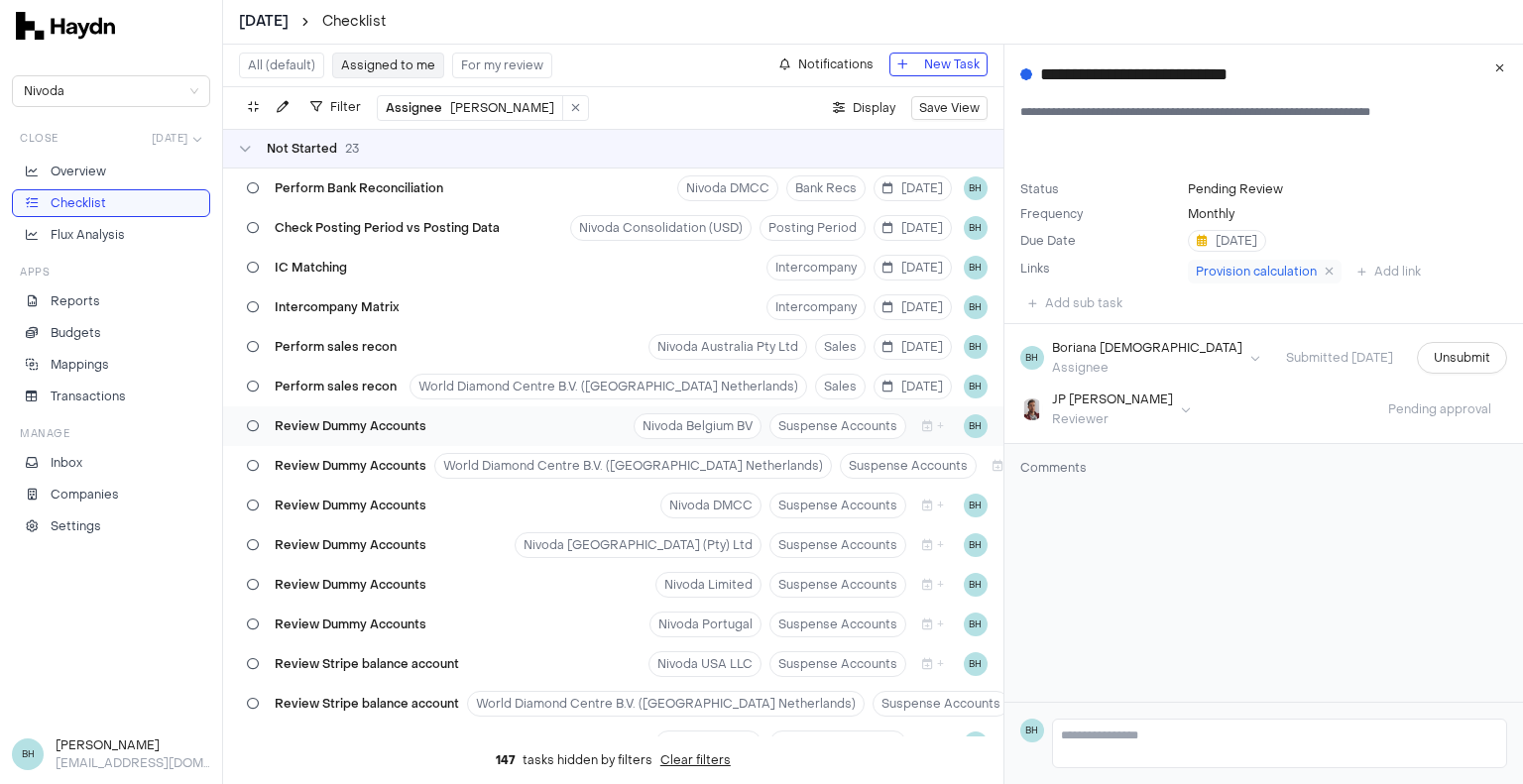 click on "Review Dummy Accounts Nivoda Belgium BV Suspense Accounts + BH" at bounding box center [613, 426] 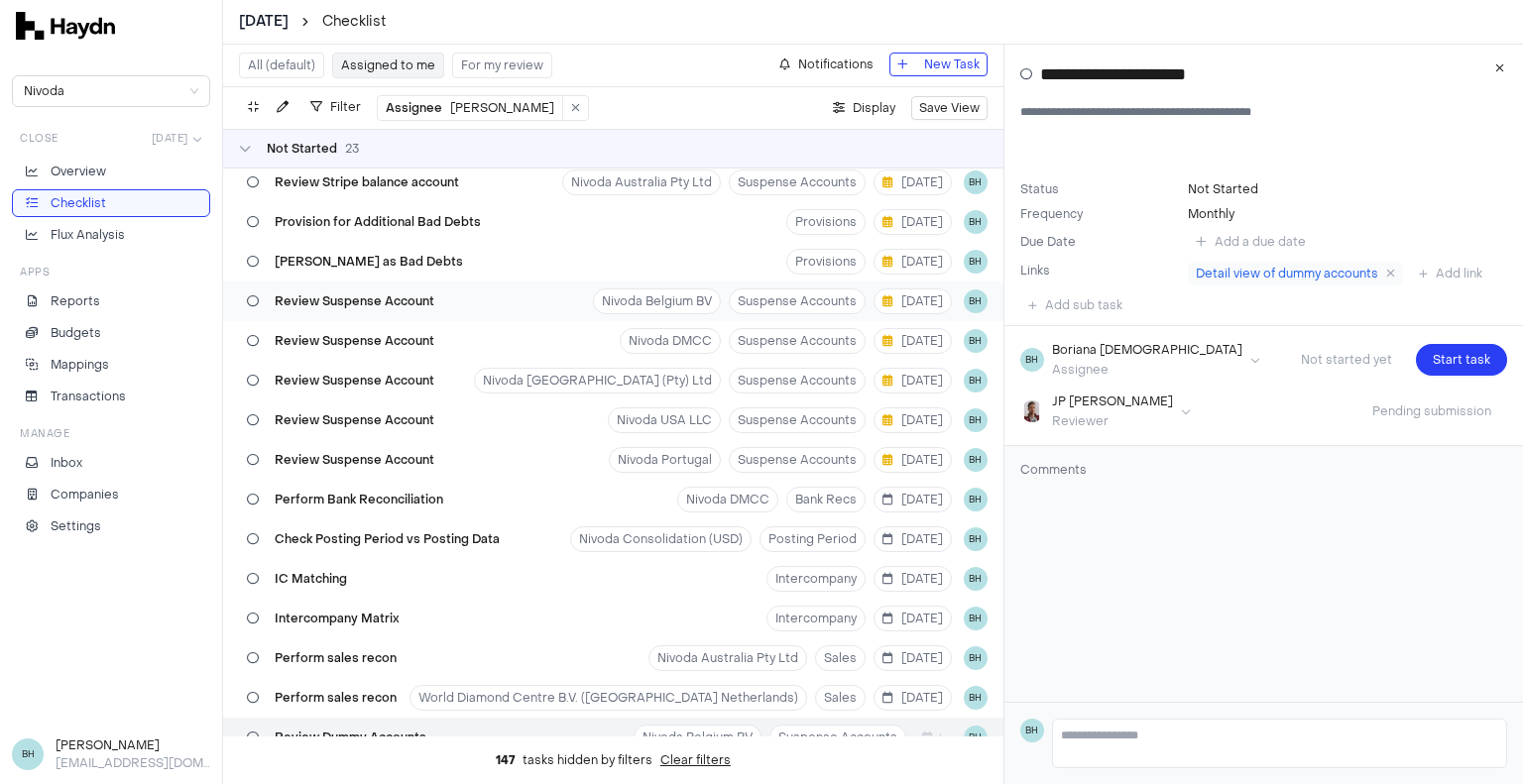 scroll, scrollTop: 0, scrollLeft: 0, axis: both 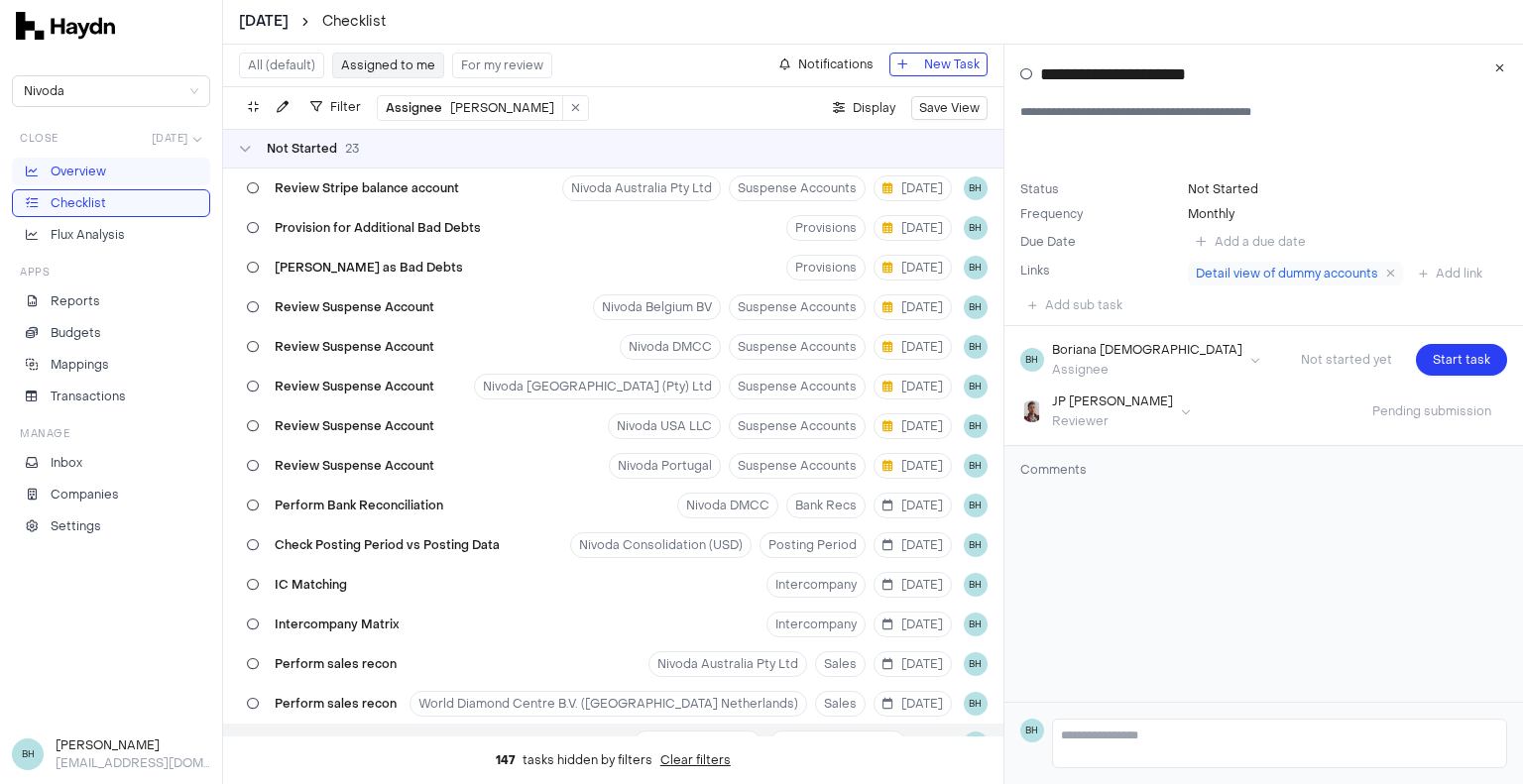 click on "Overview" at bounding box center (78, 171) 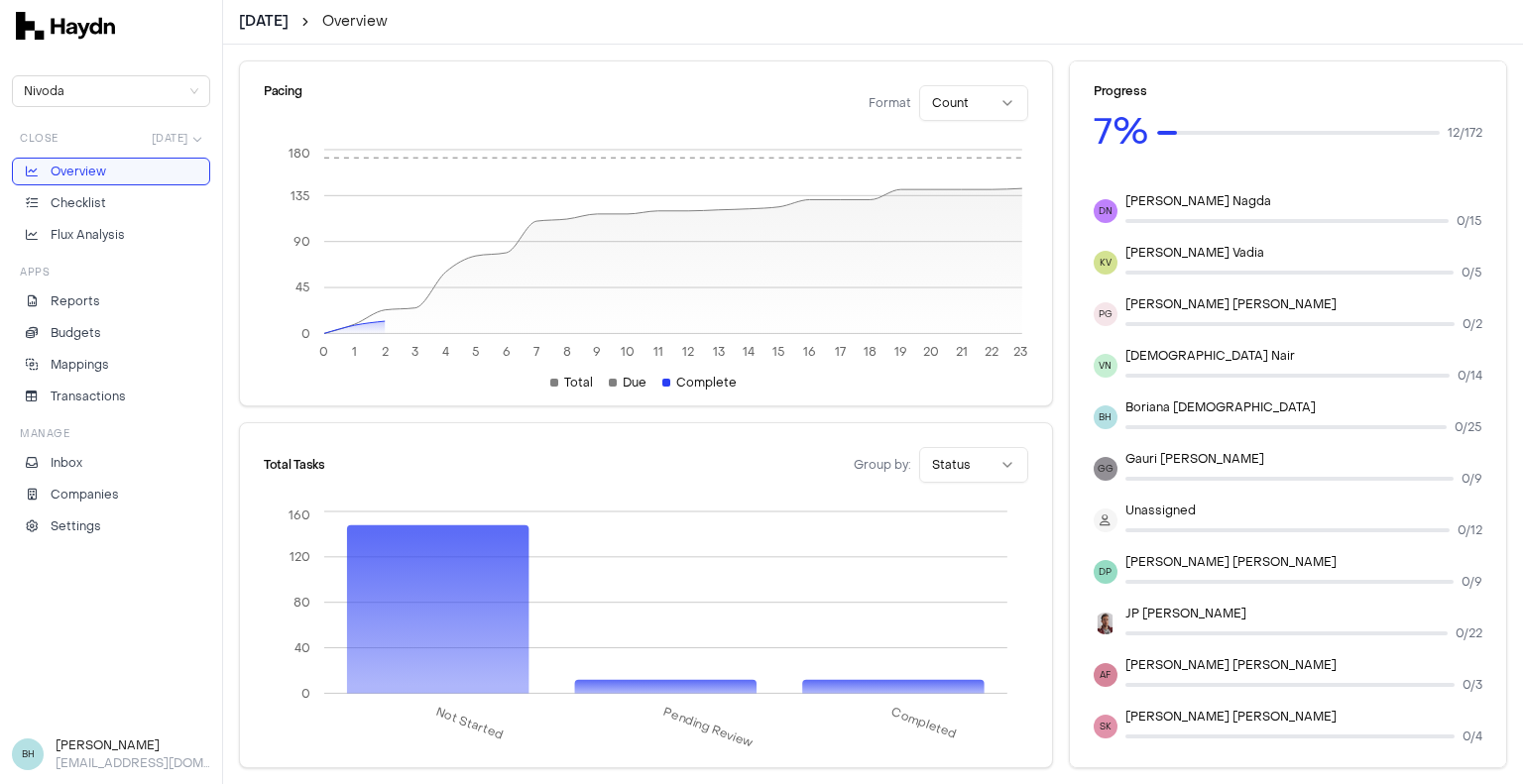 scroll, scrollTop: 0, scrollLeft: 0, axis: both 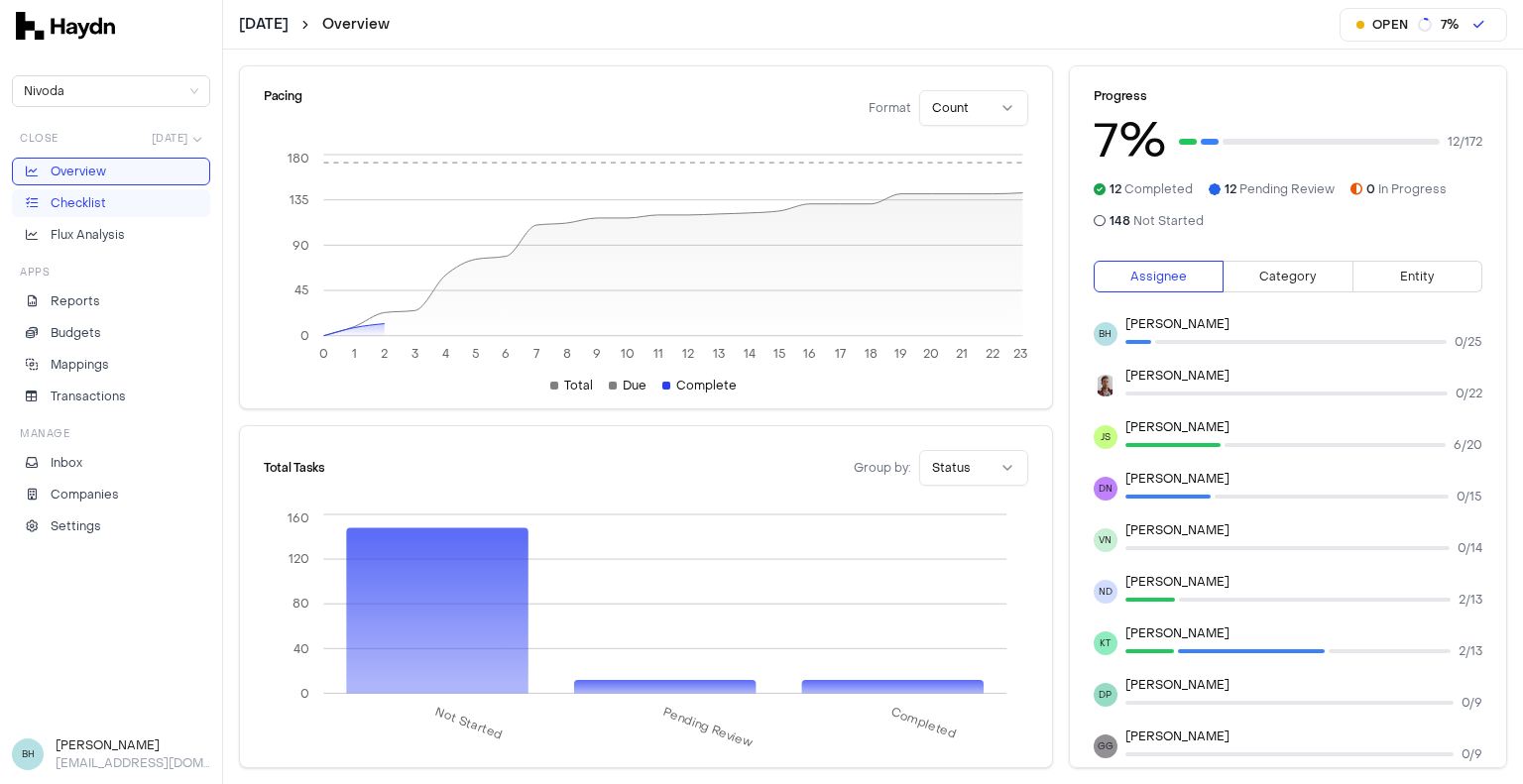 click on "Checklist" at bounding box center (111, 203) 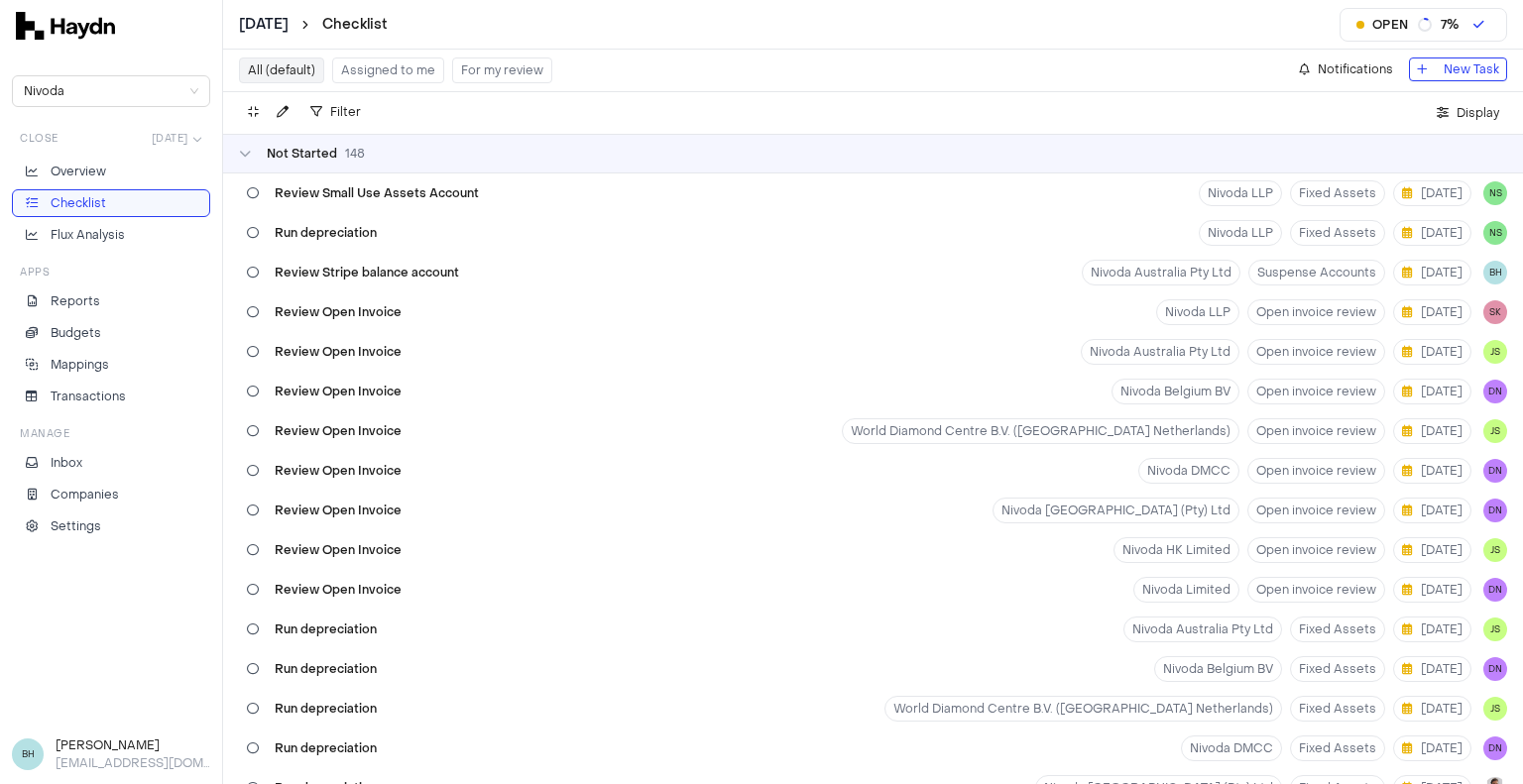 click on "All   (default) Assigned to me   For my review   Notifications New Task" at bounding box center (873, 70) 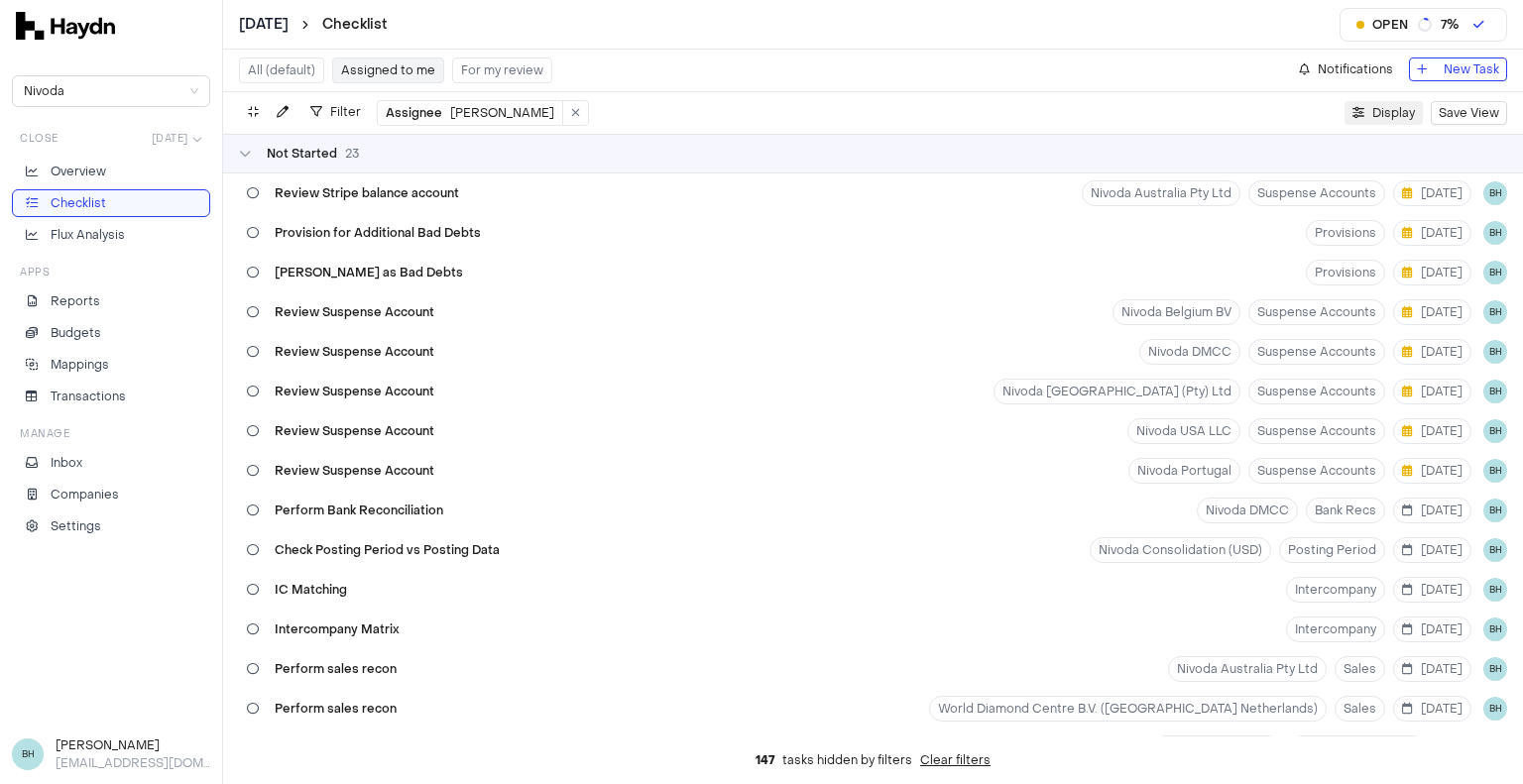 click on "Display" at bounding box center (1393, 113) 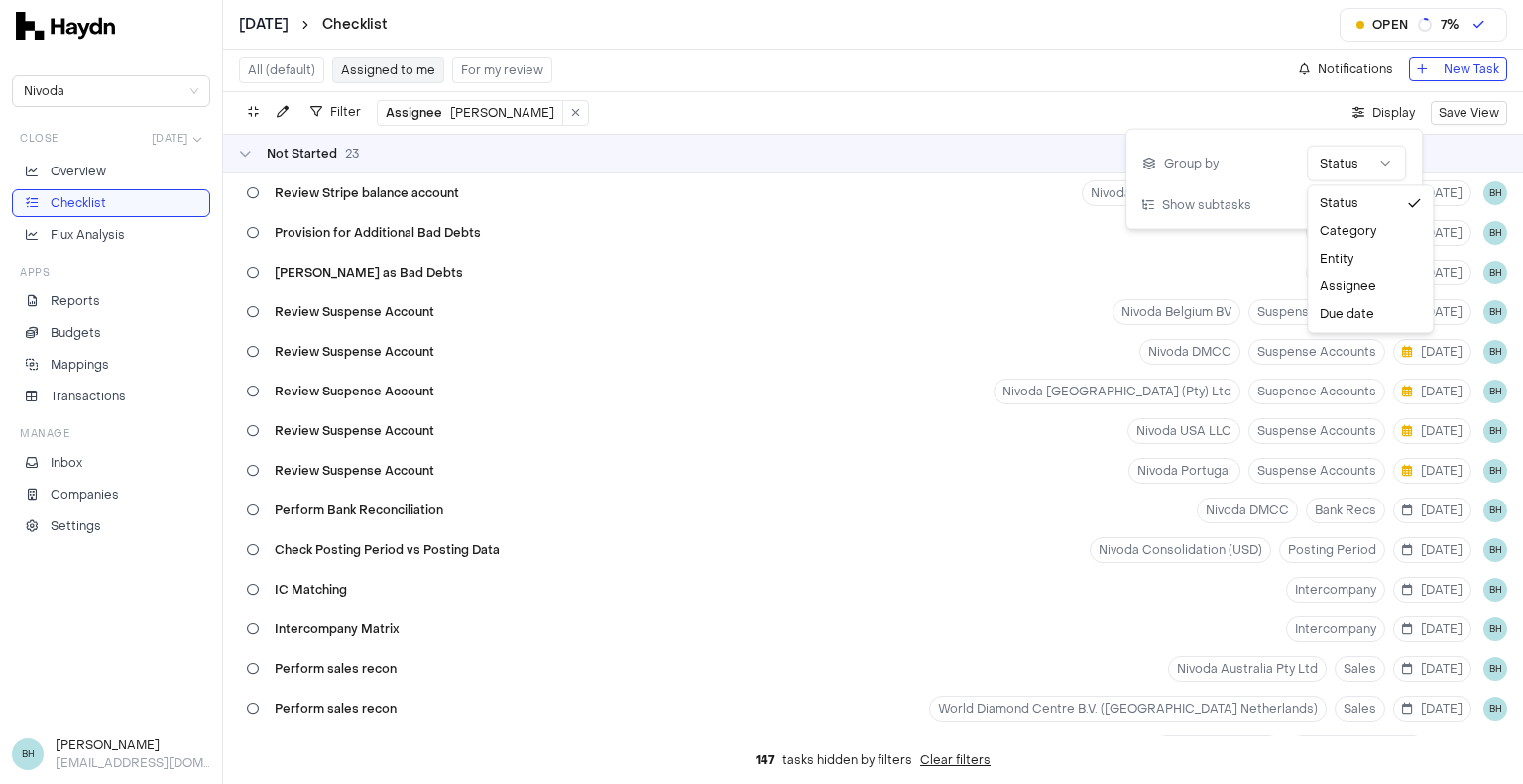 click on "[DATE] Checklist Open 7 % Nivoda Close [DATE] Overview Checklist Flux Analysis Apps Reports Budgets Mappings Transactions Manage Inbox Companies Settings BH [PERSON_NAME] [PERSON_NAME][EMAIL_ADDRESS][DOMAIN_NAME] All   (default) Assigned to me   For my review   Notifications New Task Filter Assignee [PERSON_NAME] . Display Save View Not Started 23 Review Stripe balance account Nivoda Australia Pty Ltd Suspense Accounts [DATE] BH Provision for Additional Bad Debts Provisions [DATE] BH [PERSON_NAME] as Bad Debts Provisions [DATE] BH Review Suspense Account Nivoda Belgium BV Suspense Accounts [DATE] BH Review Suspense Account Nivoda DMCC Suspense Accounts [DATE] BH Review Suspense Account Nivoda [GEOGRAPHIC_DATA] (Pty) Ltd Suspense Accounts [DATE] BH Review Suspense Account Nivoda USA LLC Suspense Accounts [DATE] BH Review Suspense Account Nivoda Portugal Suspense Accounts [DATE] BH Perform Bank Reconciliation Nivoda DMCC Bank Recs [DATE] BH Check Posting Period vs Posting Data Nivoda Consolidation (USD) Posting Period [DATE] BH BH" at bounding box center (762, 392) 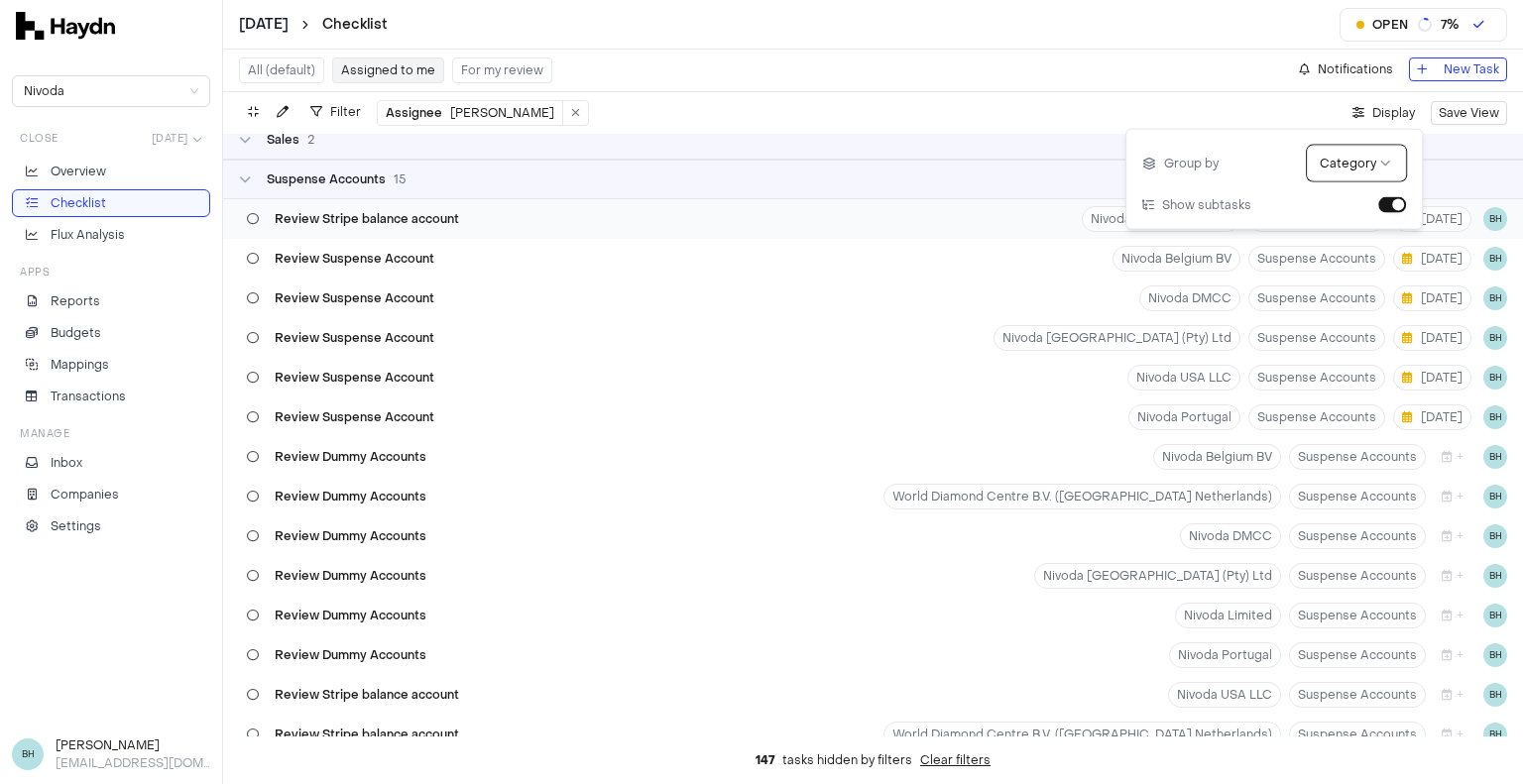 scroll, scrollTop: 566, scrollLeft: 0, axis: vertical 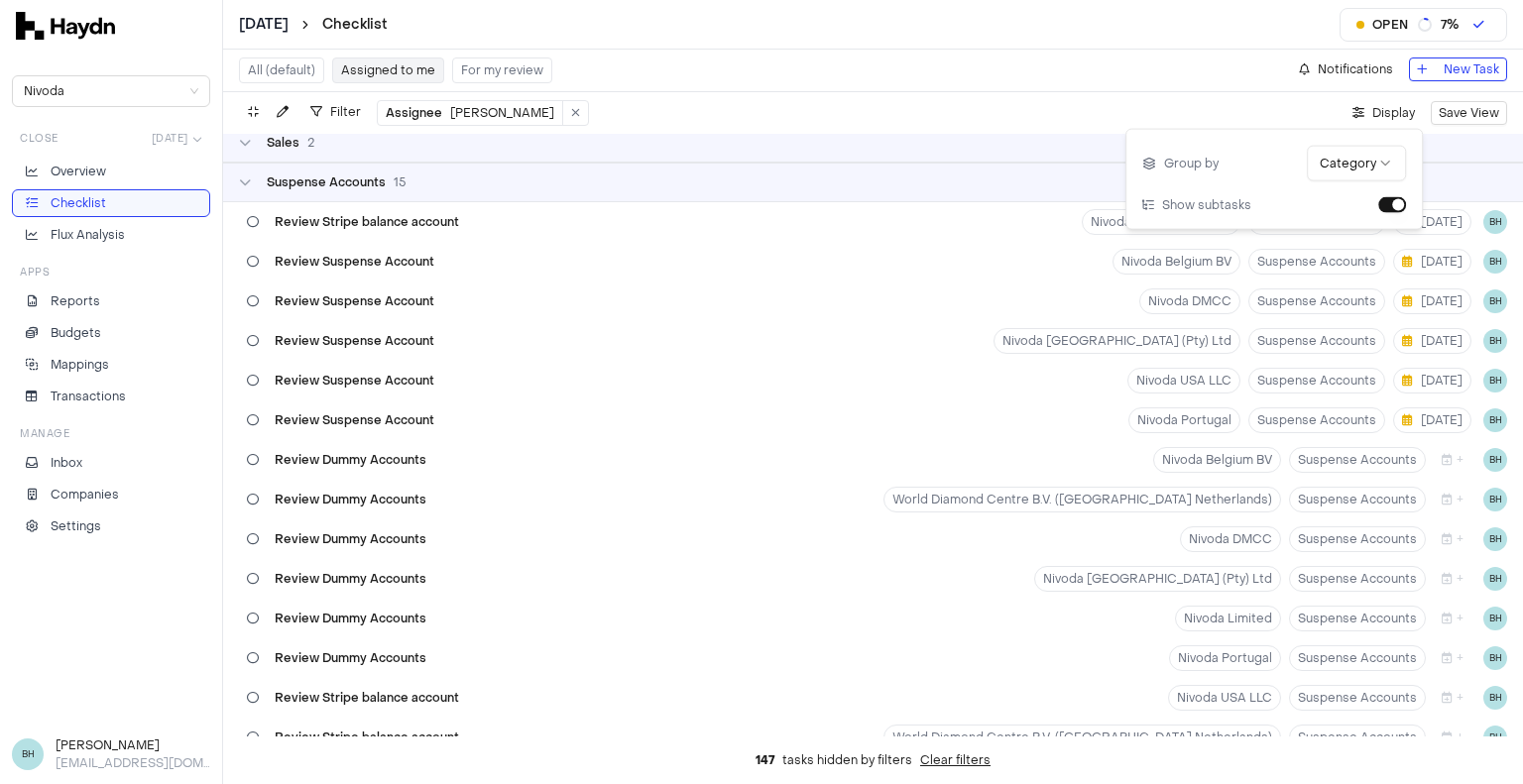 click on "Sales 2" at bounding box center (873, 143) 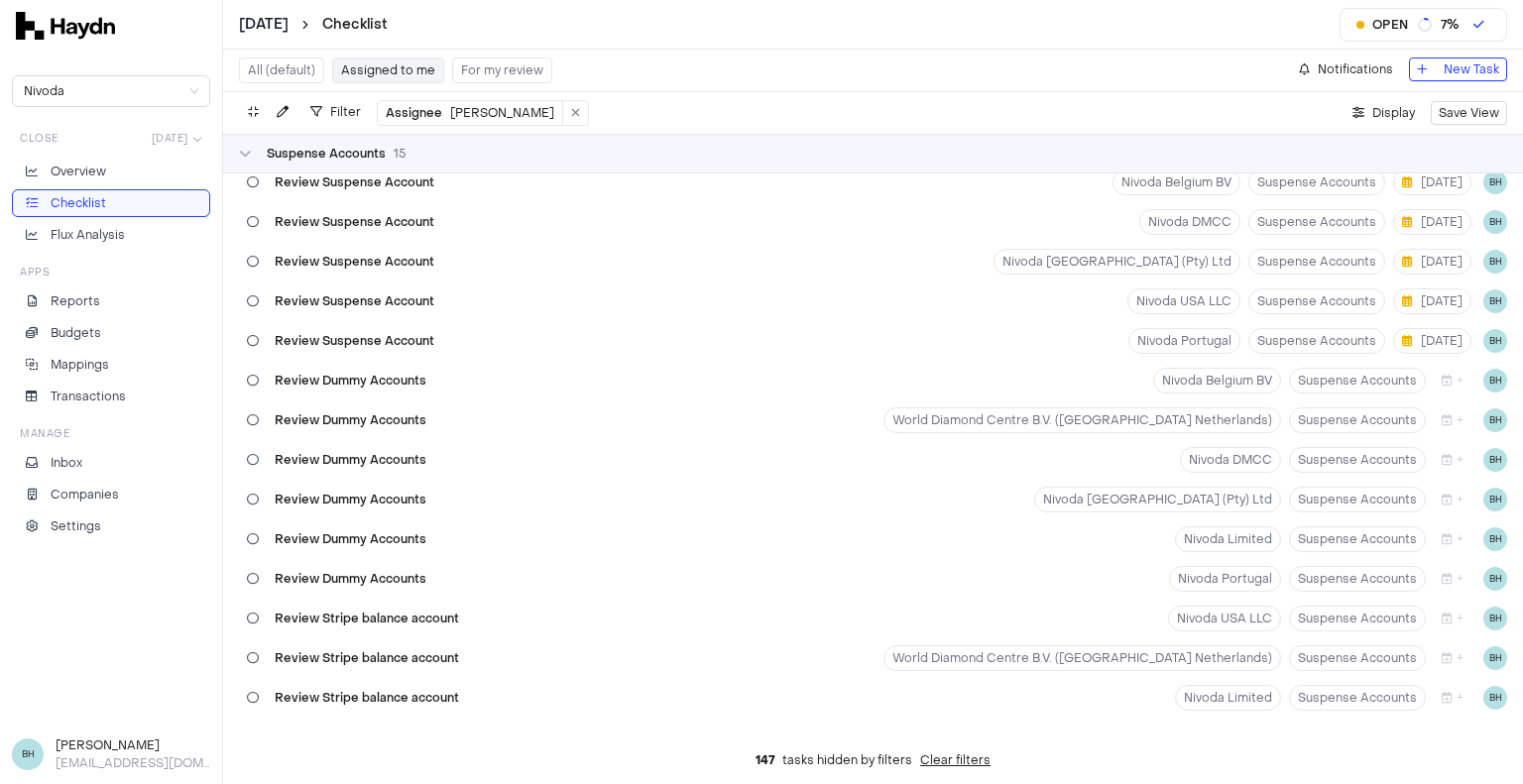 click on "Suspense Accounts 15" at bounding box center (873, 154) 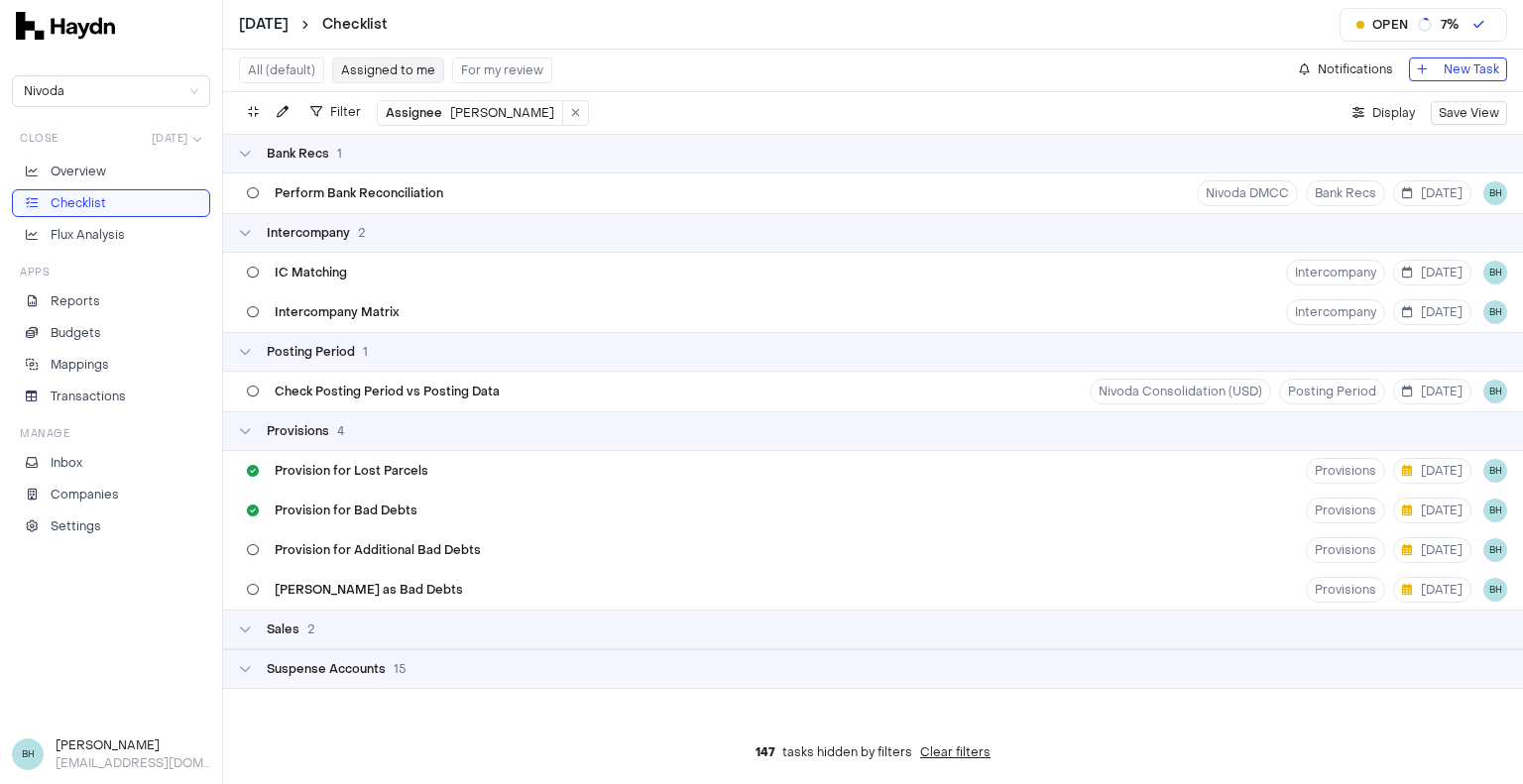 click on "Suspense Accounts 15" at bounding box center [873, 669] 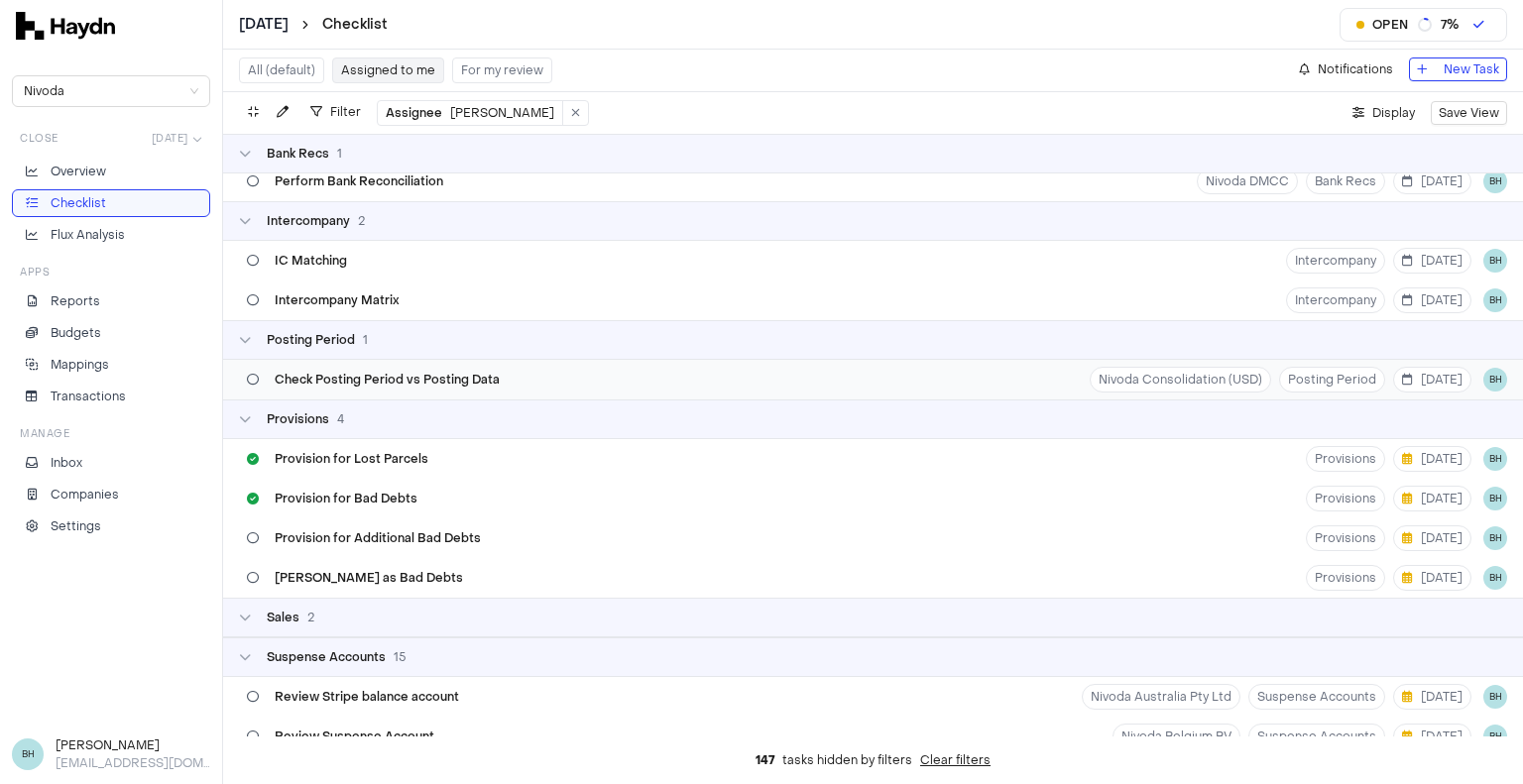 scroll, scrollTop: 0, scrollLeft: 0, axis: both 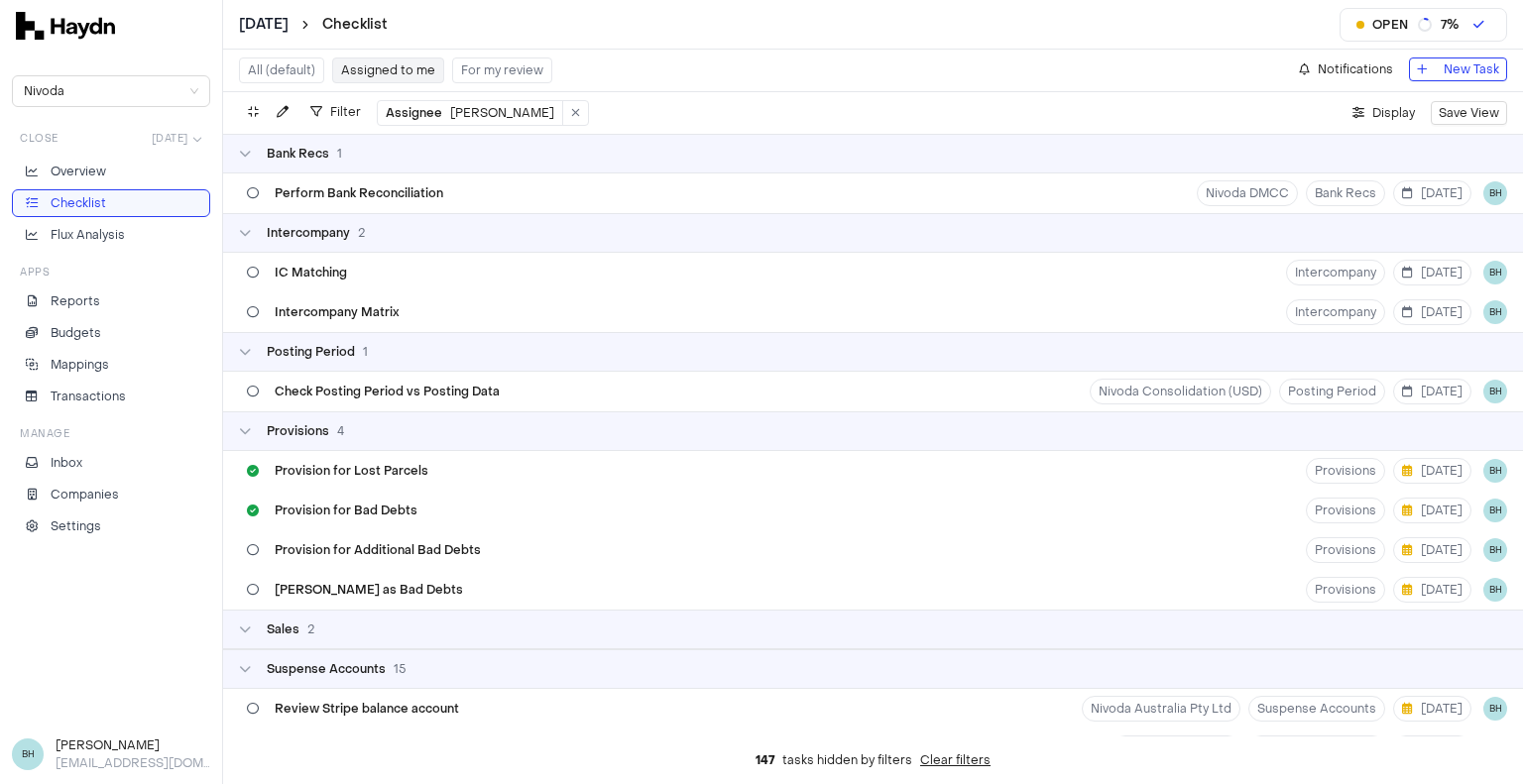 click on "Sales 2" at bounding box center [873, 629] 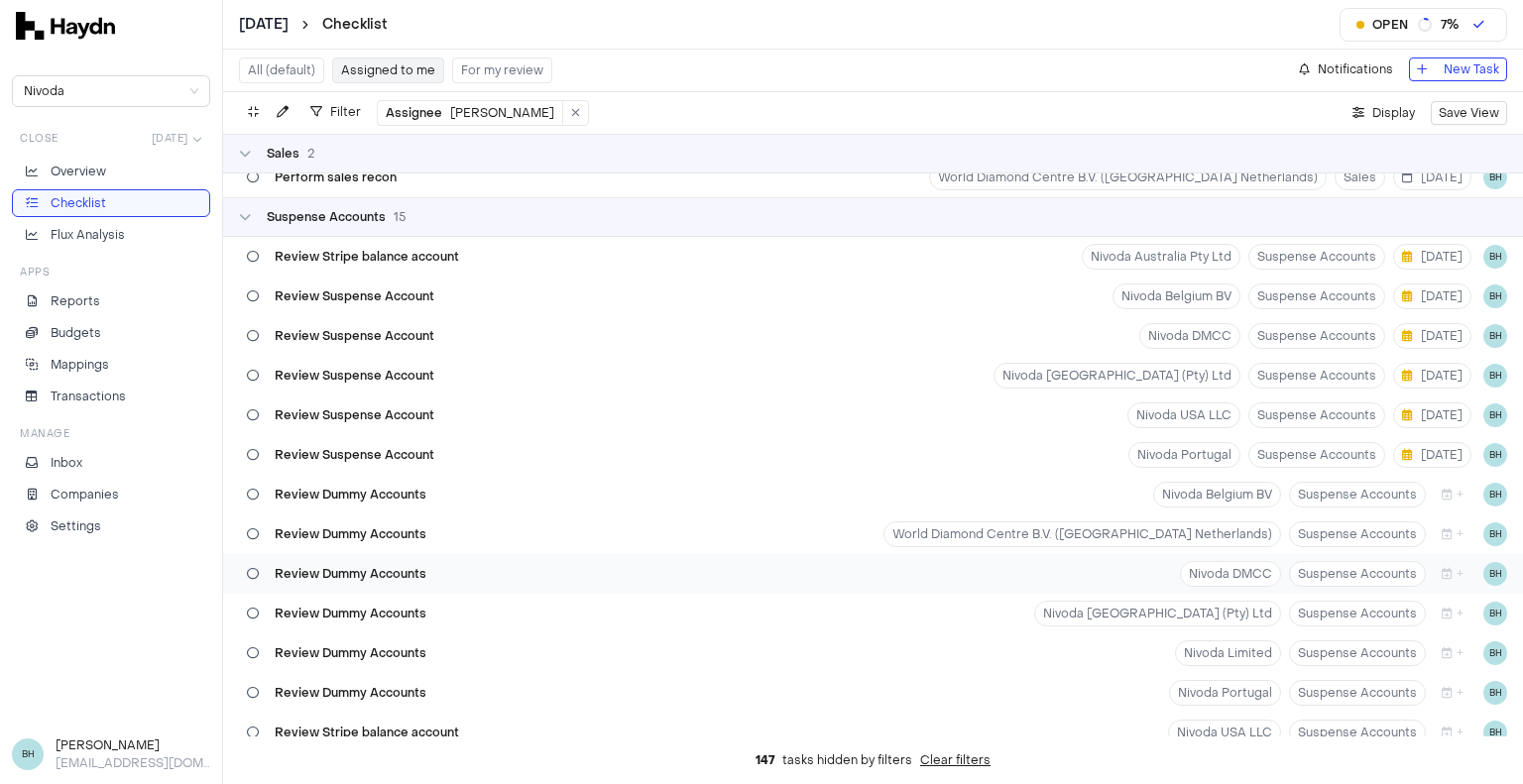 scroll, scrollTop: 566, scrollLeft: 0, axis: vertical 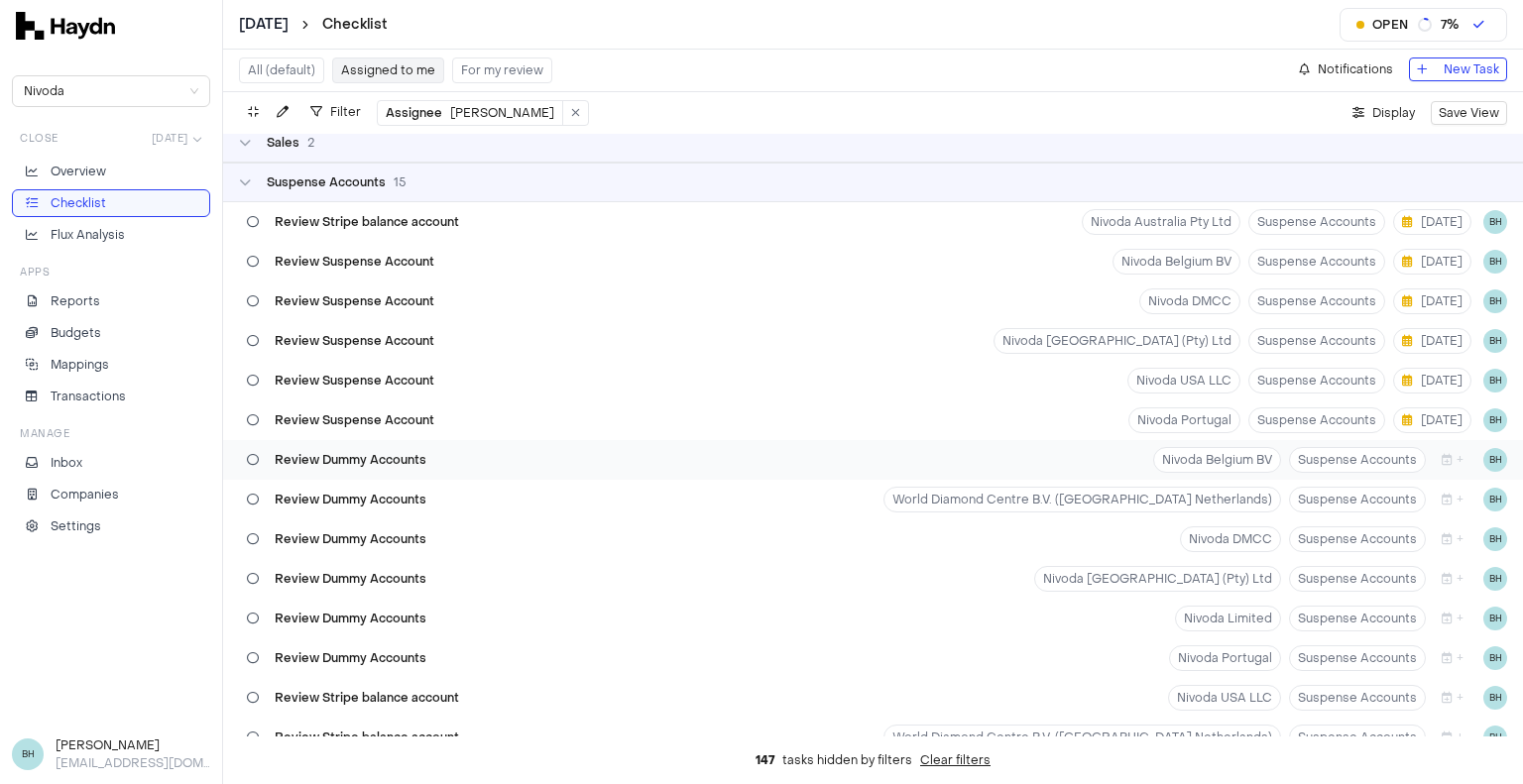 click on "Review Dummy Accounts Nivoda Belgium BV Suspense Accounts + BH" at bounding box center [873, 460] 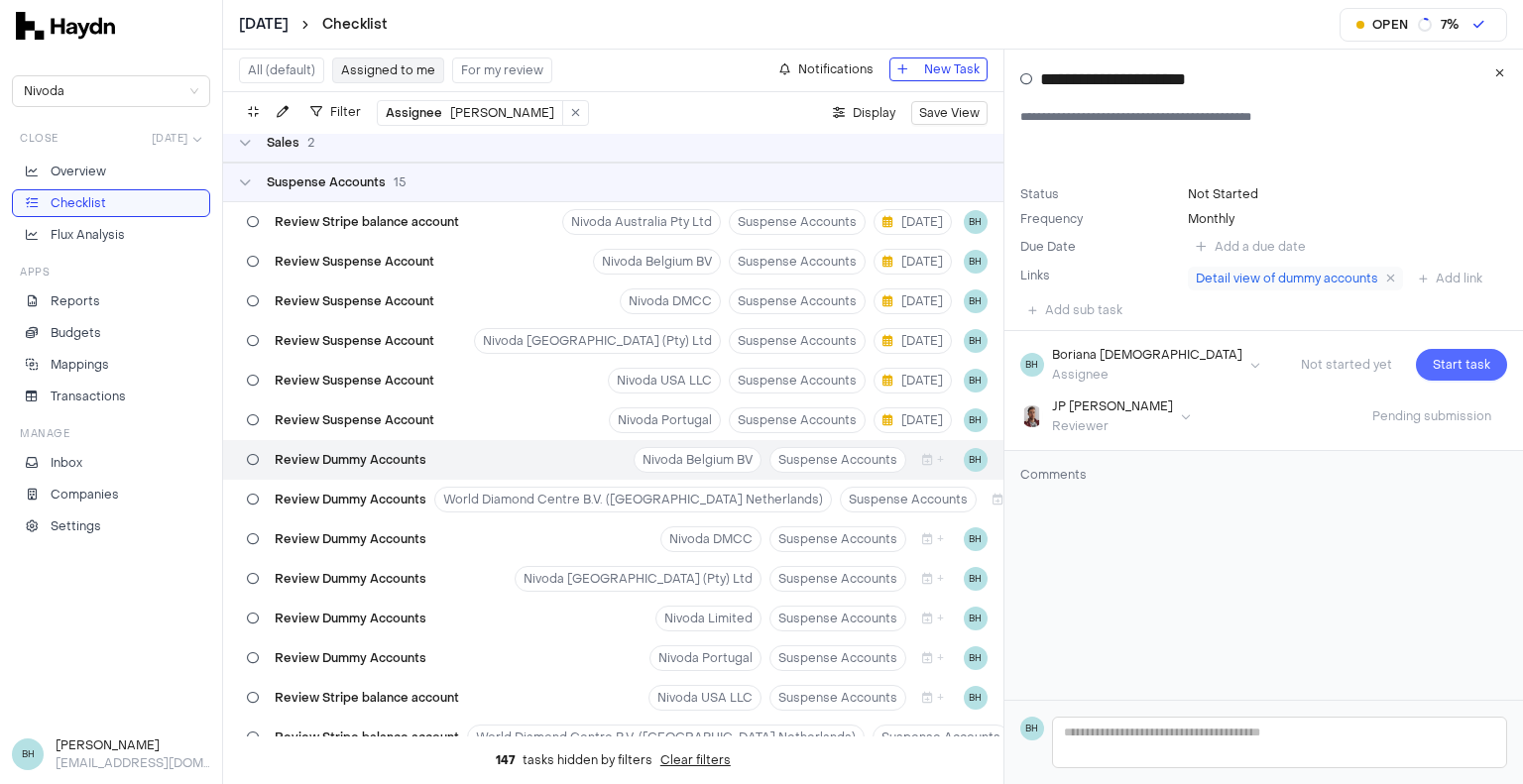 click on "Start task" at bounding box center [1462, 365] 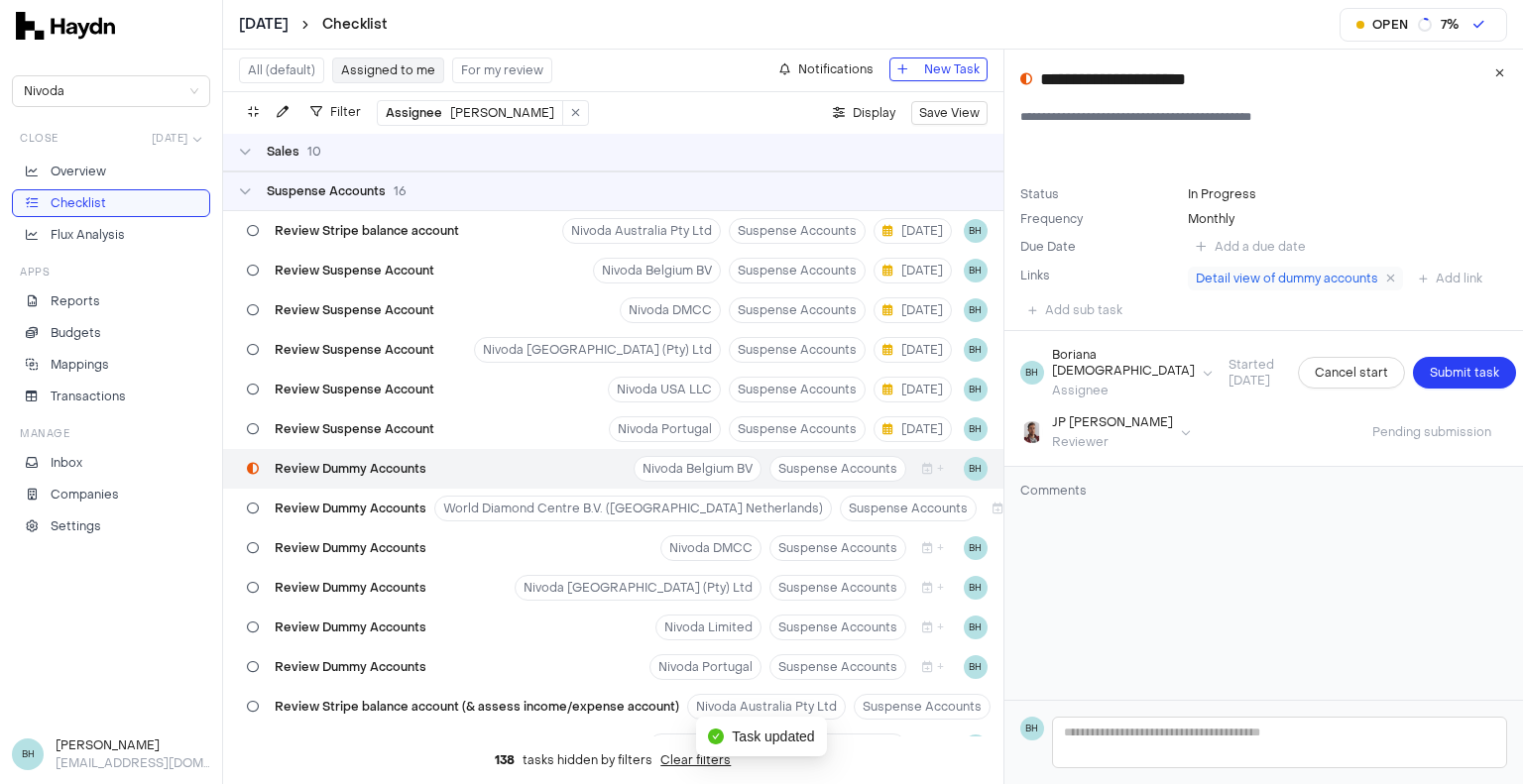 scroll, scrollTop: 915, scrollLeft: 0, axis: vertical 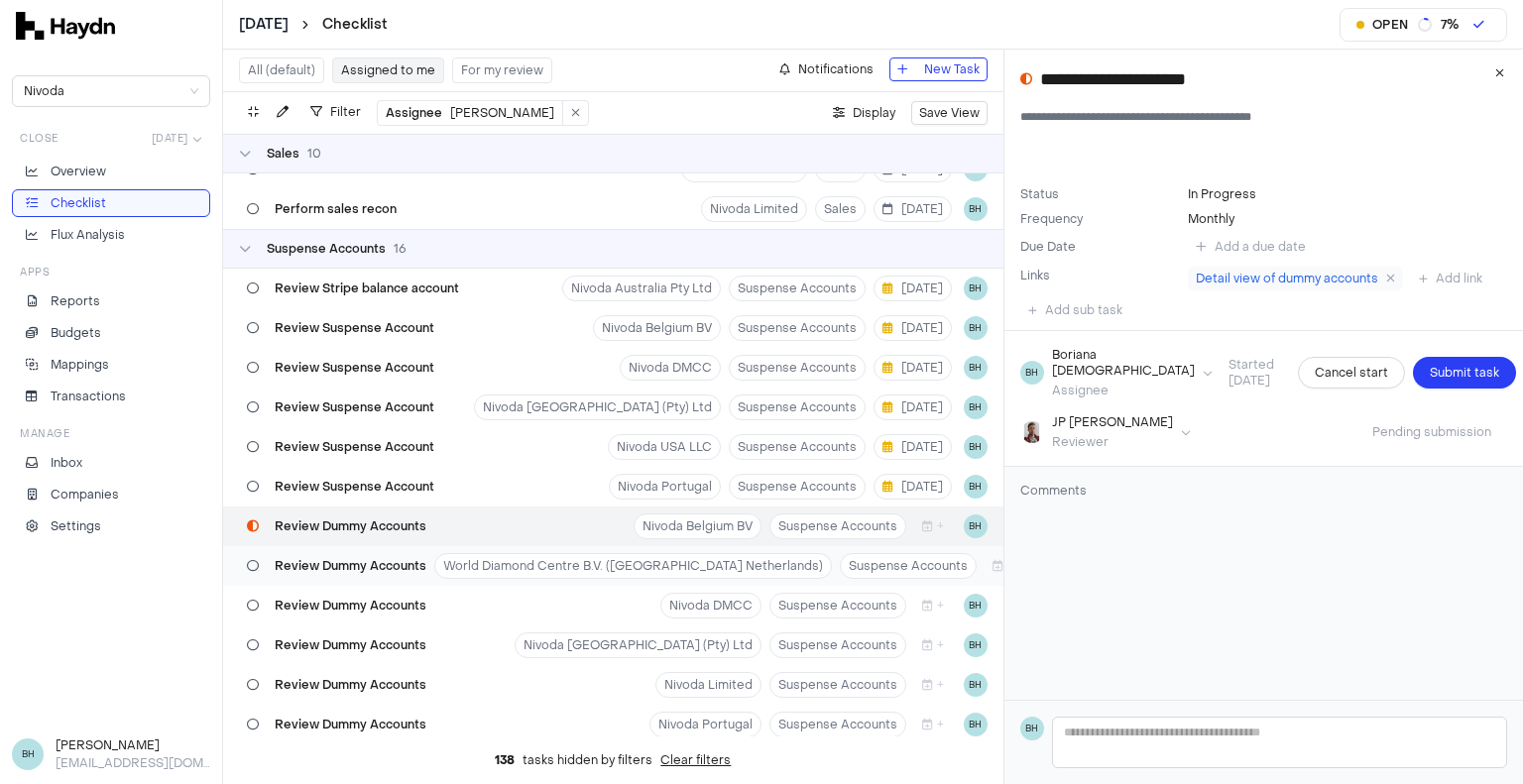 click on "Suspense Accounts 16 Review Stripe balance account Nivoda Australia Pty Ltd Suspense Accounts [DATE] BH Review Suspense Account Nivoda Belgium BV Suspense Accounts [DATE] BH Review Suspense Account Nivoda DMCC Suspense Accounts [DATE] BH Review Suspense Account Nivoda [GEOGRAPHIC_DATA] (Pty) Ltd Suspense Accounts [DATE] BH Review Suspense Account Nivoda USA LLC Suspense Accounts [DATE] BH Review Suspense Account Nivoda Portugal Suspense Accounts [DATE] BH Review Dummy Accounts Nivoda [GEOGRAPHIC_DATA] BV Suspense Accounts + BH Review Dummy Accounts [GEOGRAPHIC_DATA] B.V. (Nivoda Netherlands) Suspense Accounts + BH Review Dummy Accounts Nivoda DMCC Suspense Accounts + BH Review Dummy Accounts [GEOGRAPHIC_DATA] (Pty) Ltd Suspense Accounts + BH Review Dummy Accounts Nivoda Limited Suspense Accounts + BH Review Dummy Accounts Nivoda Portugal Suspense Accounts + BH Review Stripe balance account (& assess income/expense account) Nivoda Australia Pty Ltd Suspense Accounts + BH Review Stripe balance account Nivoda USA LLC + BH + BH" at bounding box center (613, 566) 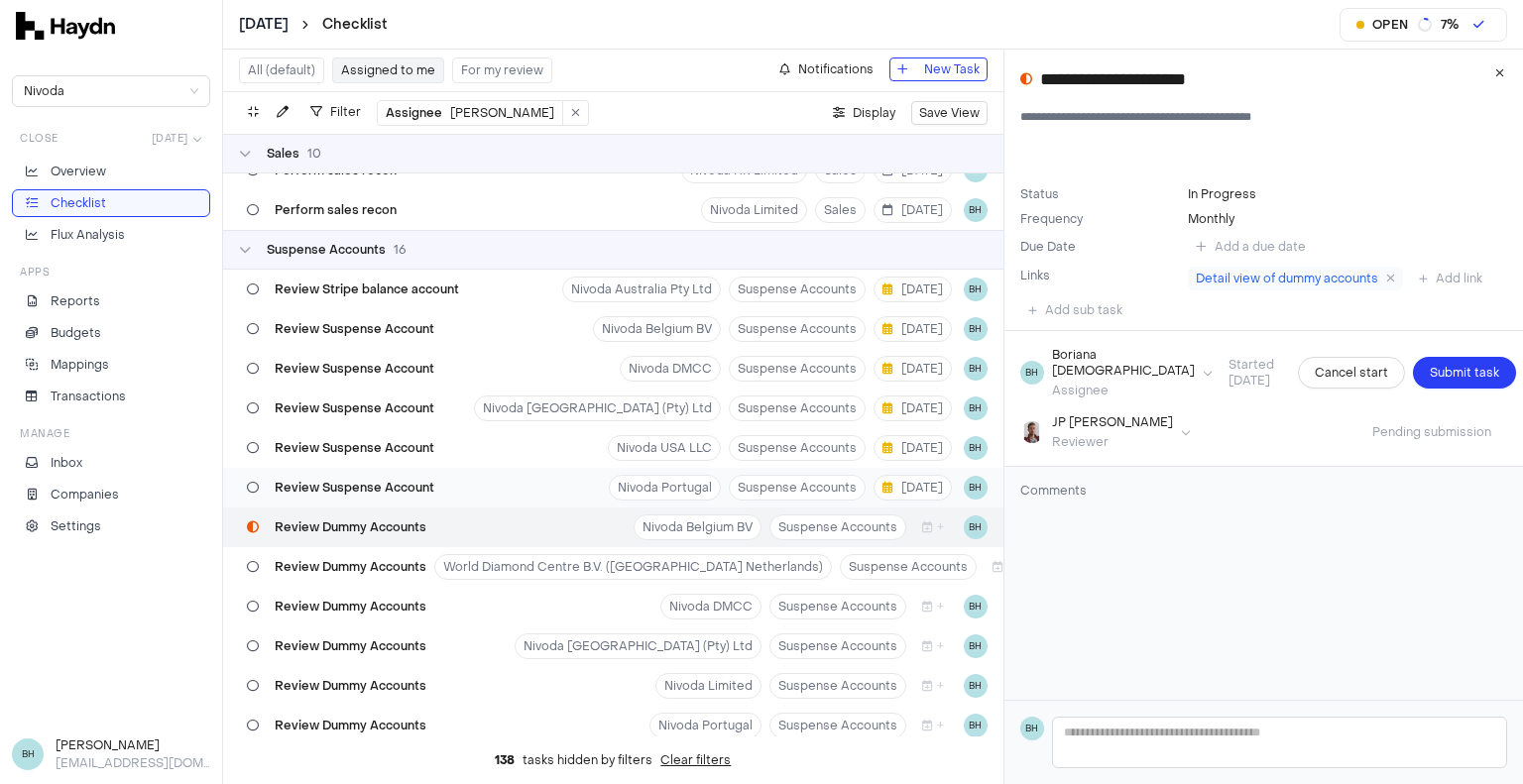 scroll, scrollTop: 1014, scrollLeft: 0, axis: vertical 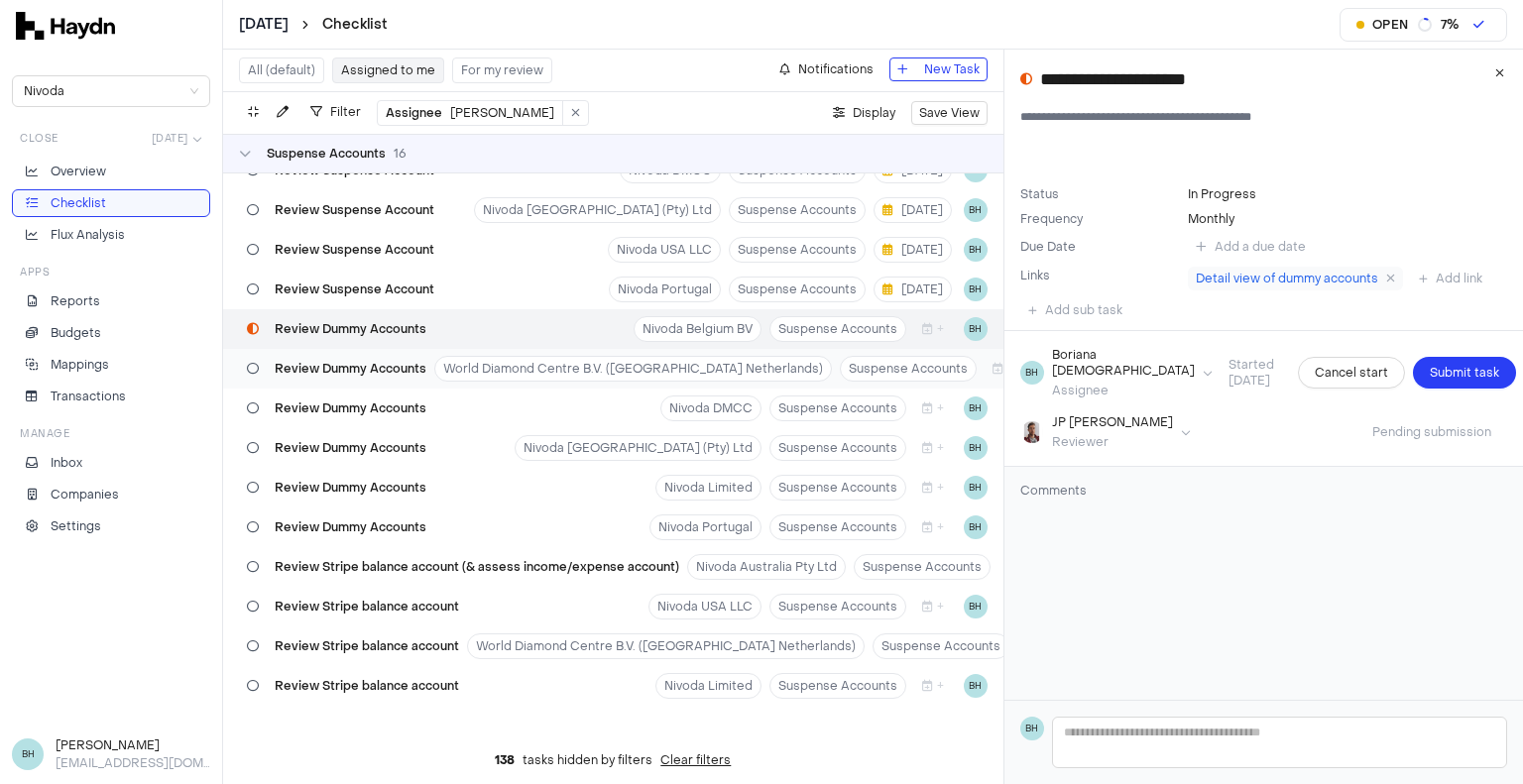 click on "Review Dummy Accounts" at bounding box center (336, 369) 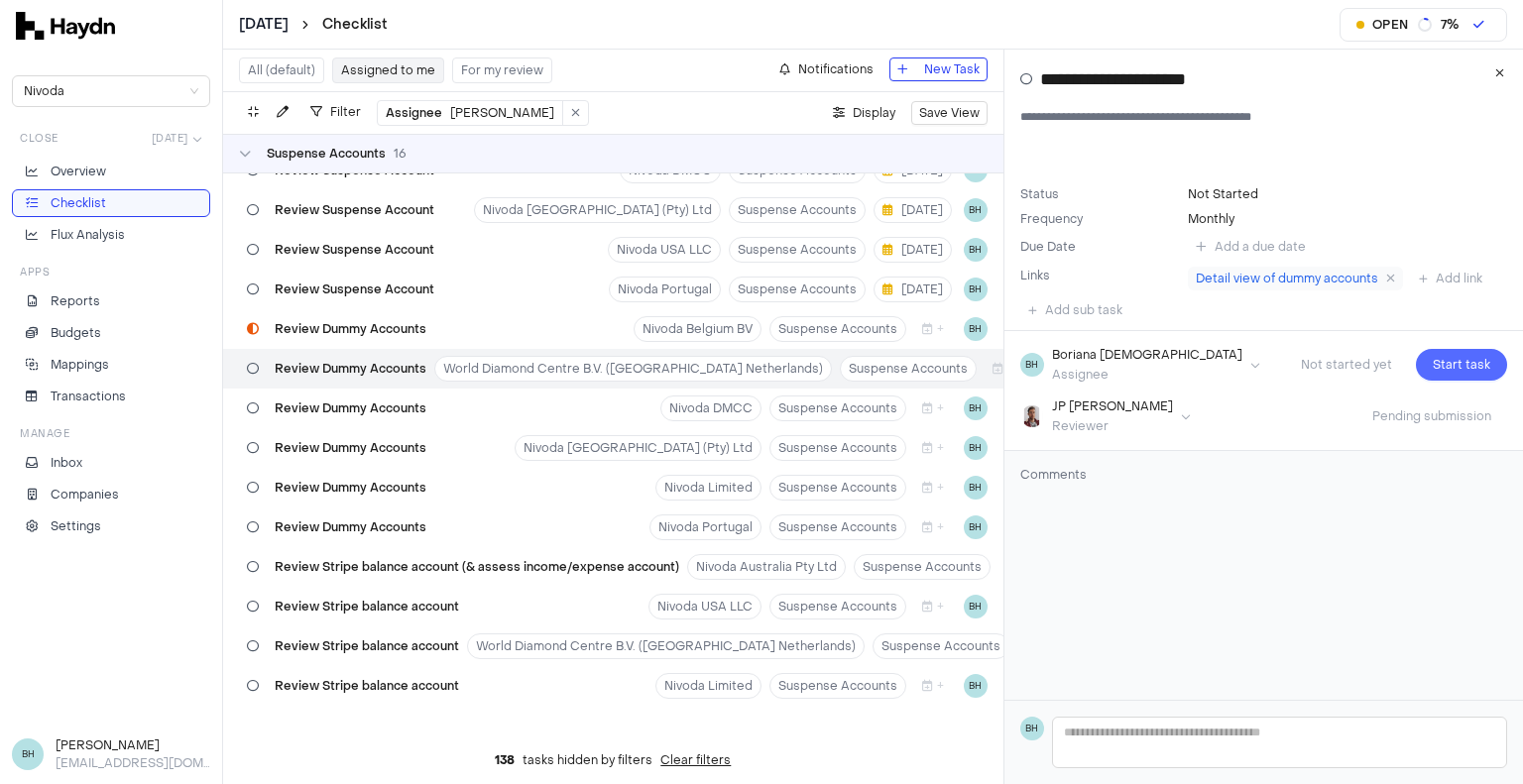 click on "Start task" at bounding box center [1462, 365] 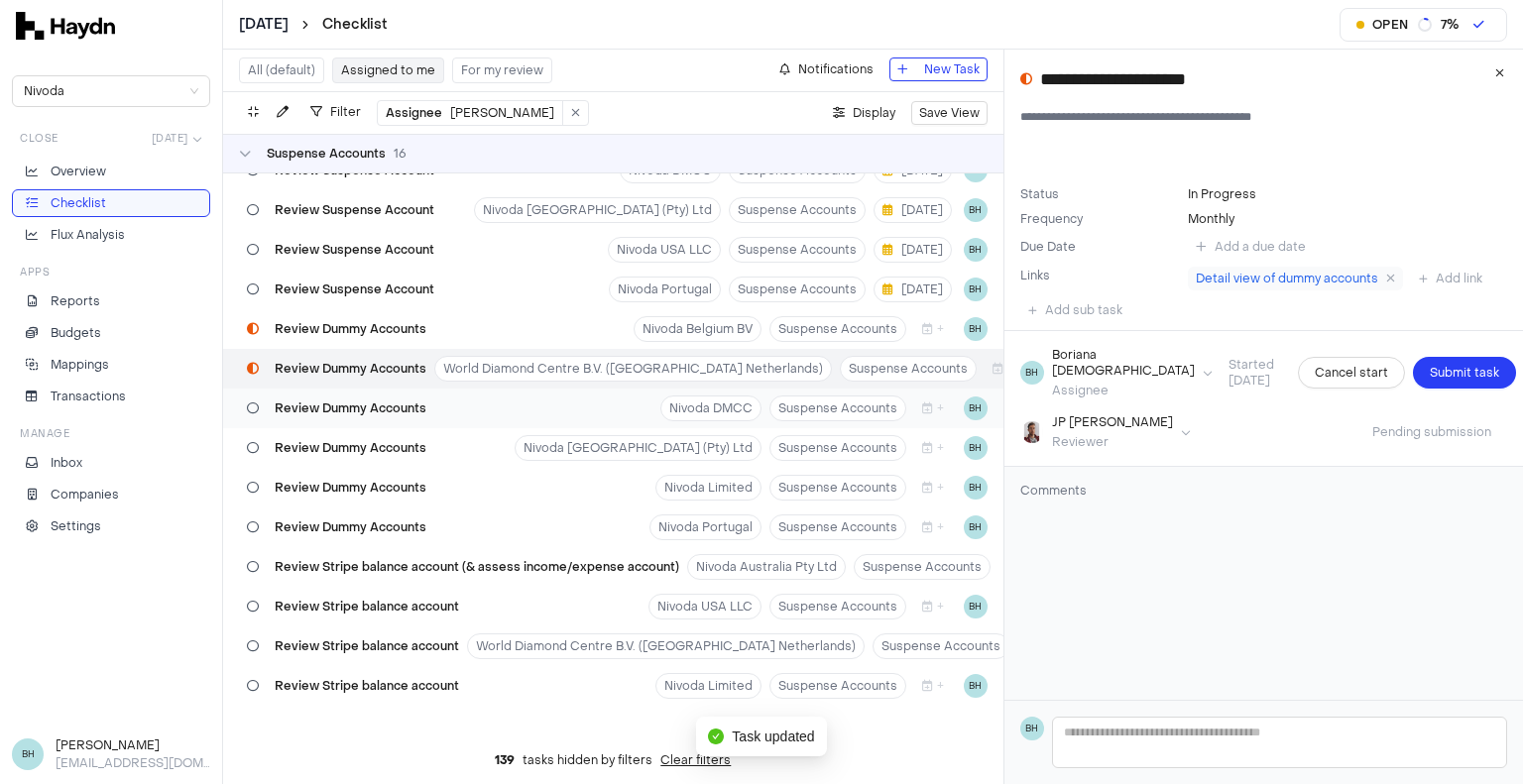 click on "Review Dummy Accounts" at bounding box center (350, 408) 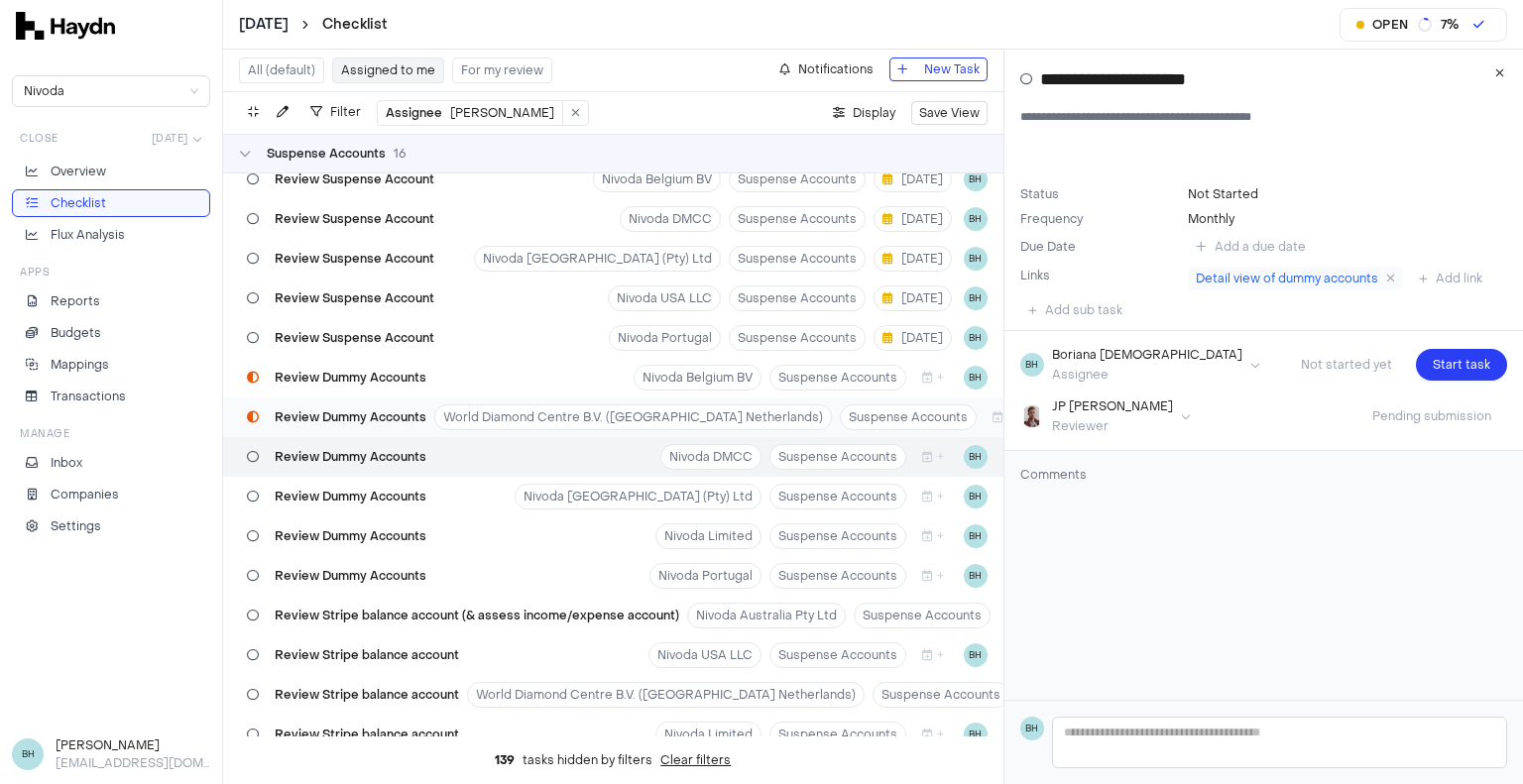 scroll, scrollTop: 1014, scrollLeft: 0, axis: vertical 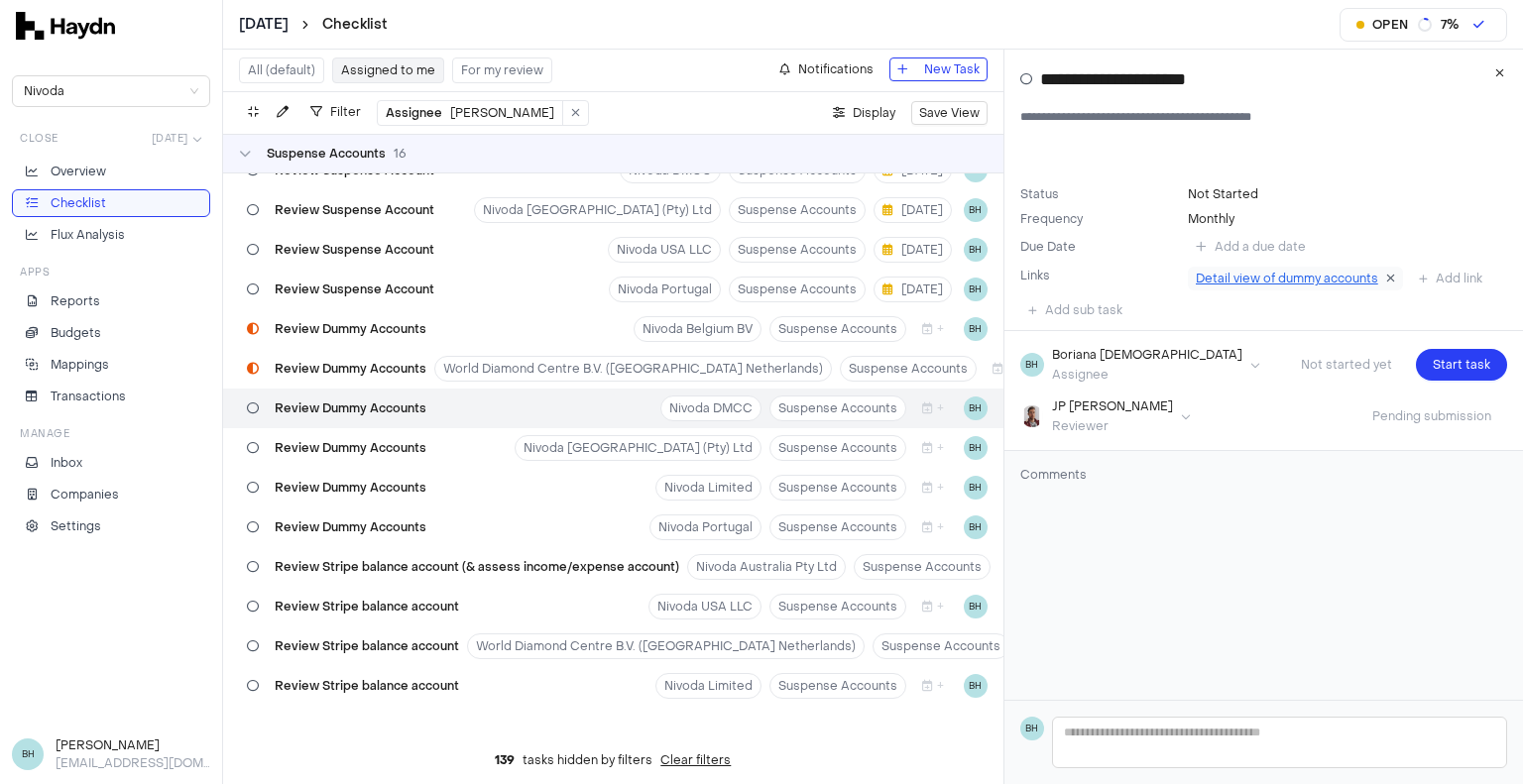 click at bounding box center [1390, 279] 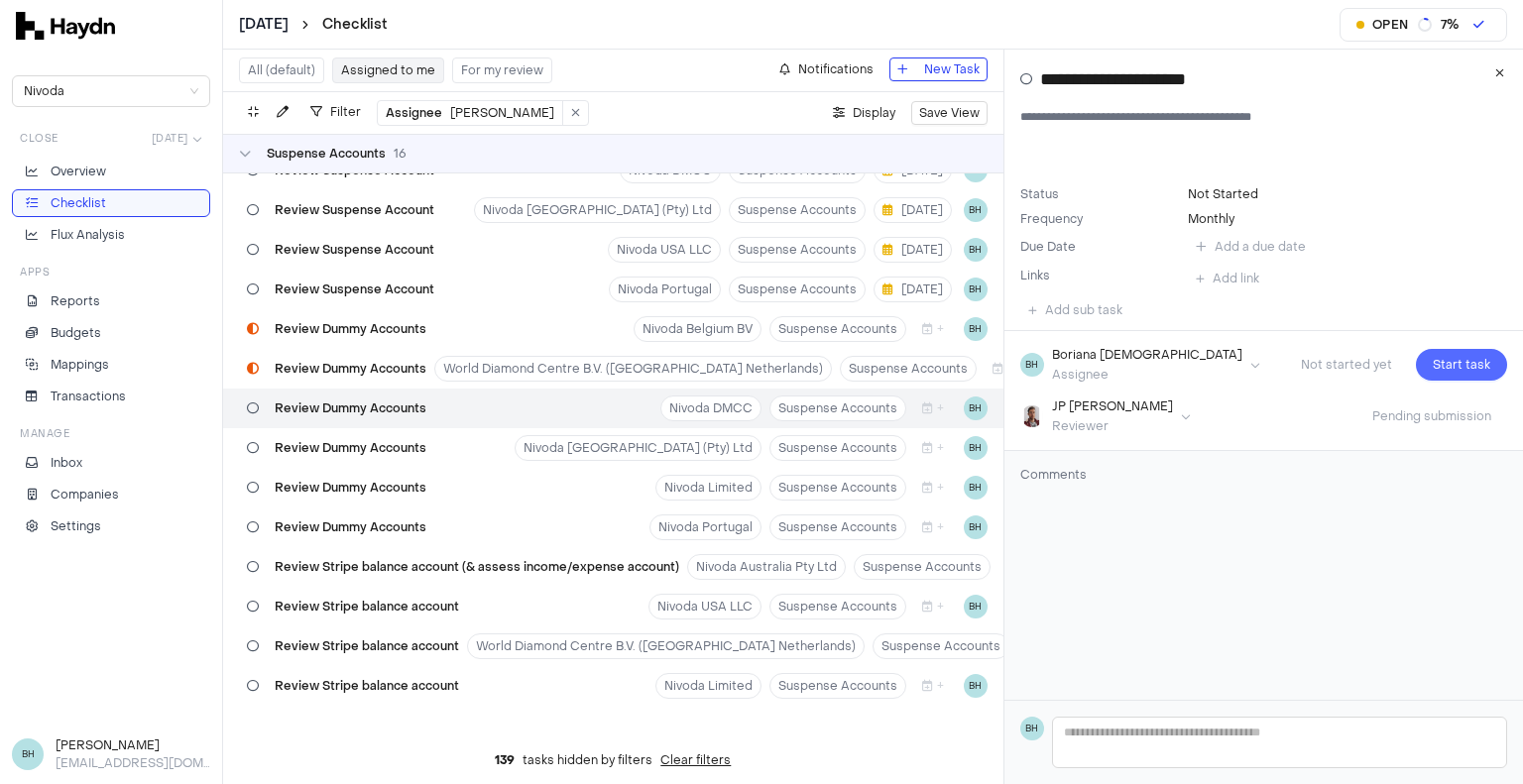 click on "Start task" at bounding box center (1462, 365) 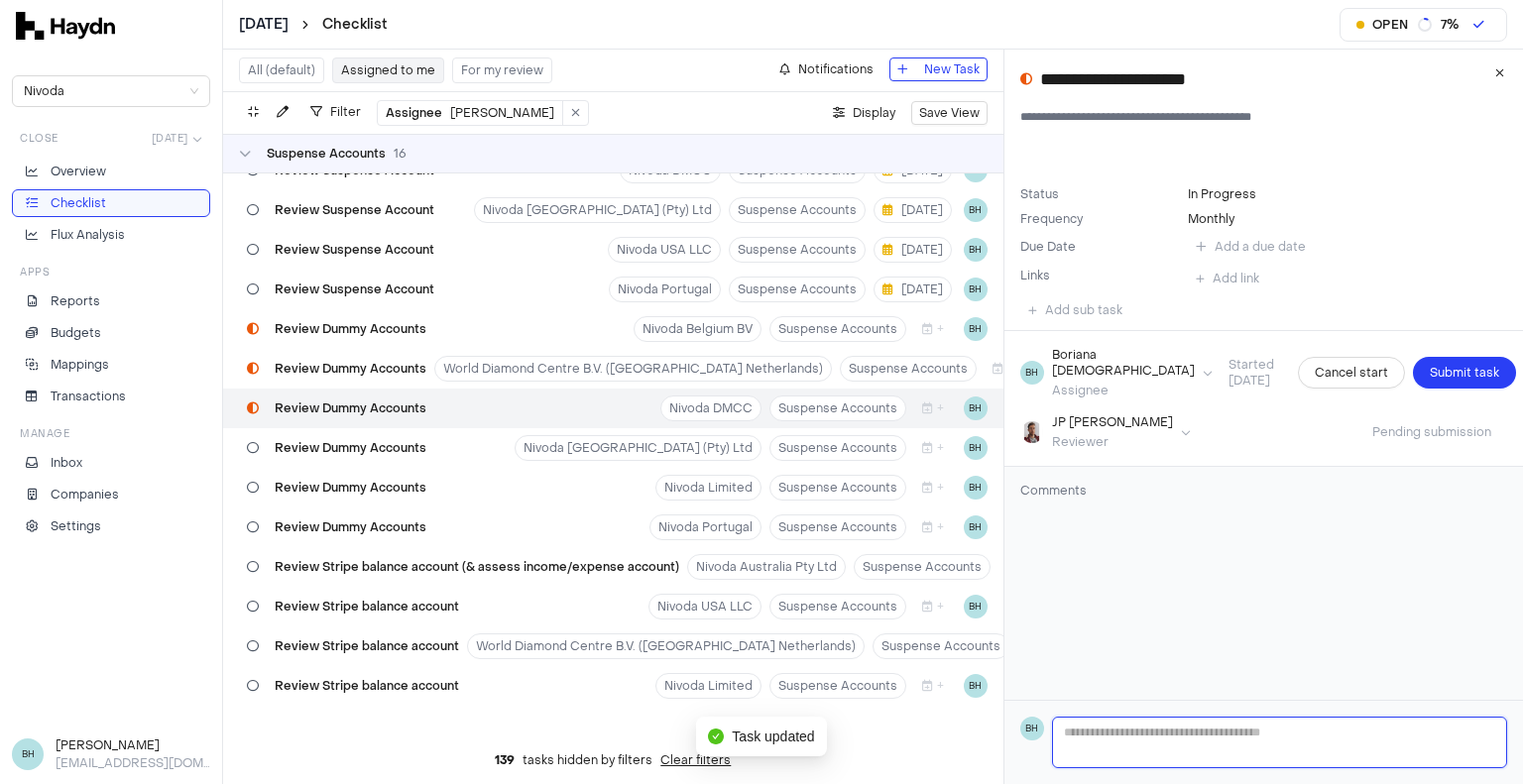 click at bounding box center (1279, 742) 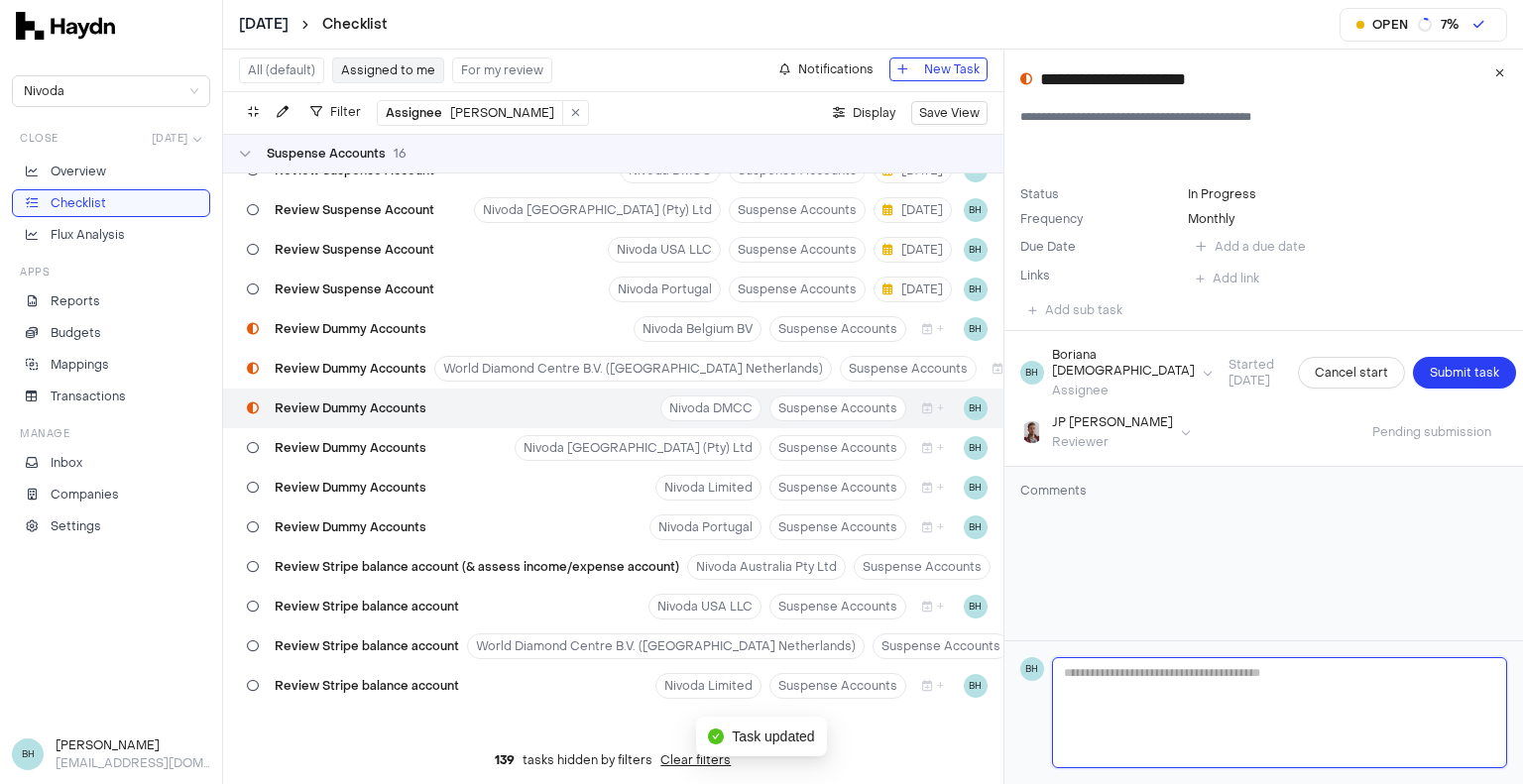 type 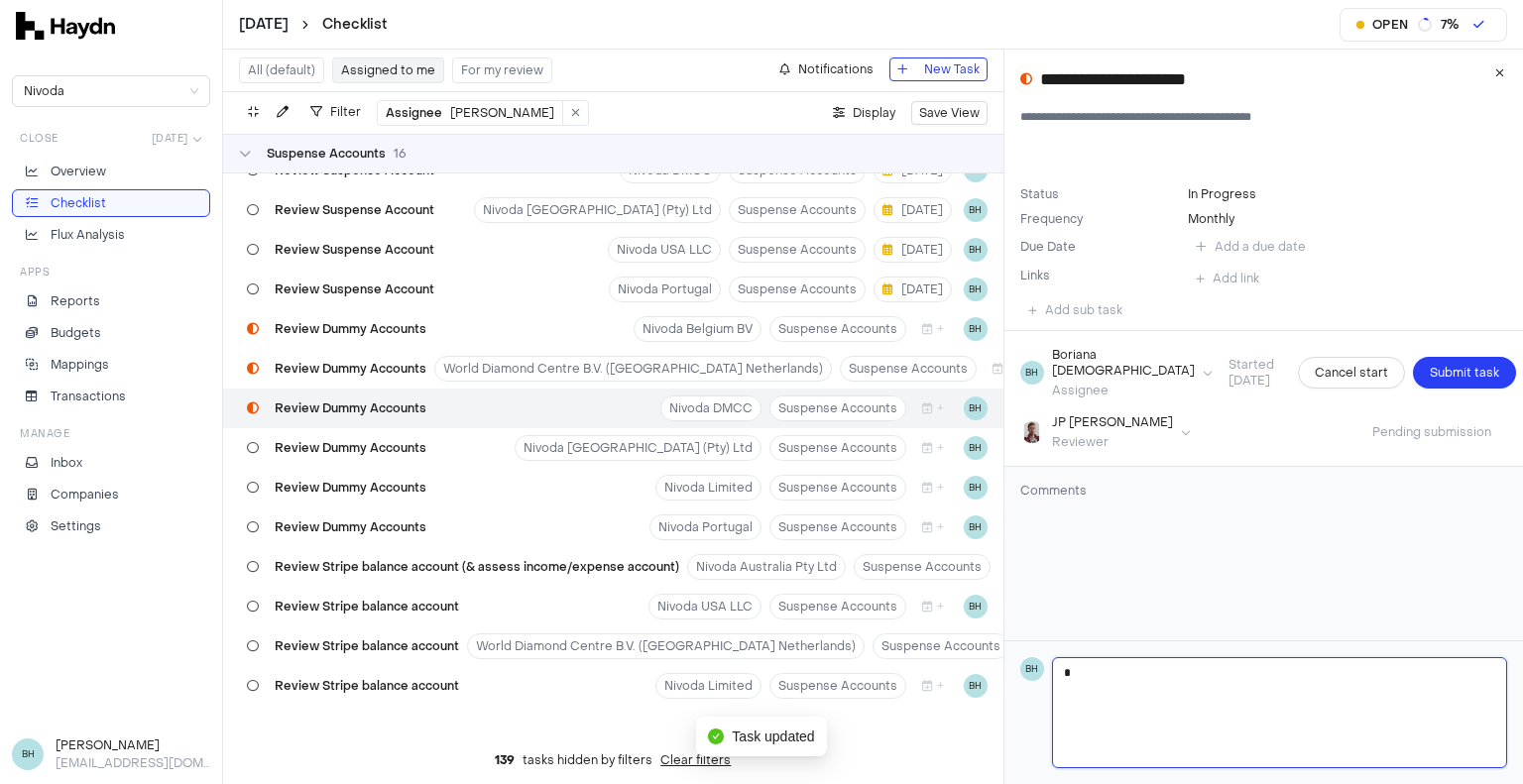 type 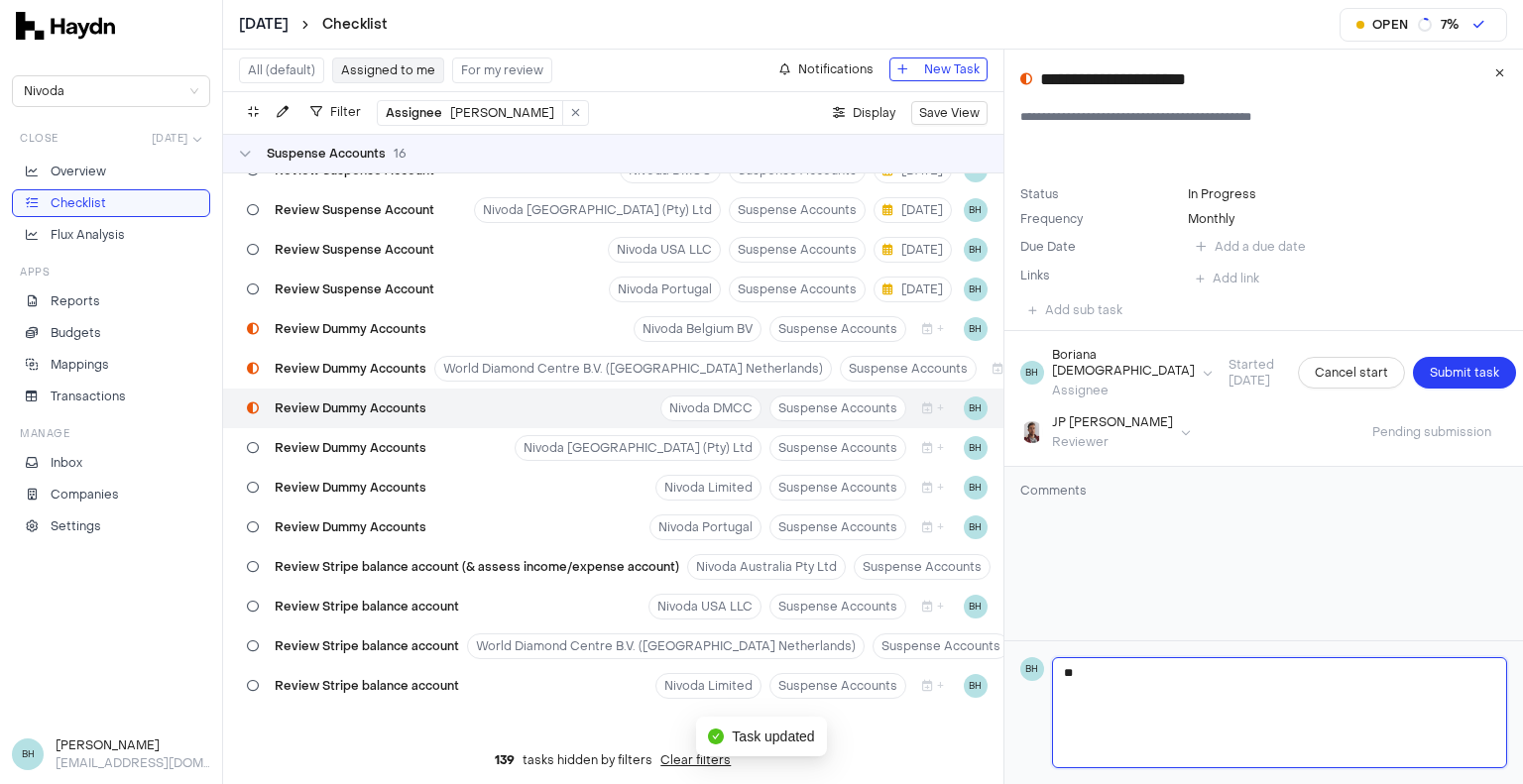 type 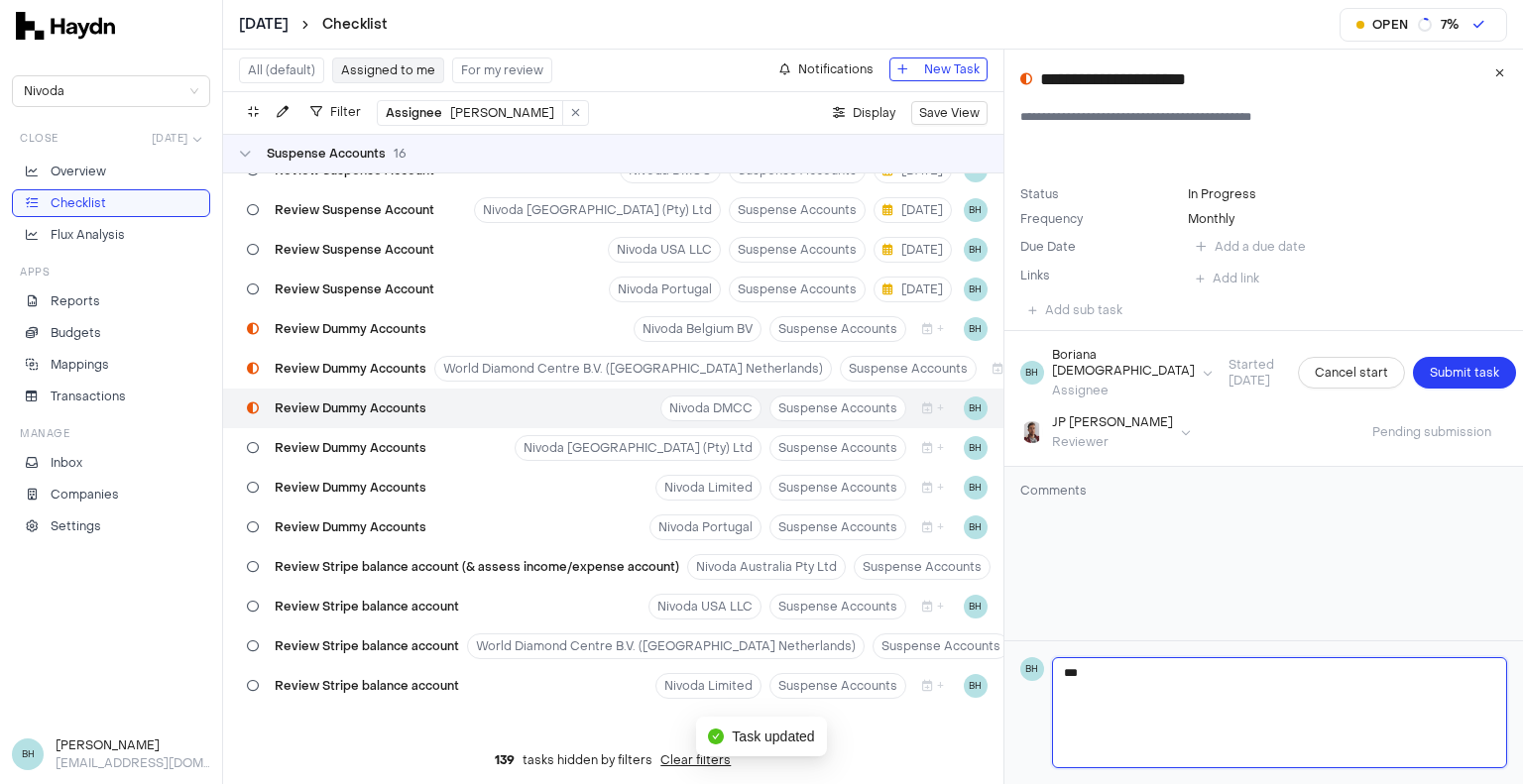 type 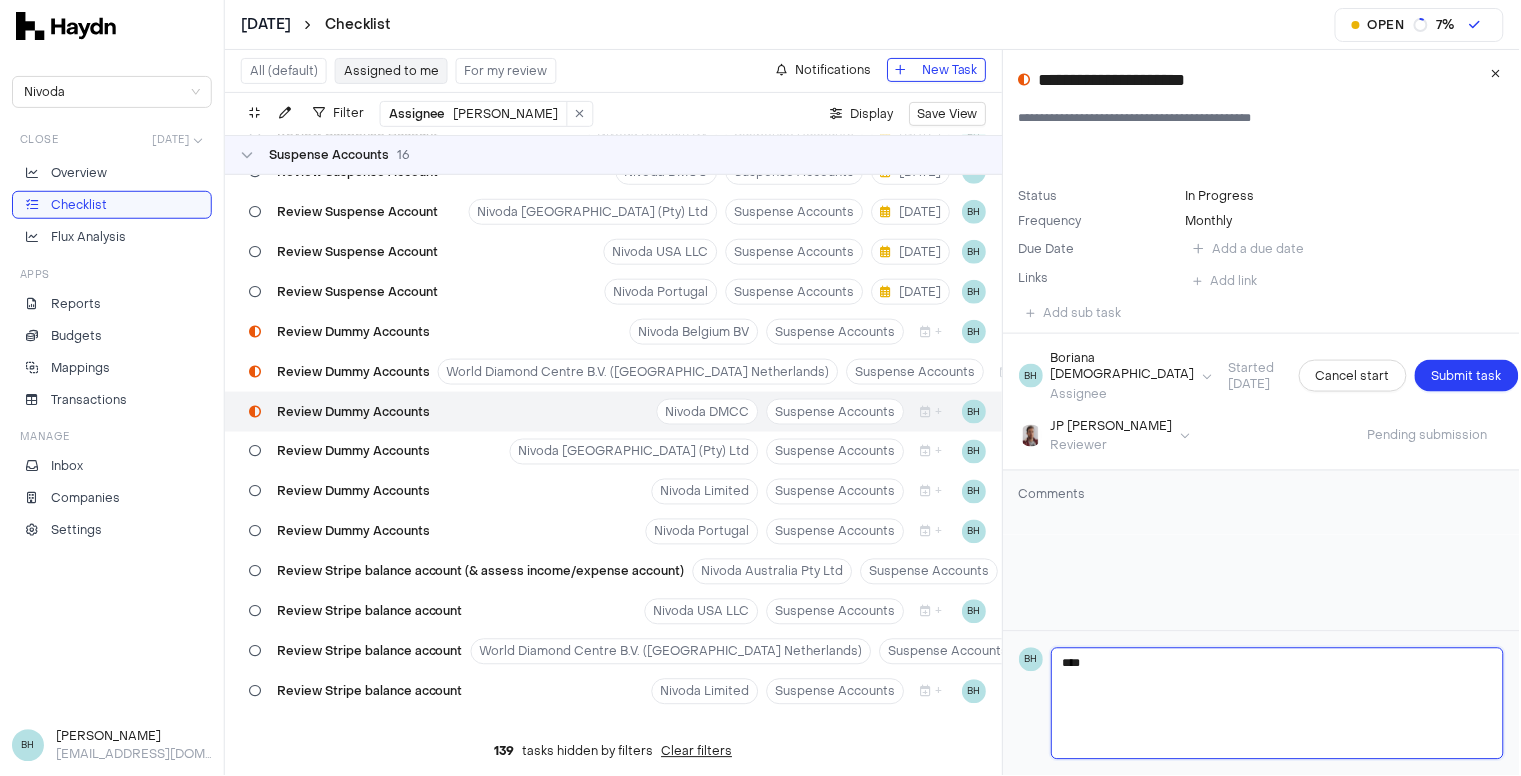 type 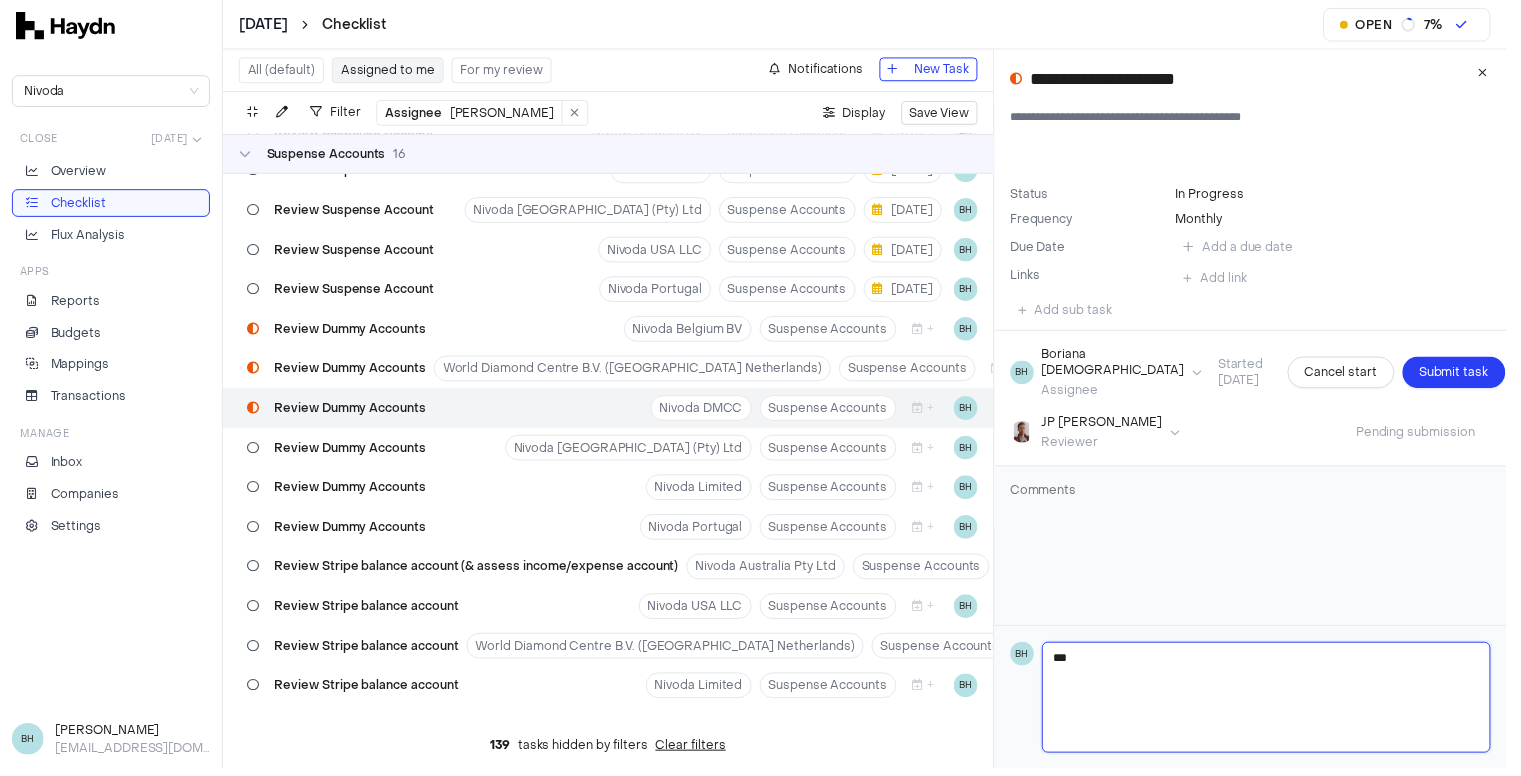 type 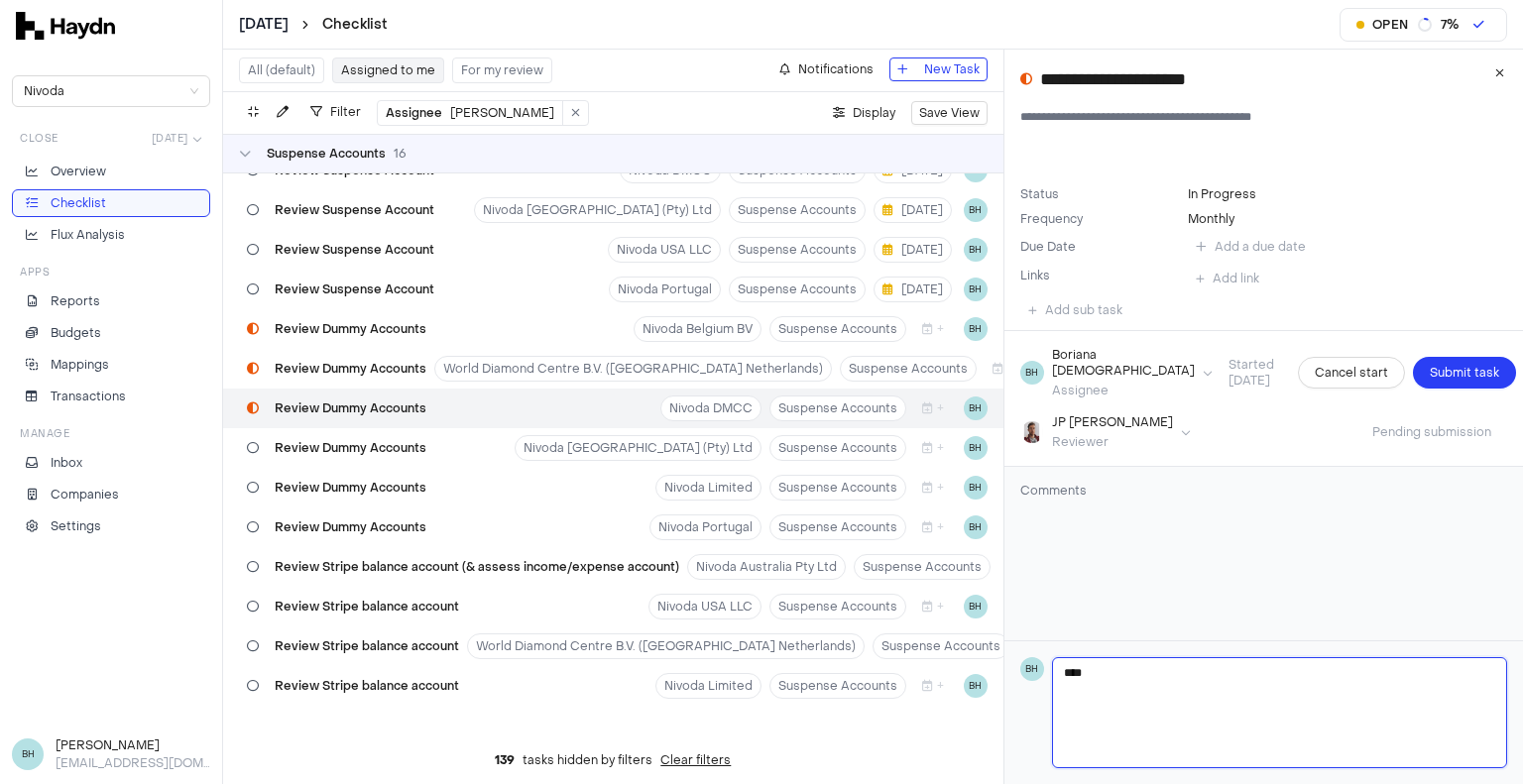 type 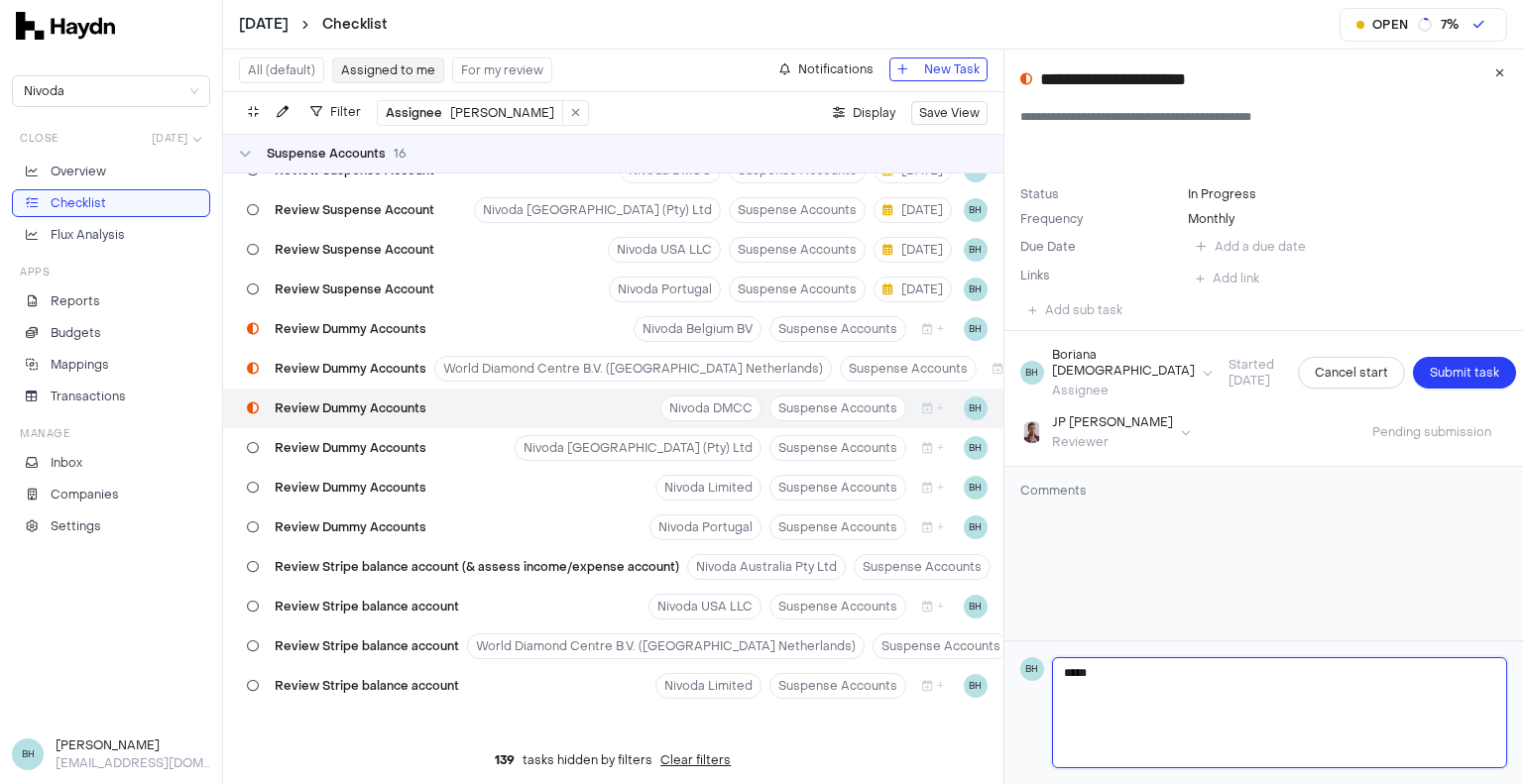 type 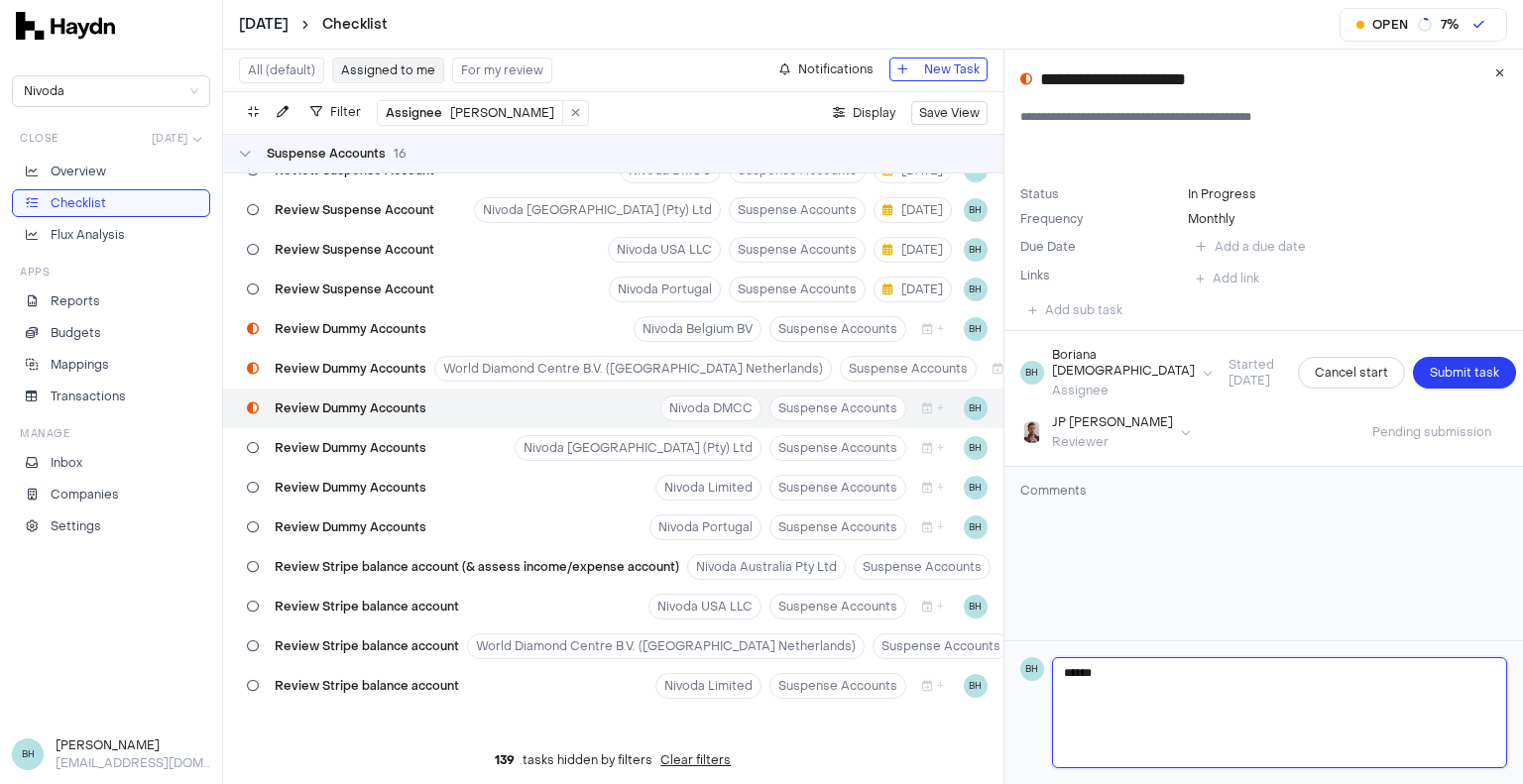 type 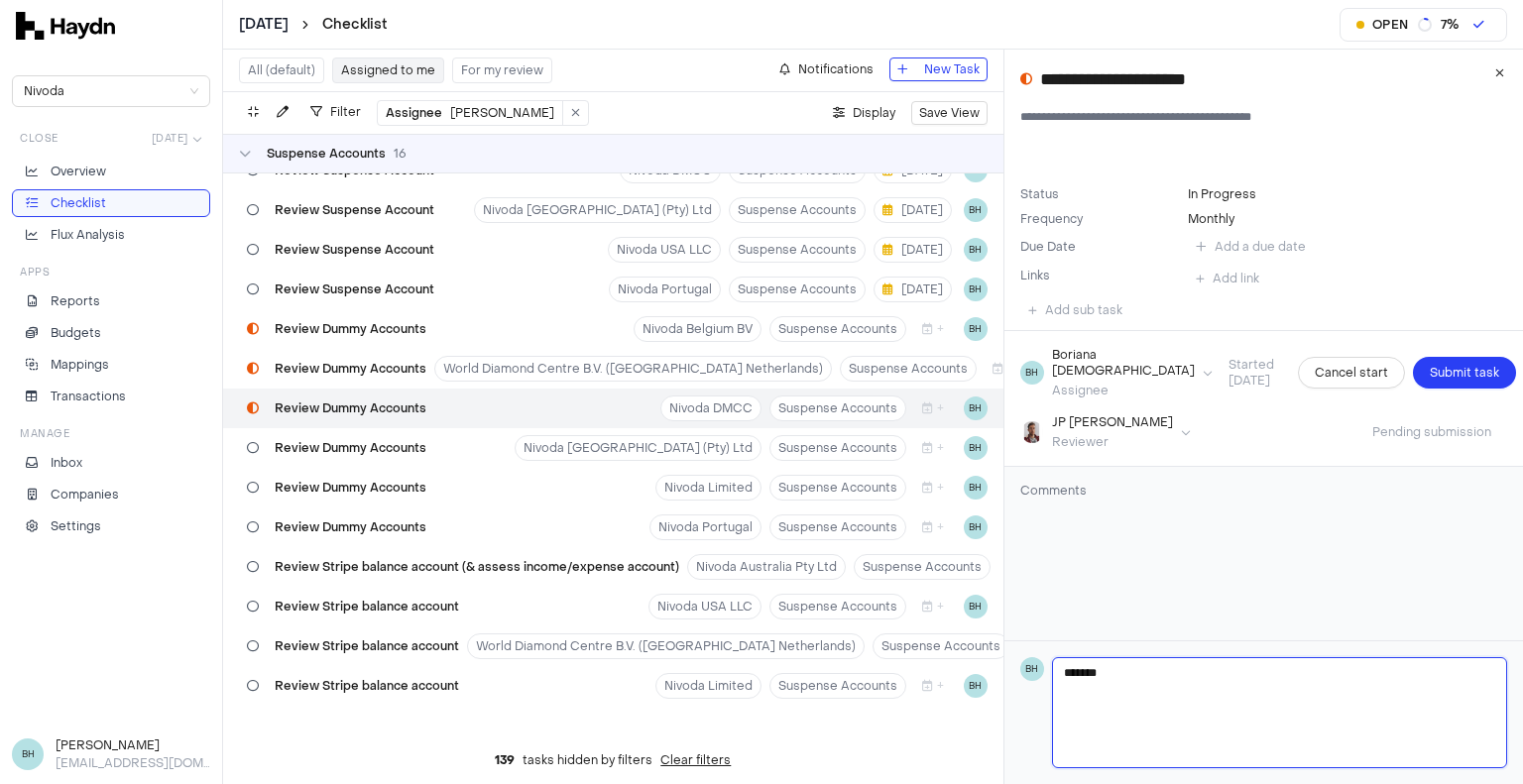 type 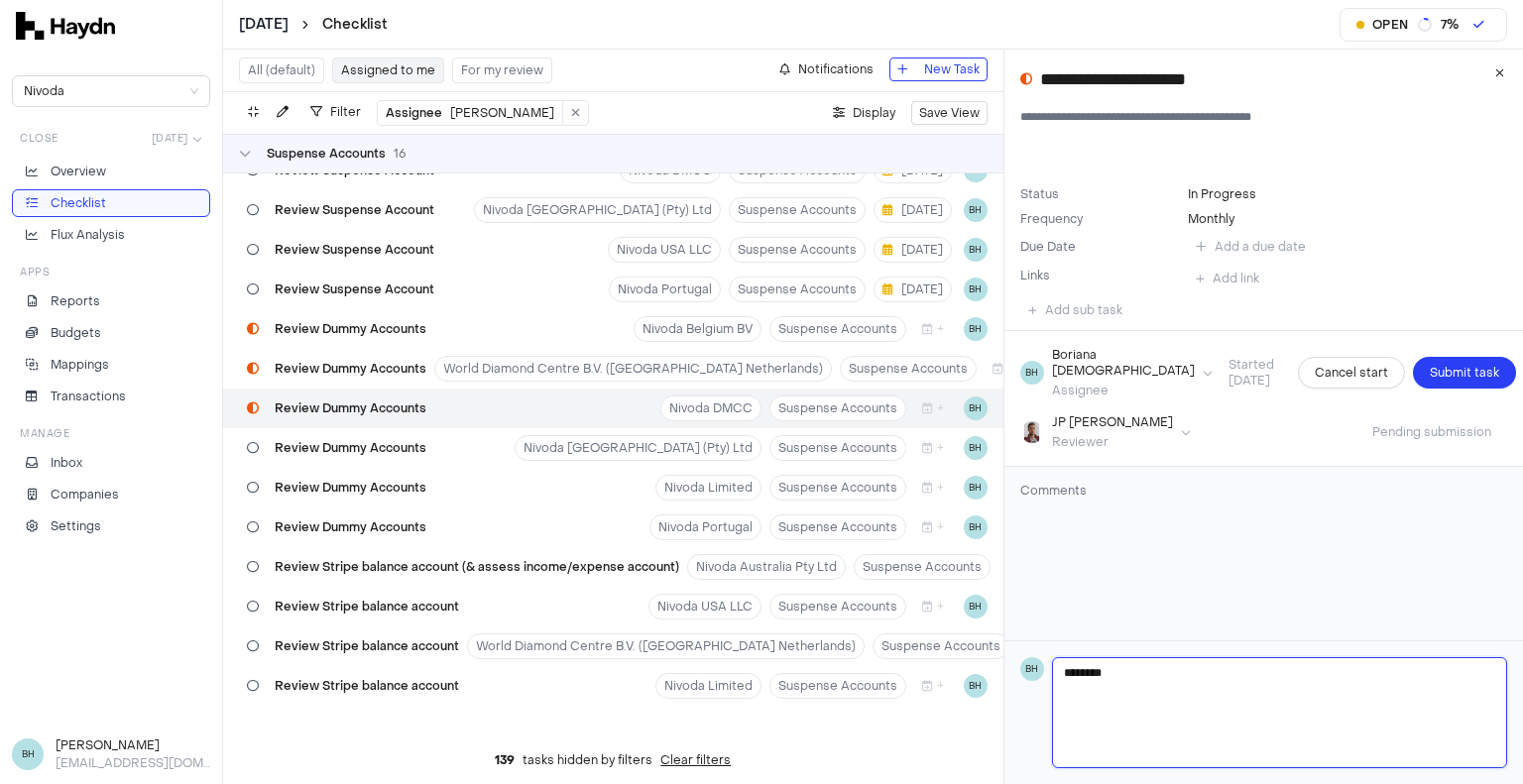 type on "*********" 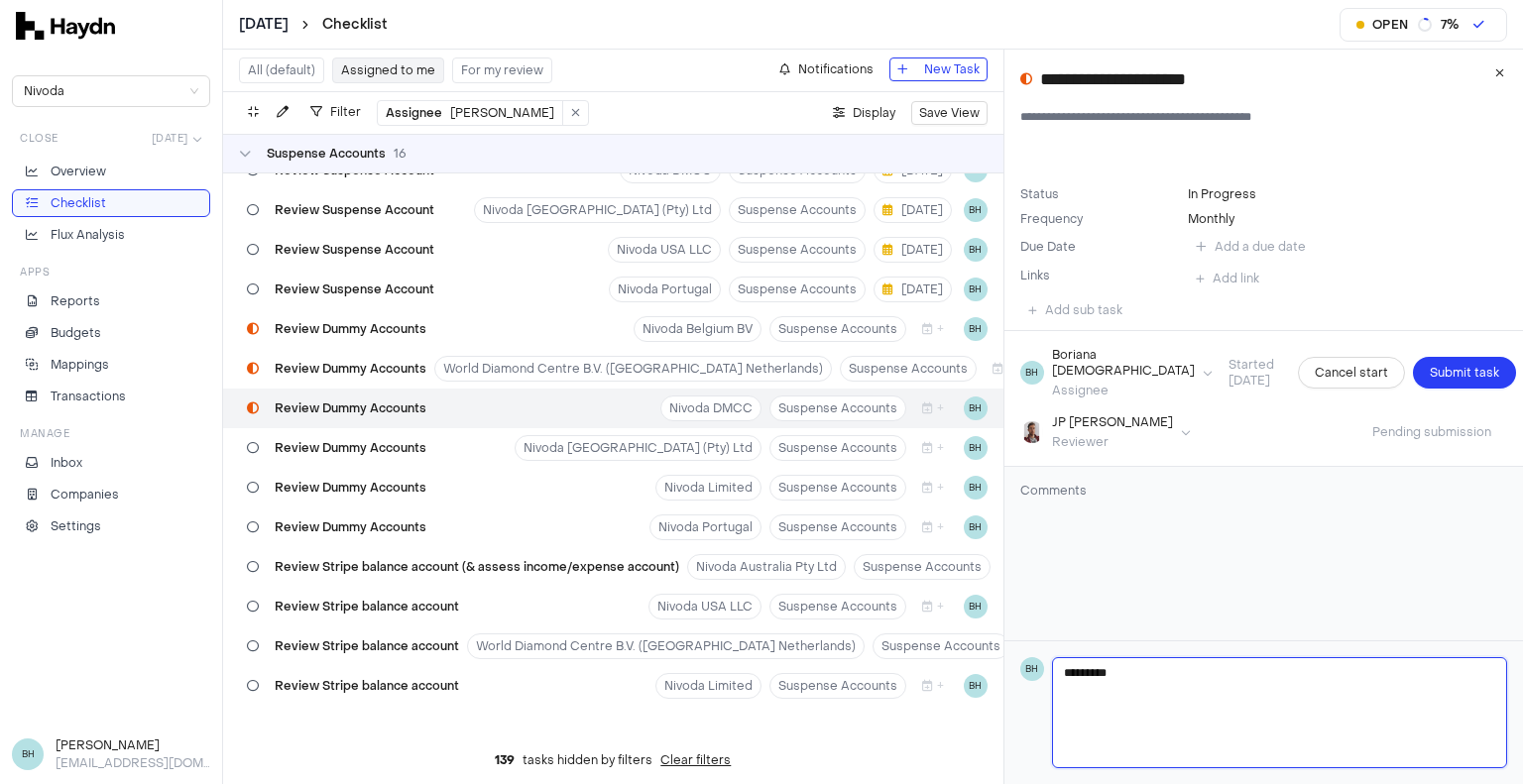 type 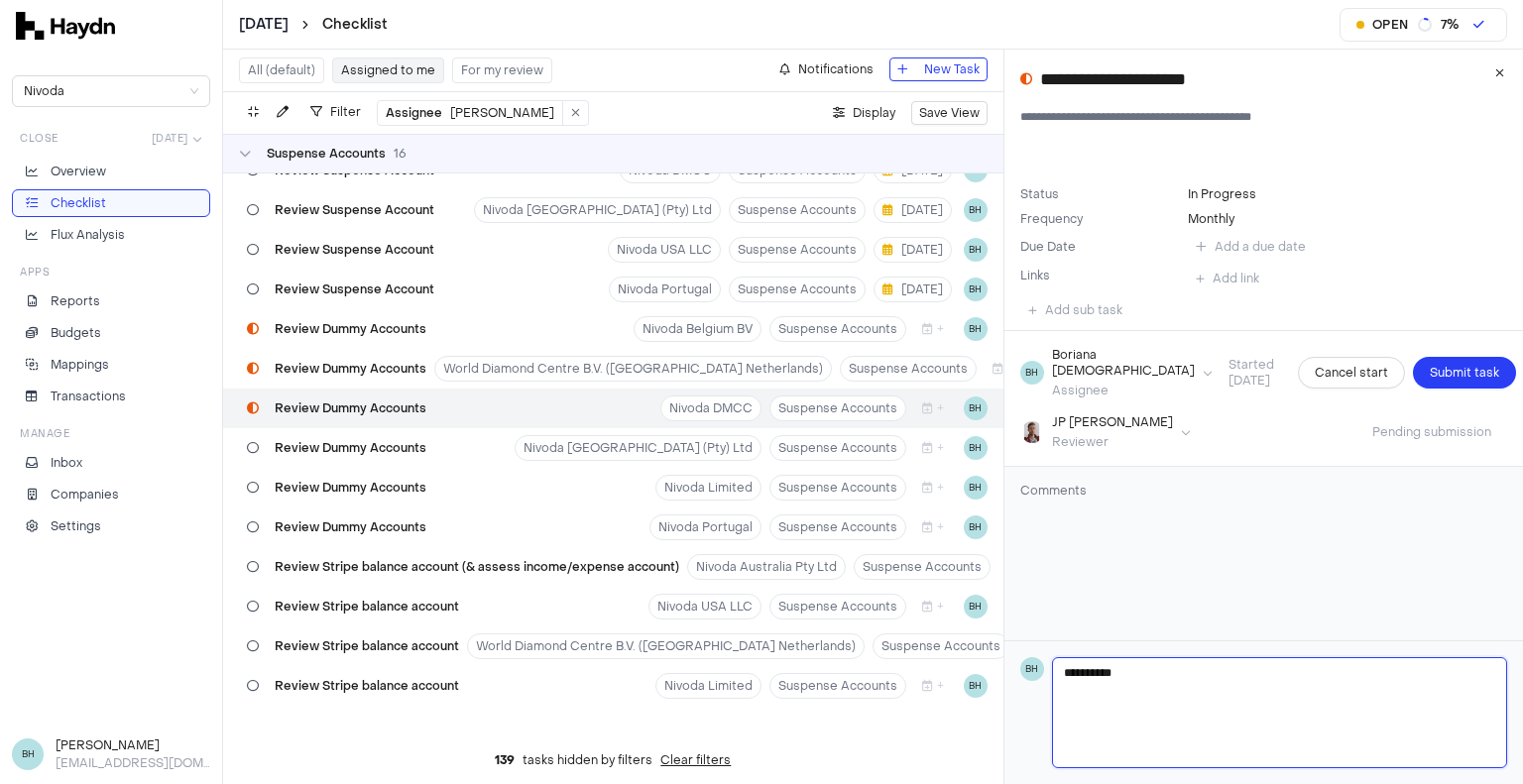 type 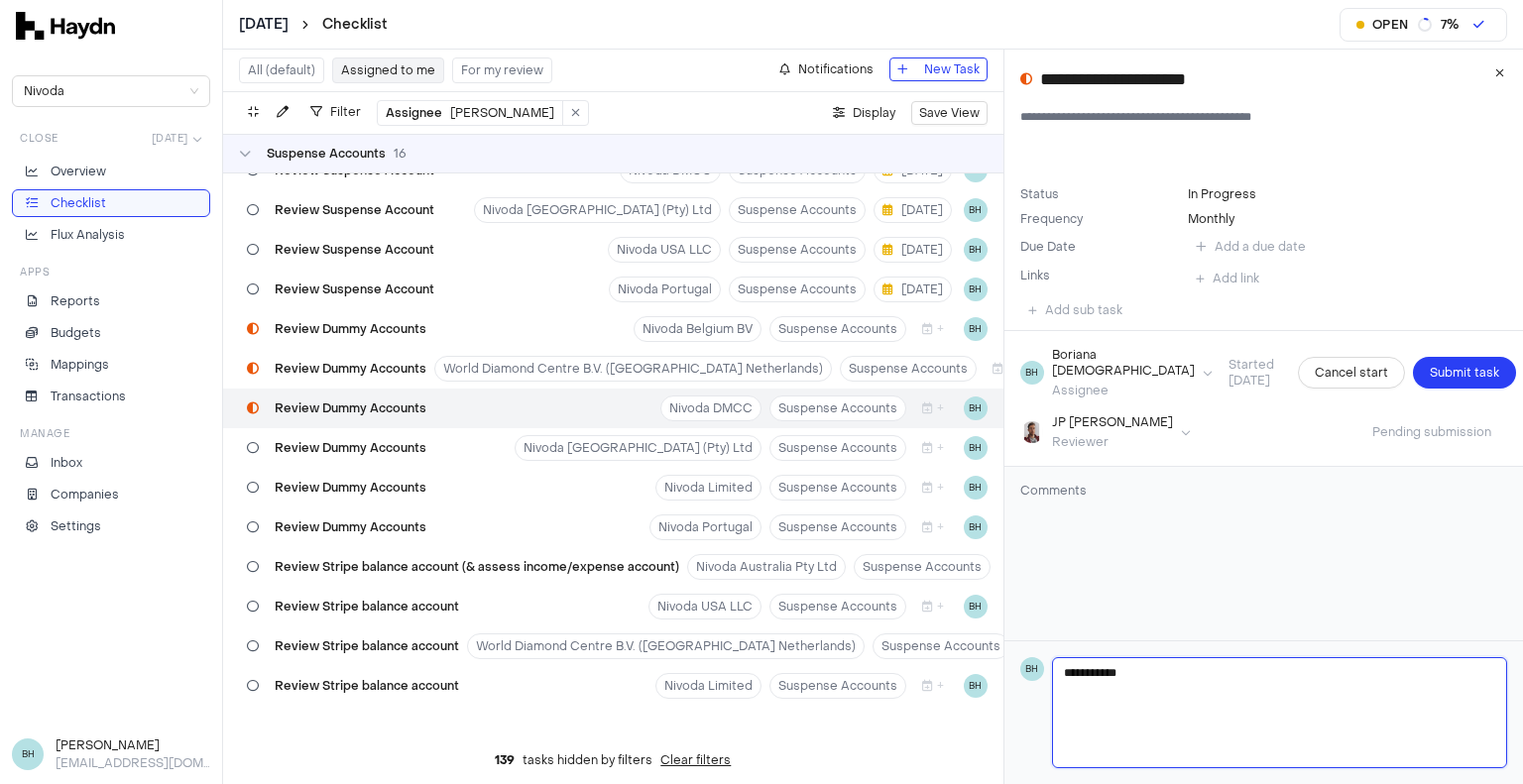 type 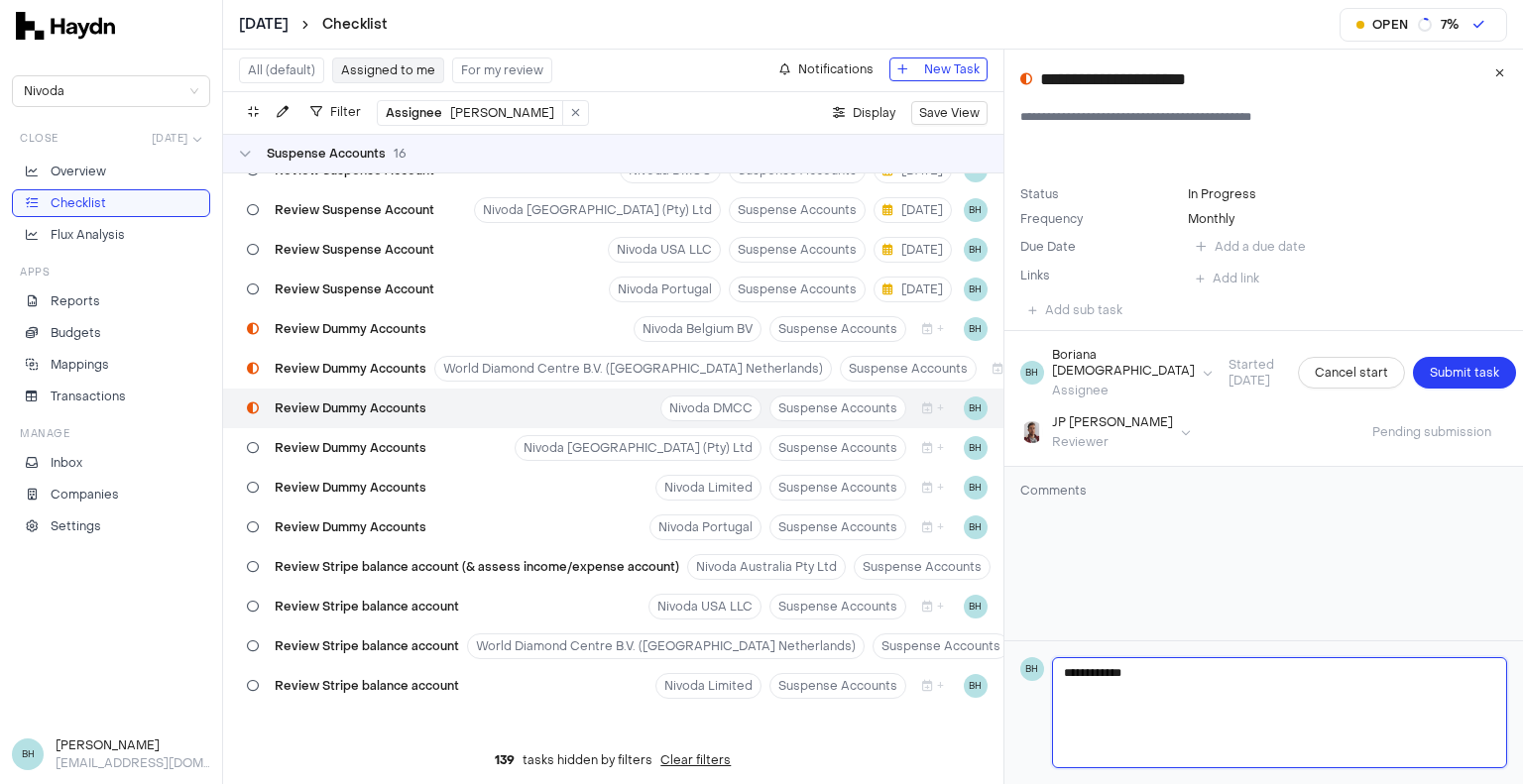 type 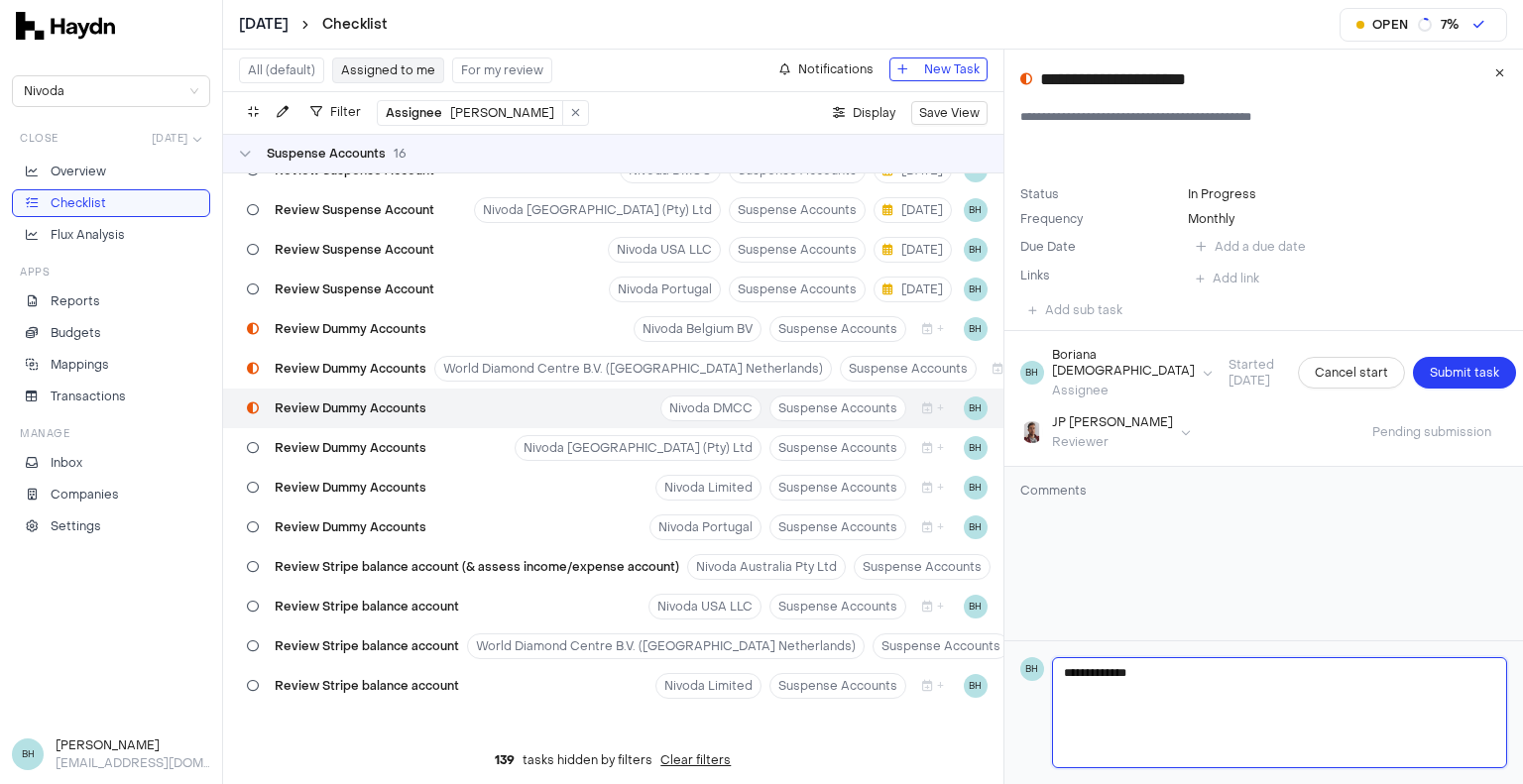 type 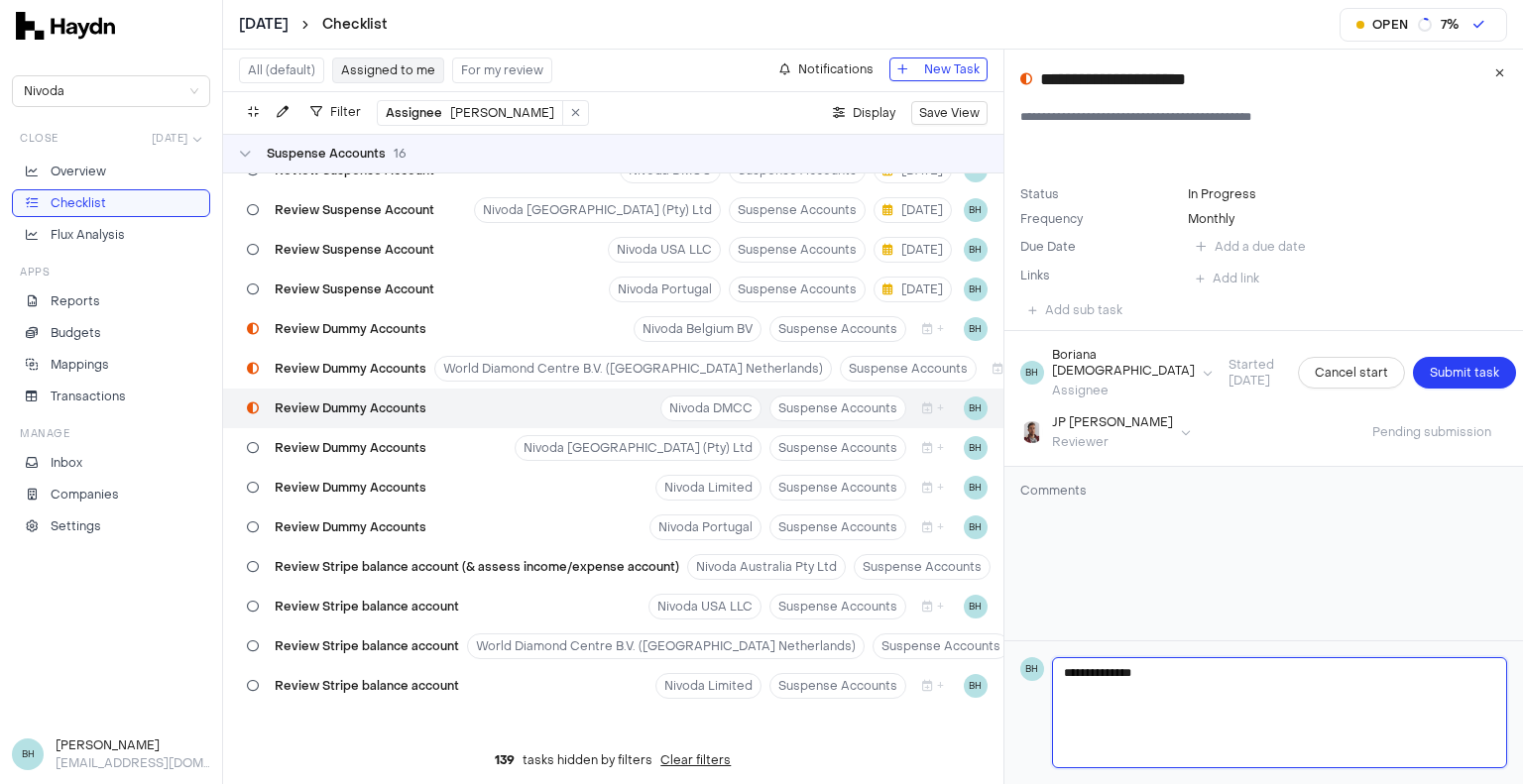 type 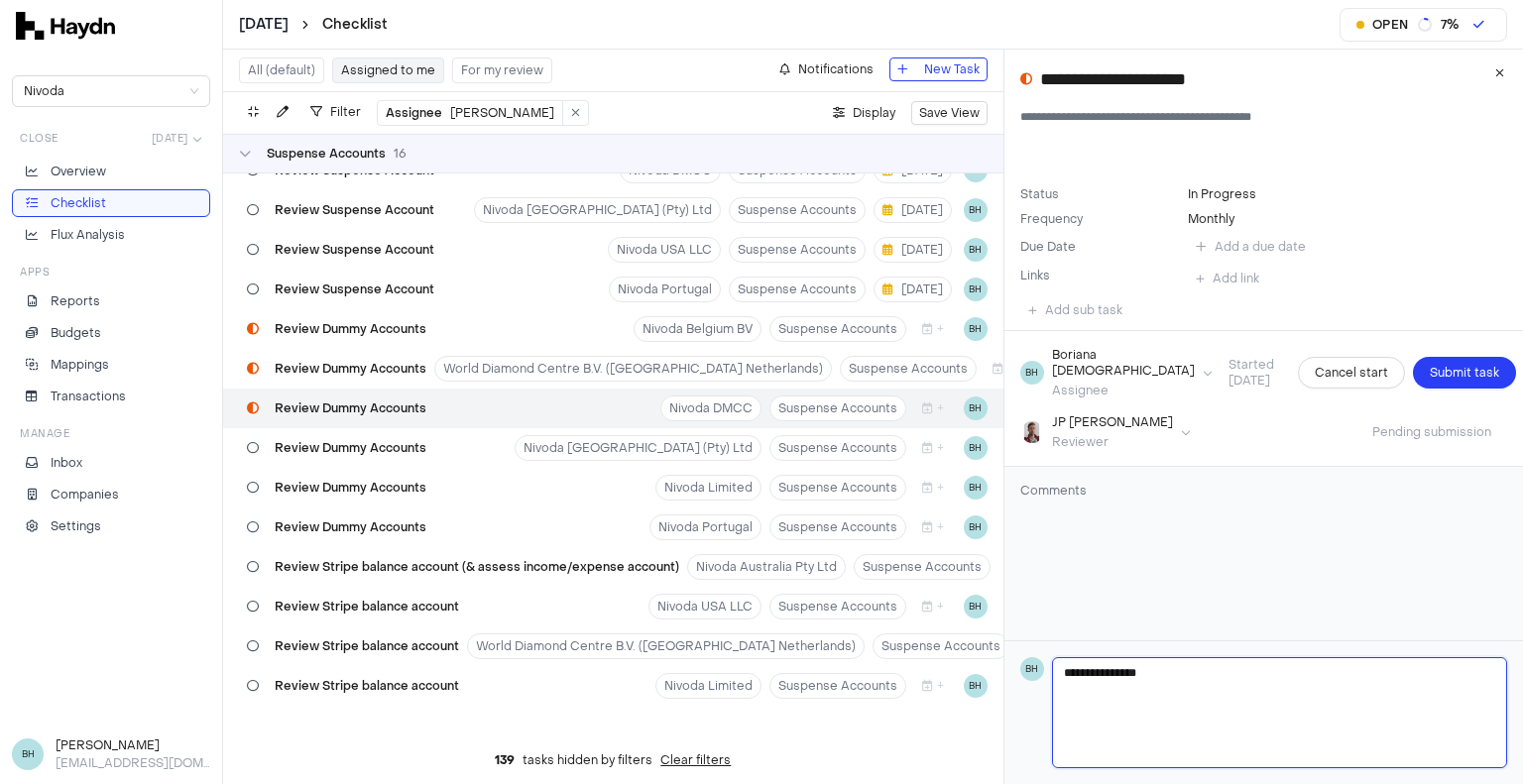type 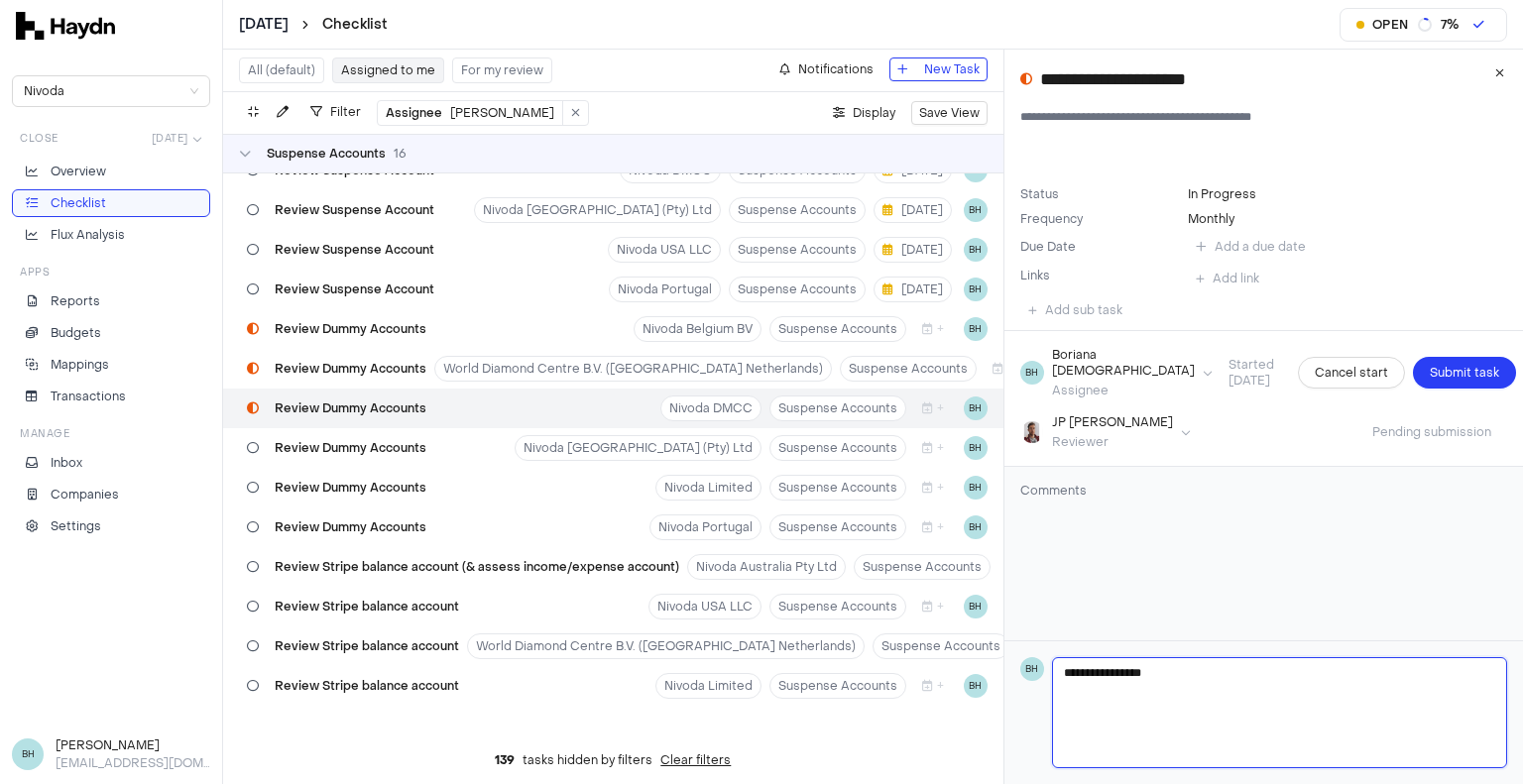 type 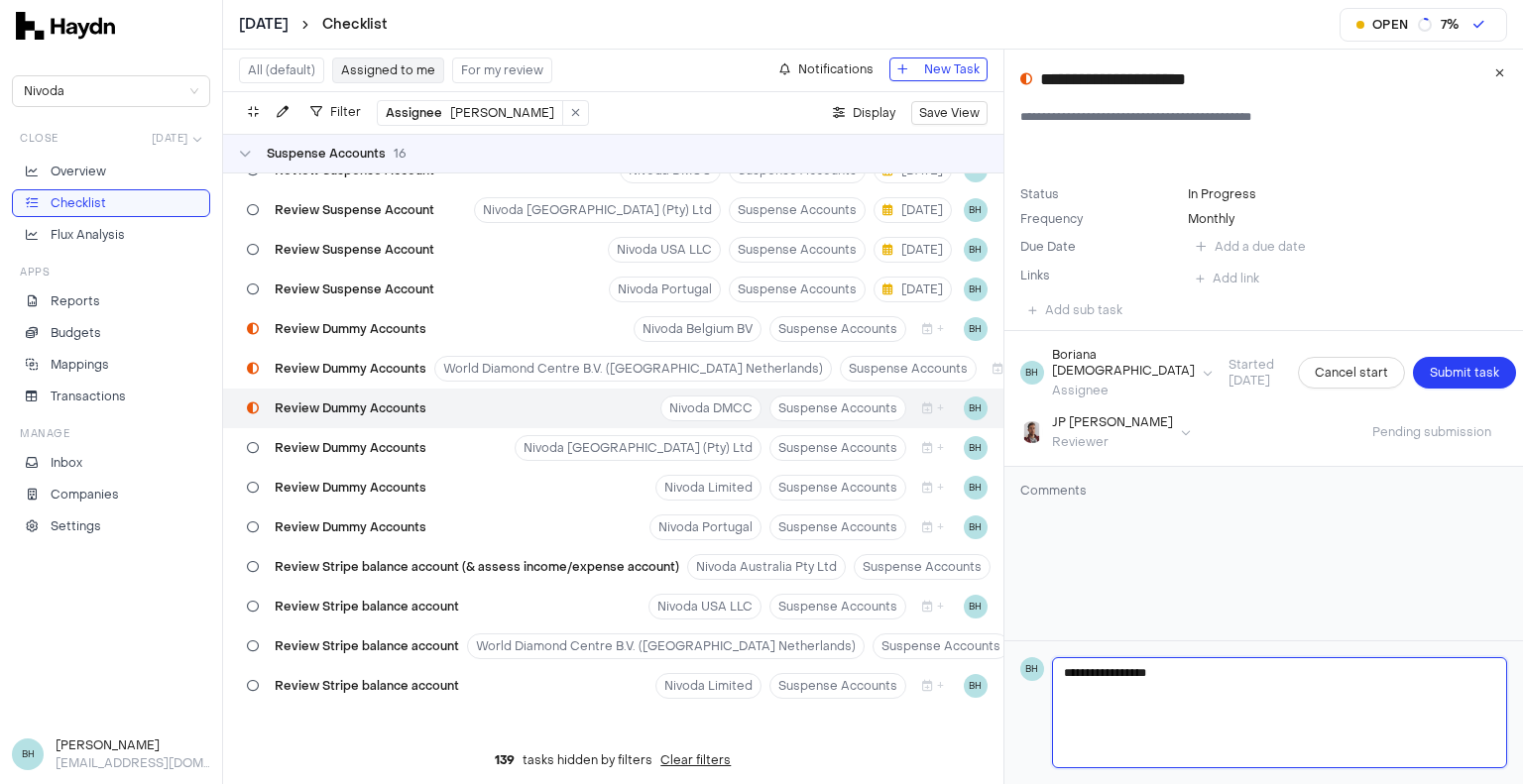 type 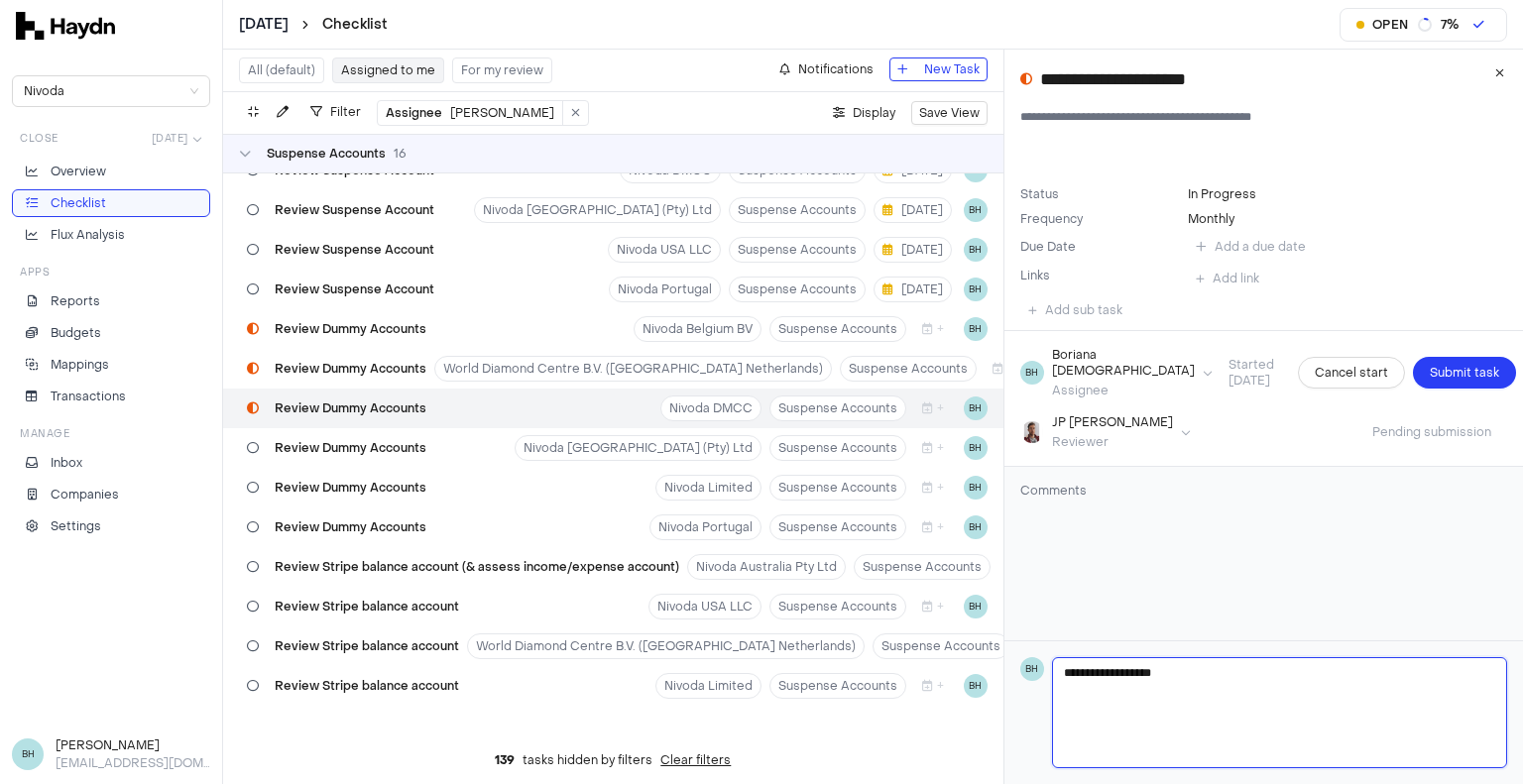 type 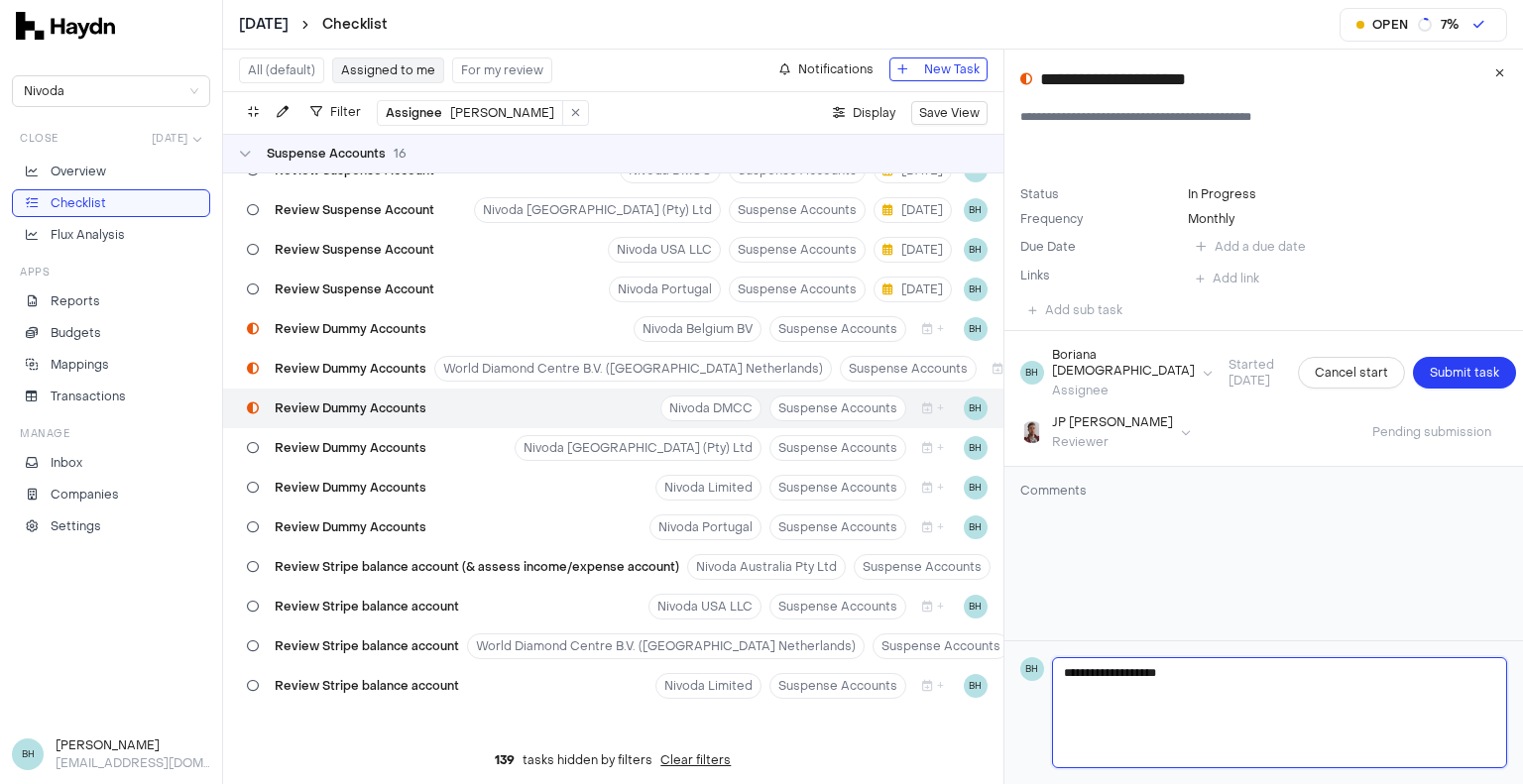 type 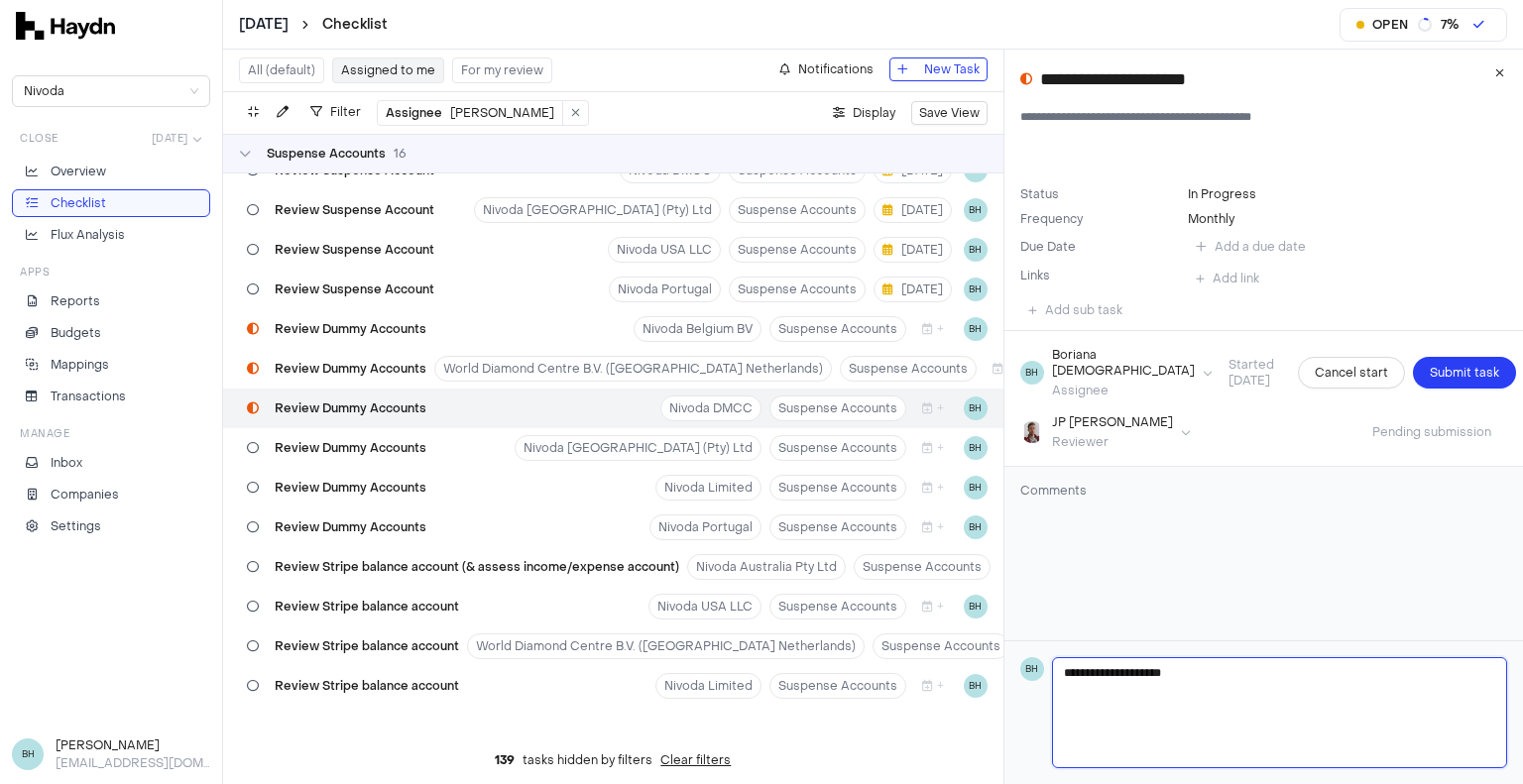 type 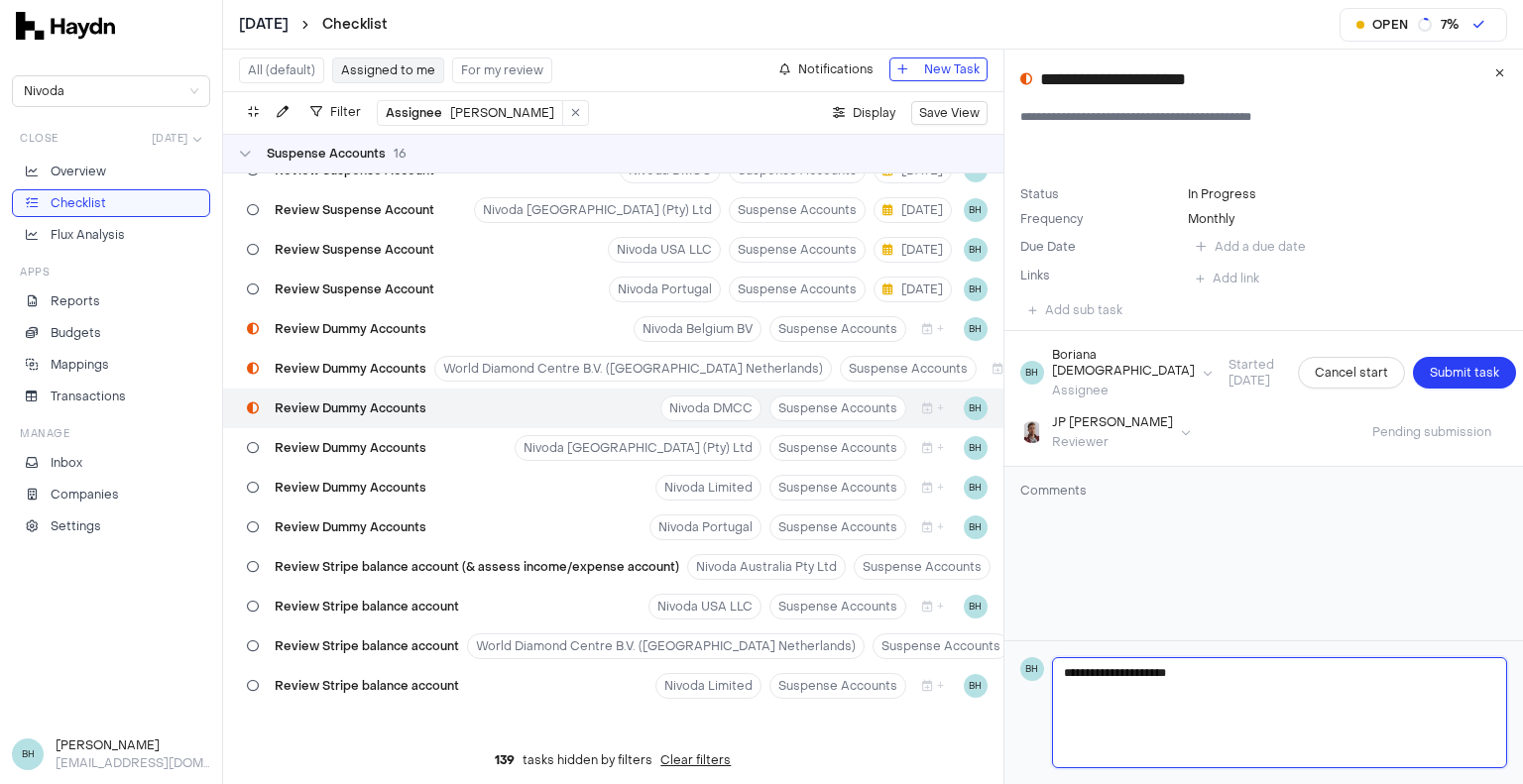 type 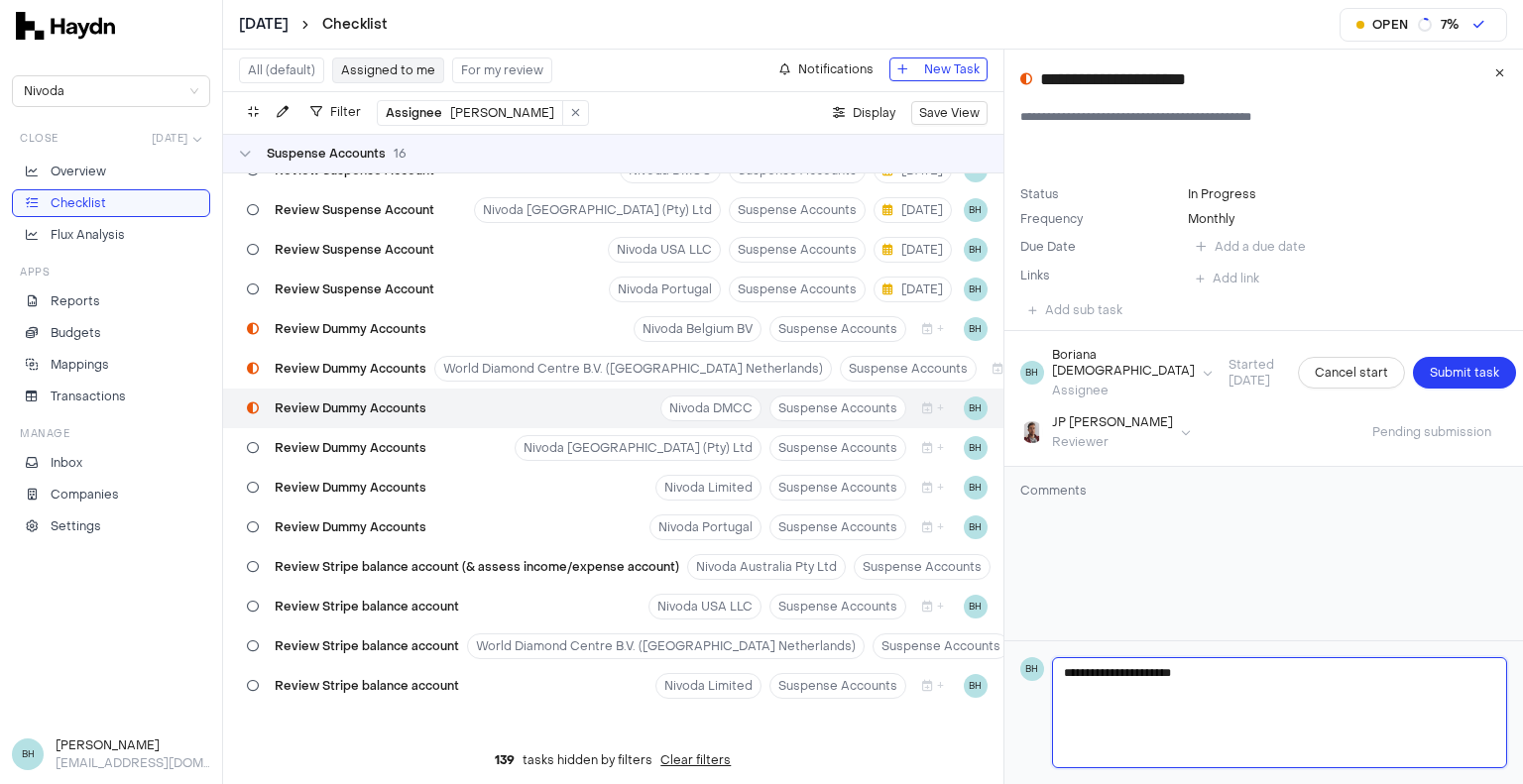 type 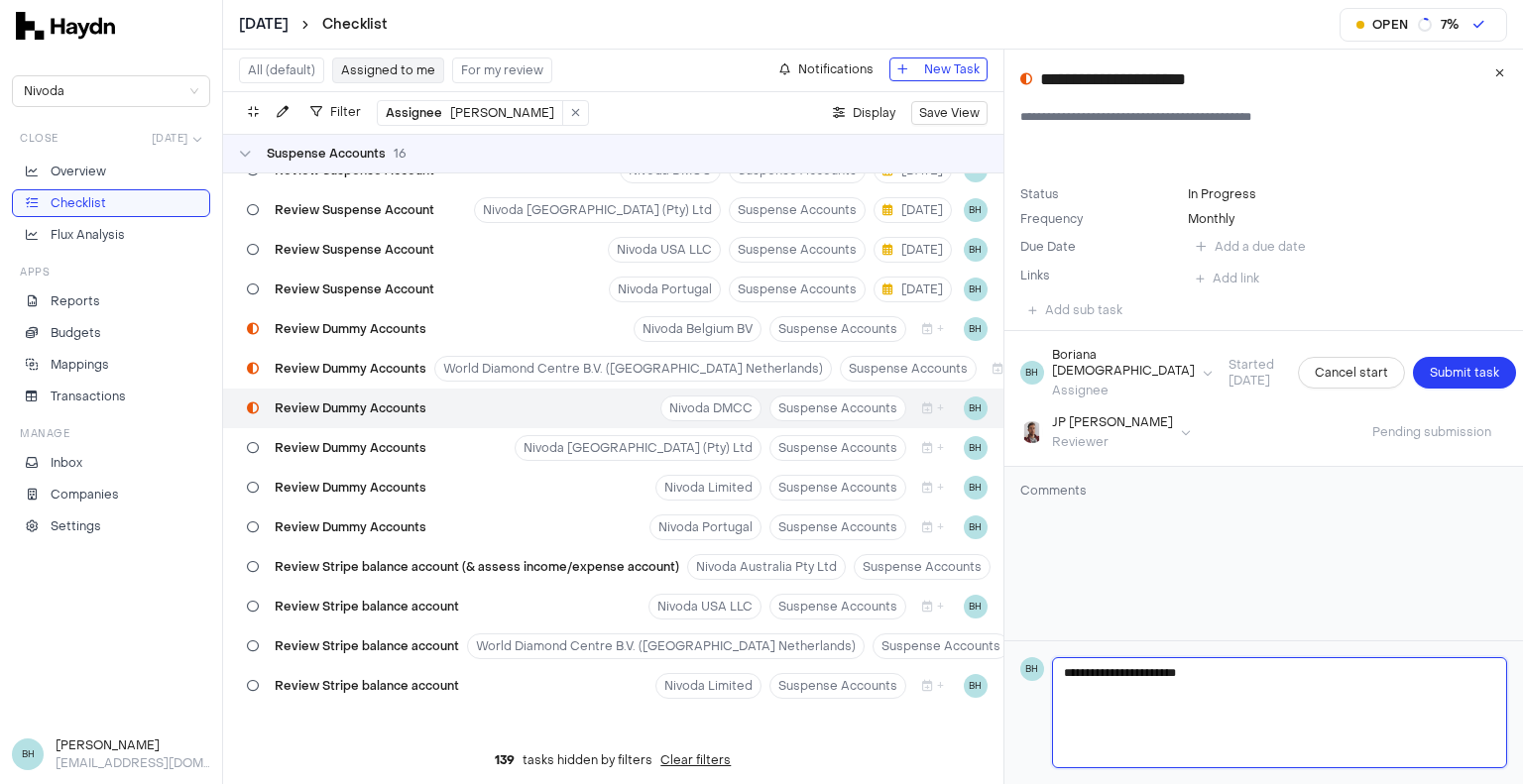 type 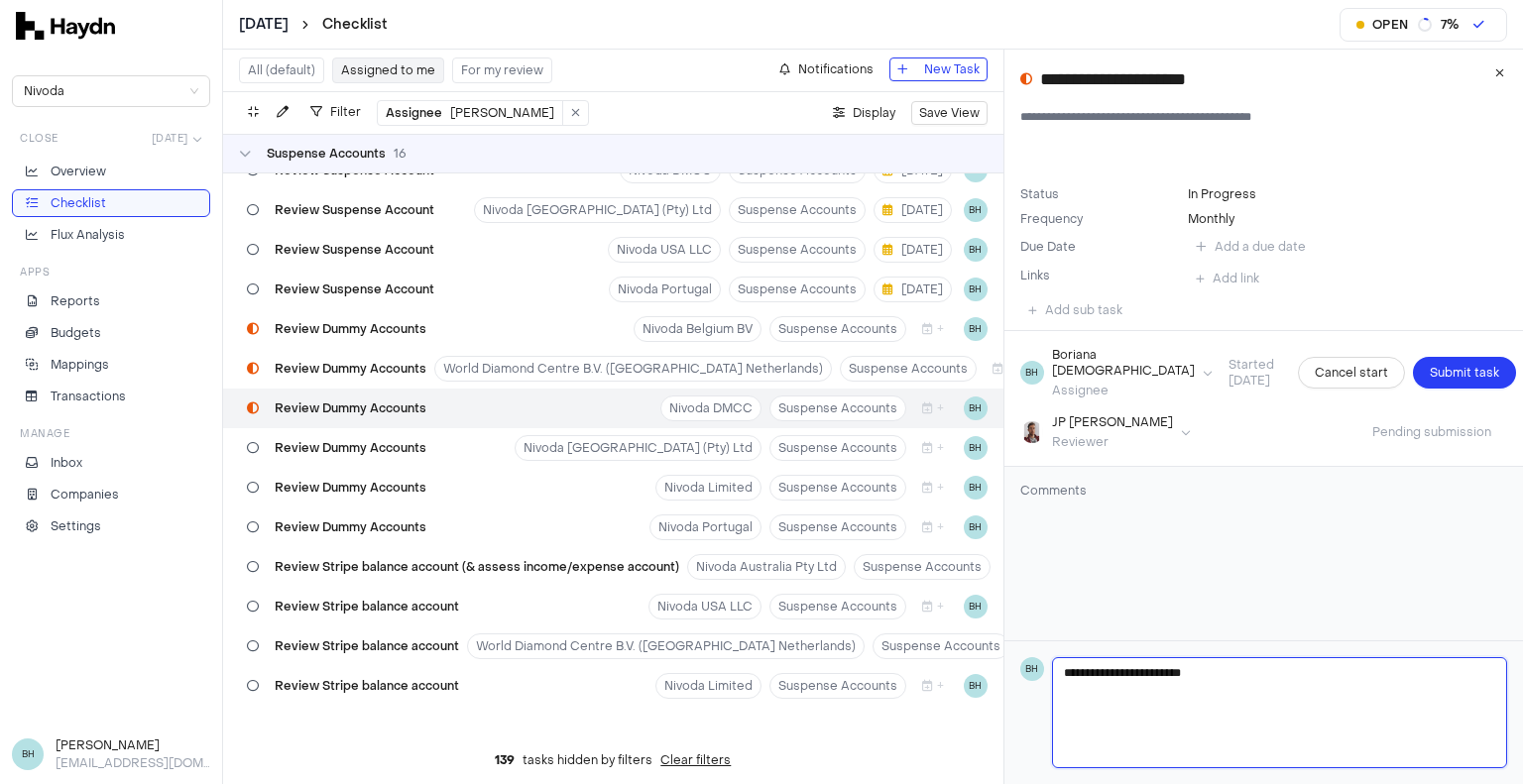 type 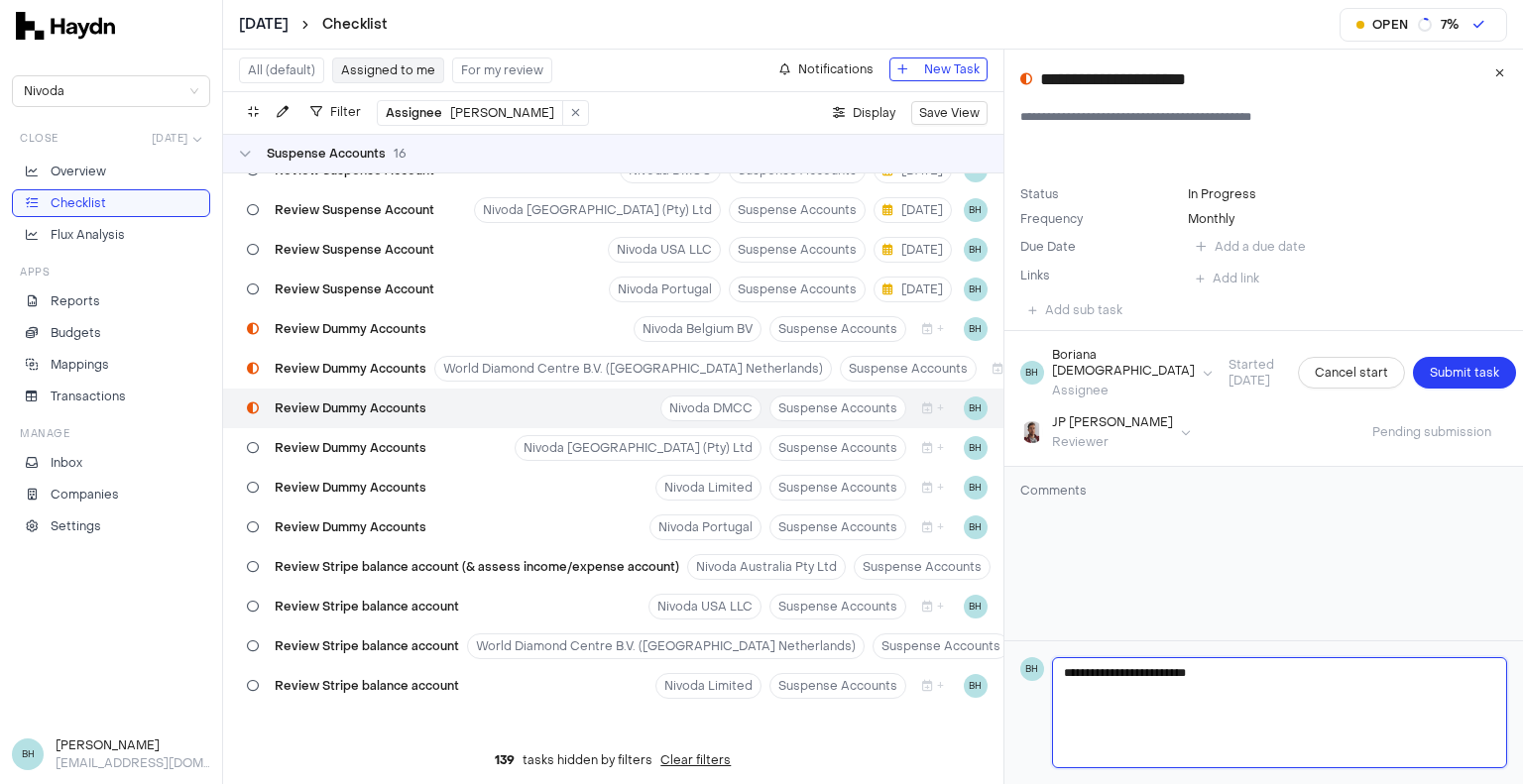 type 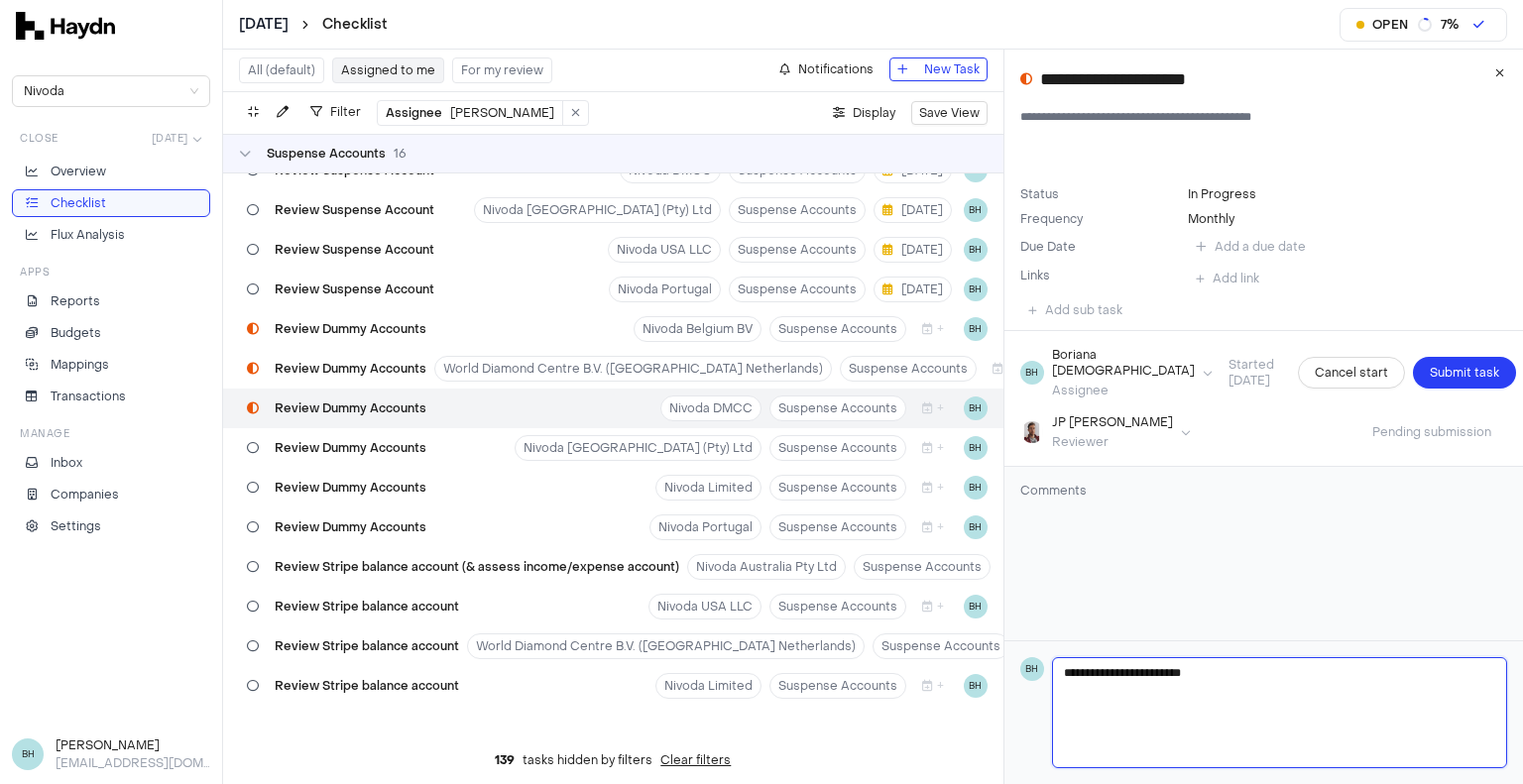 type 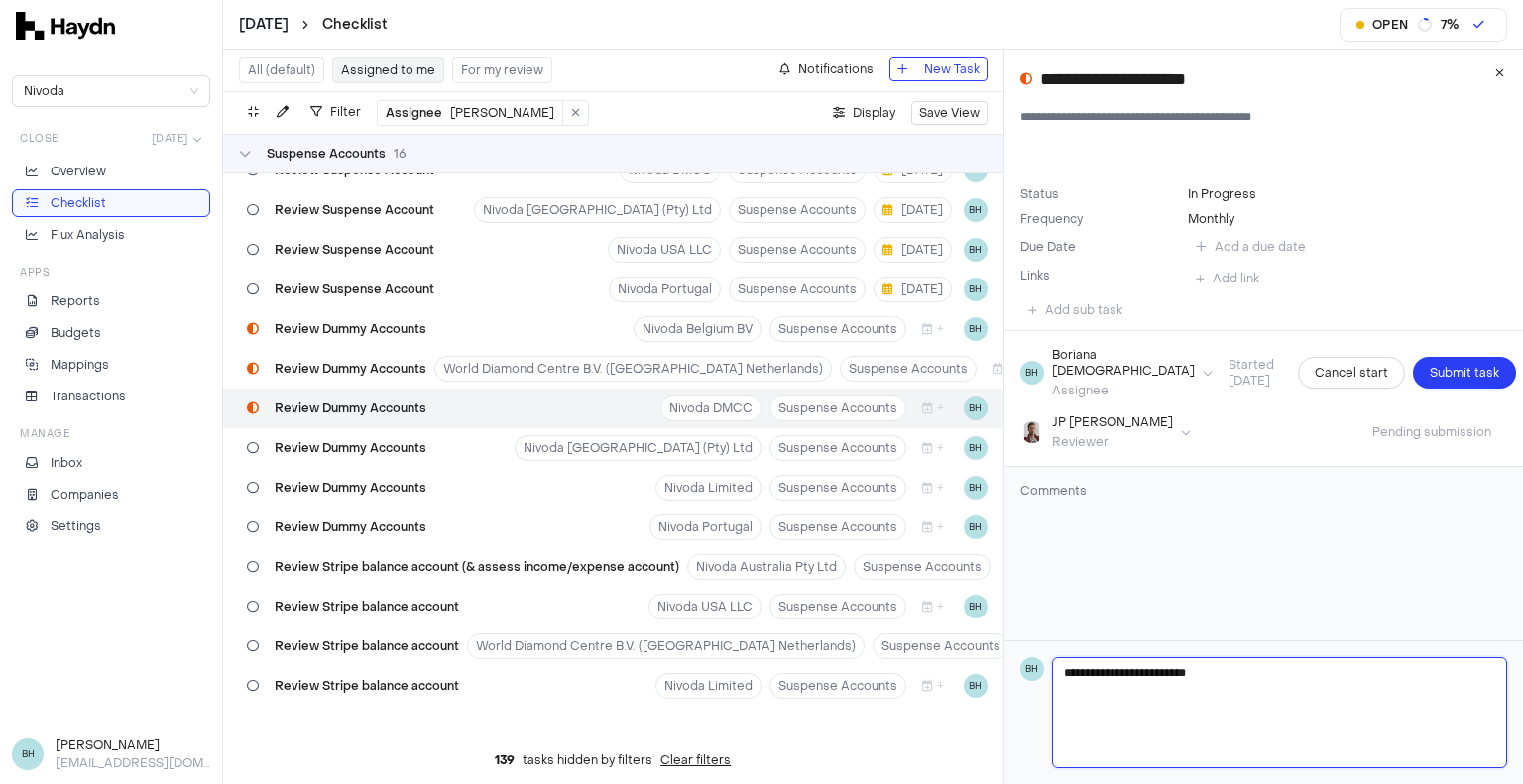 type 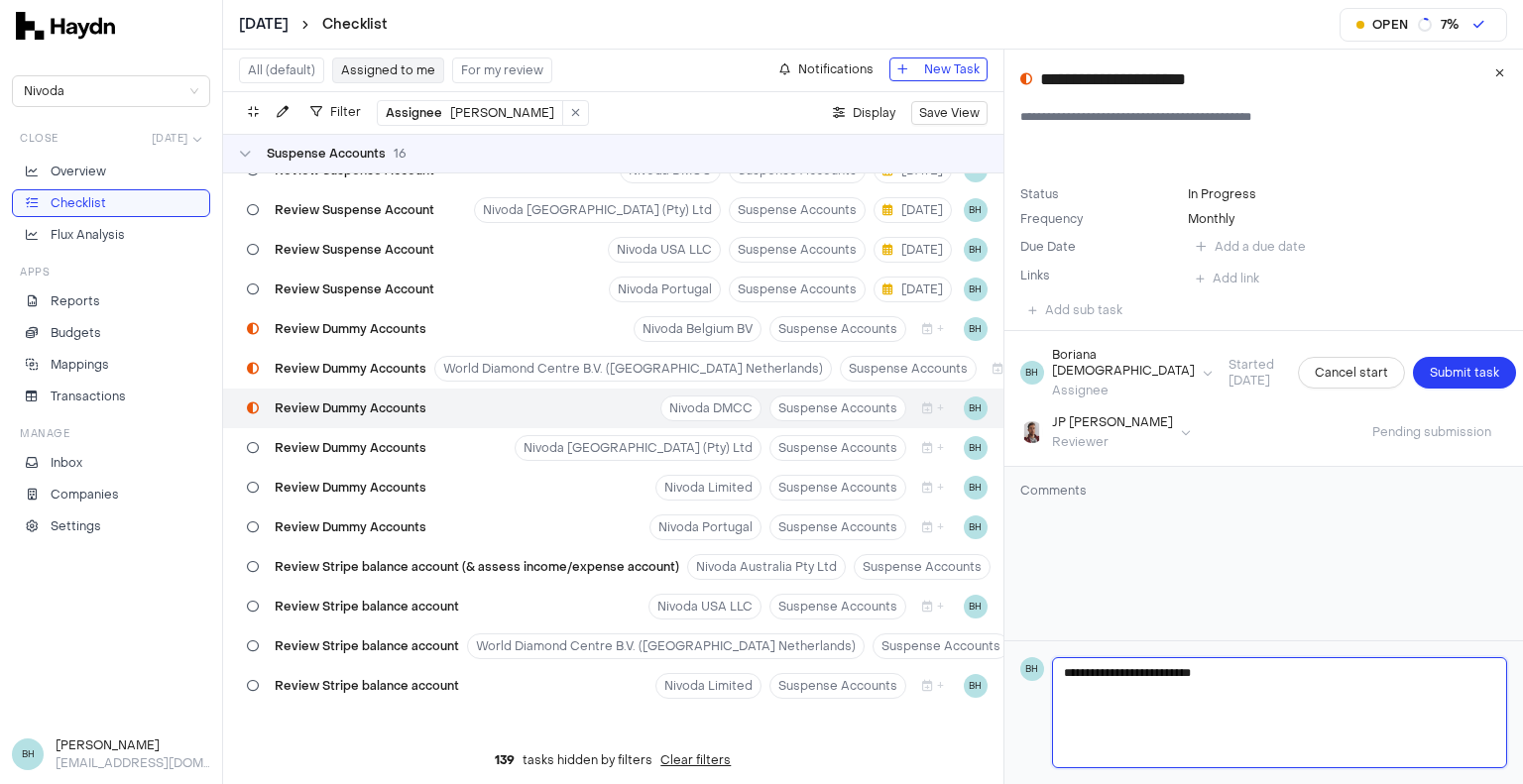type 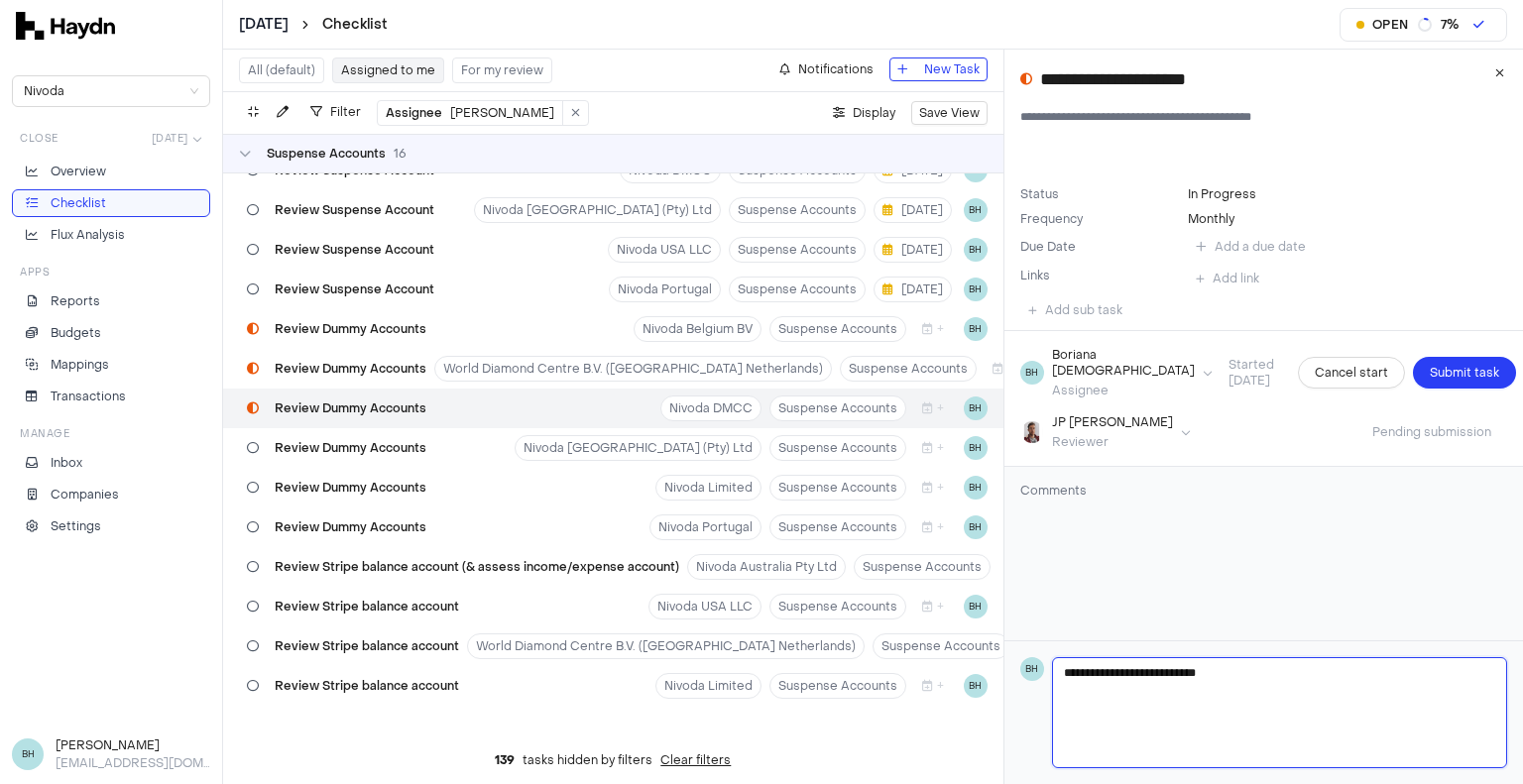 type 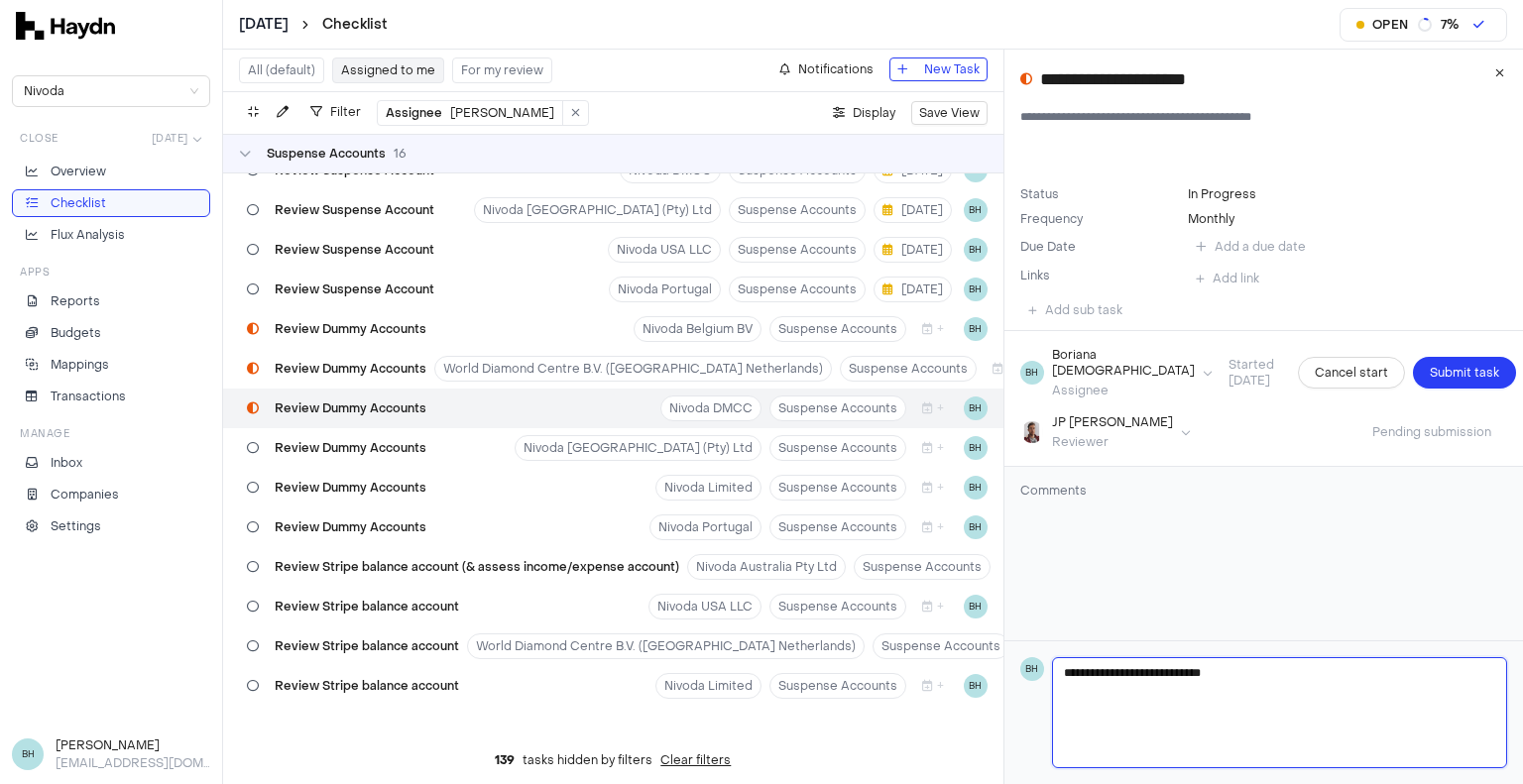 type 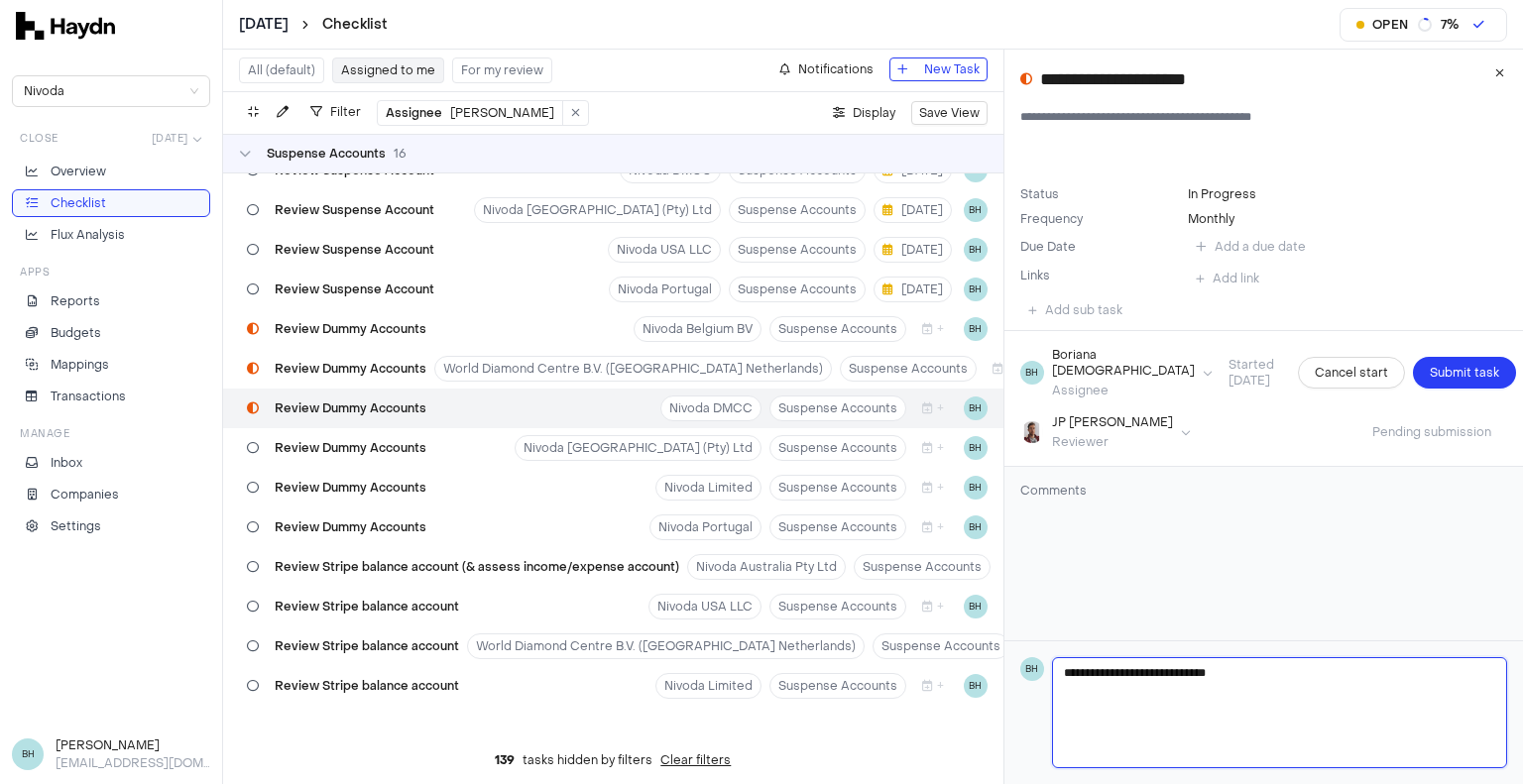 type 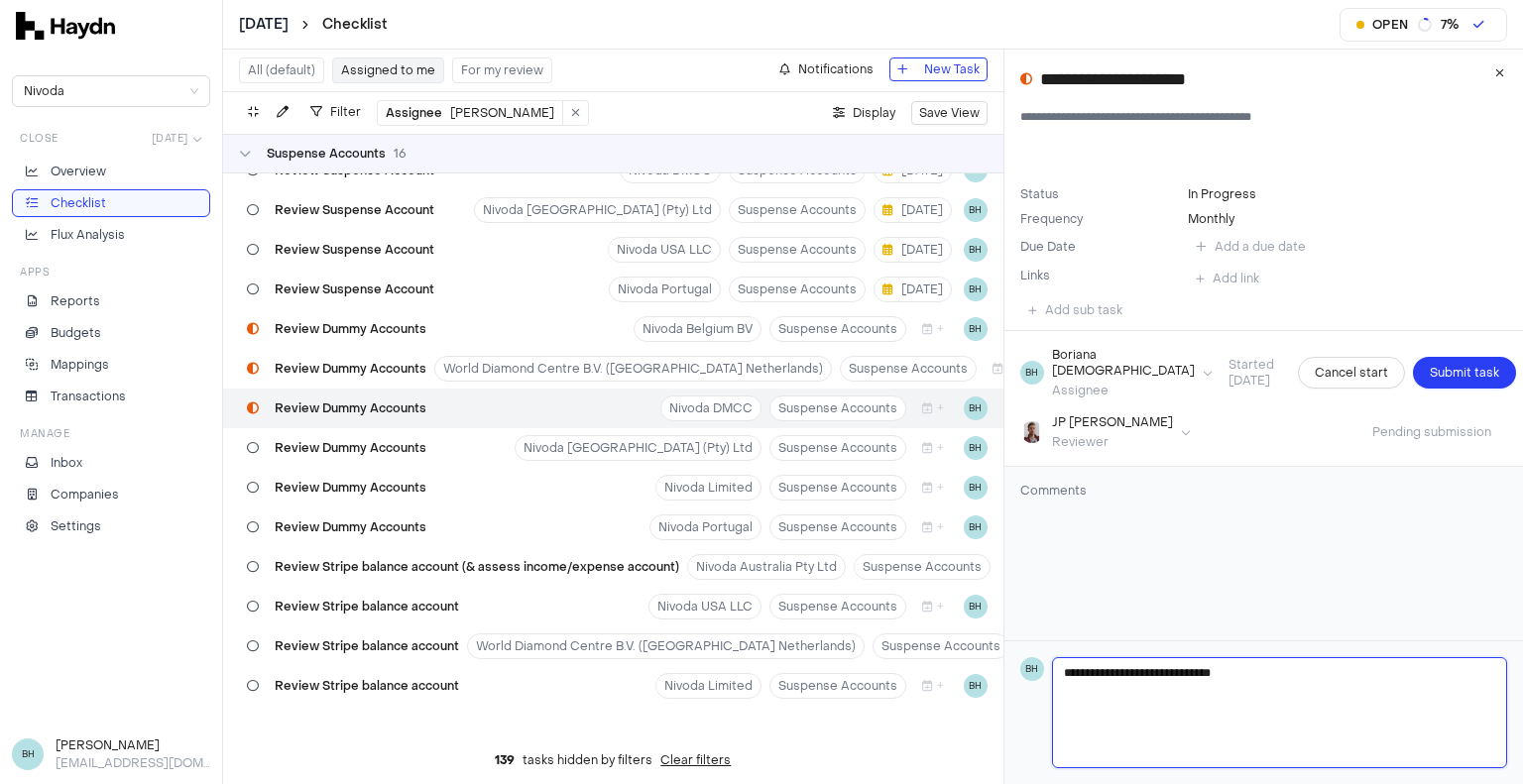 type 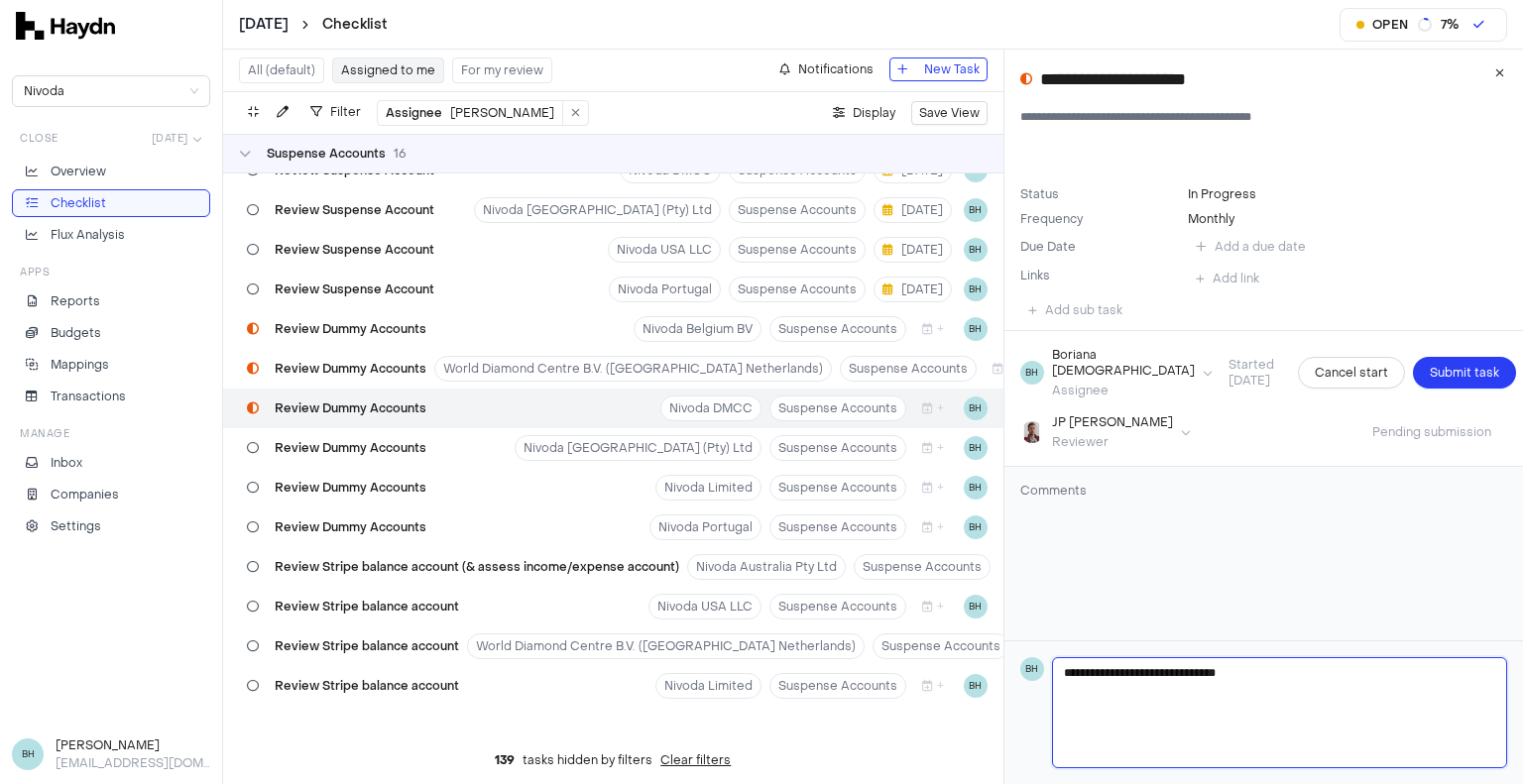 type 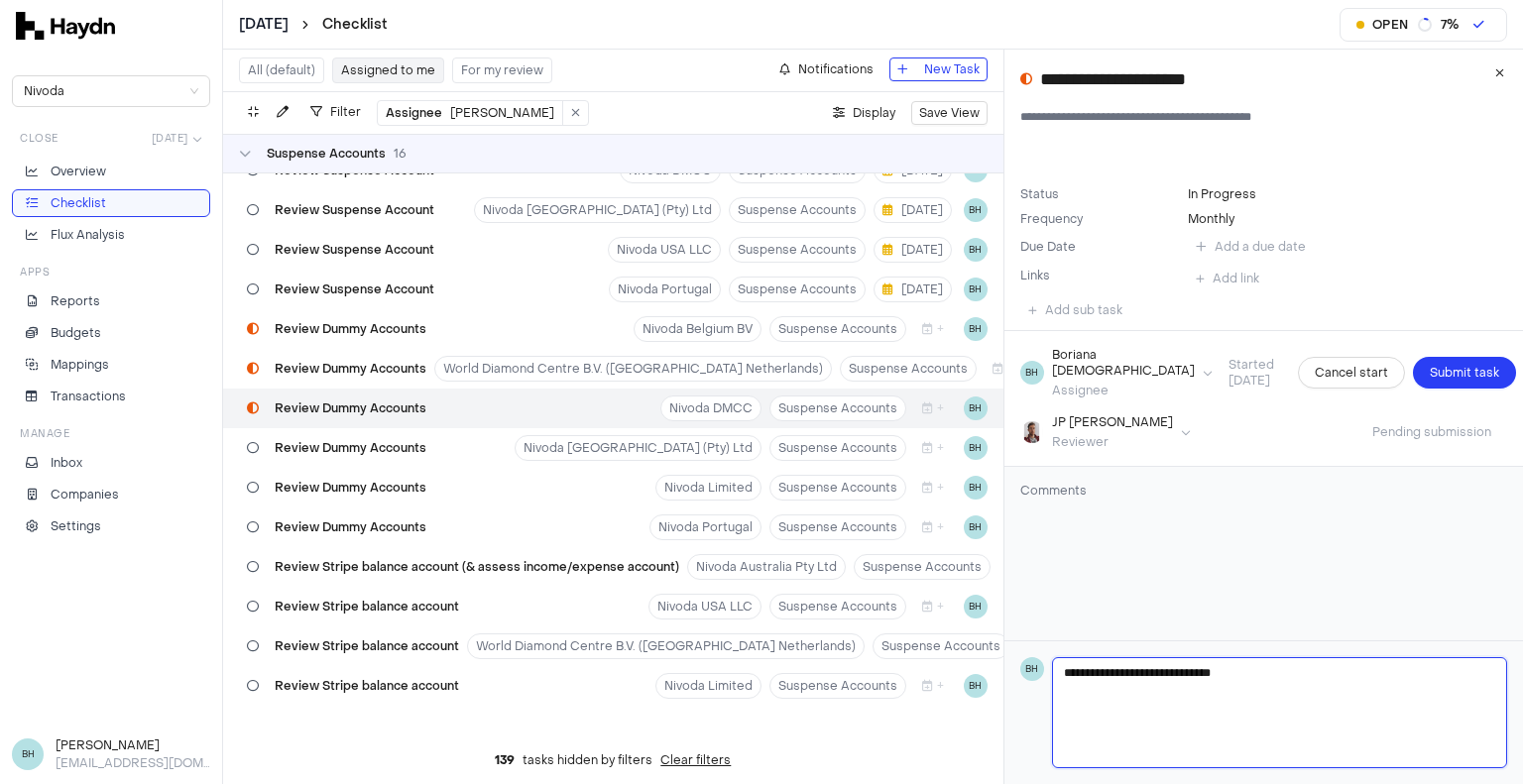 type 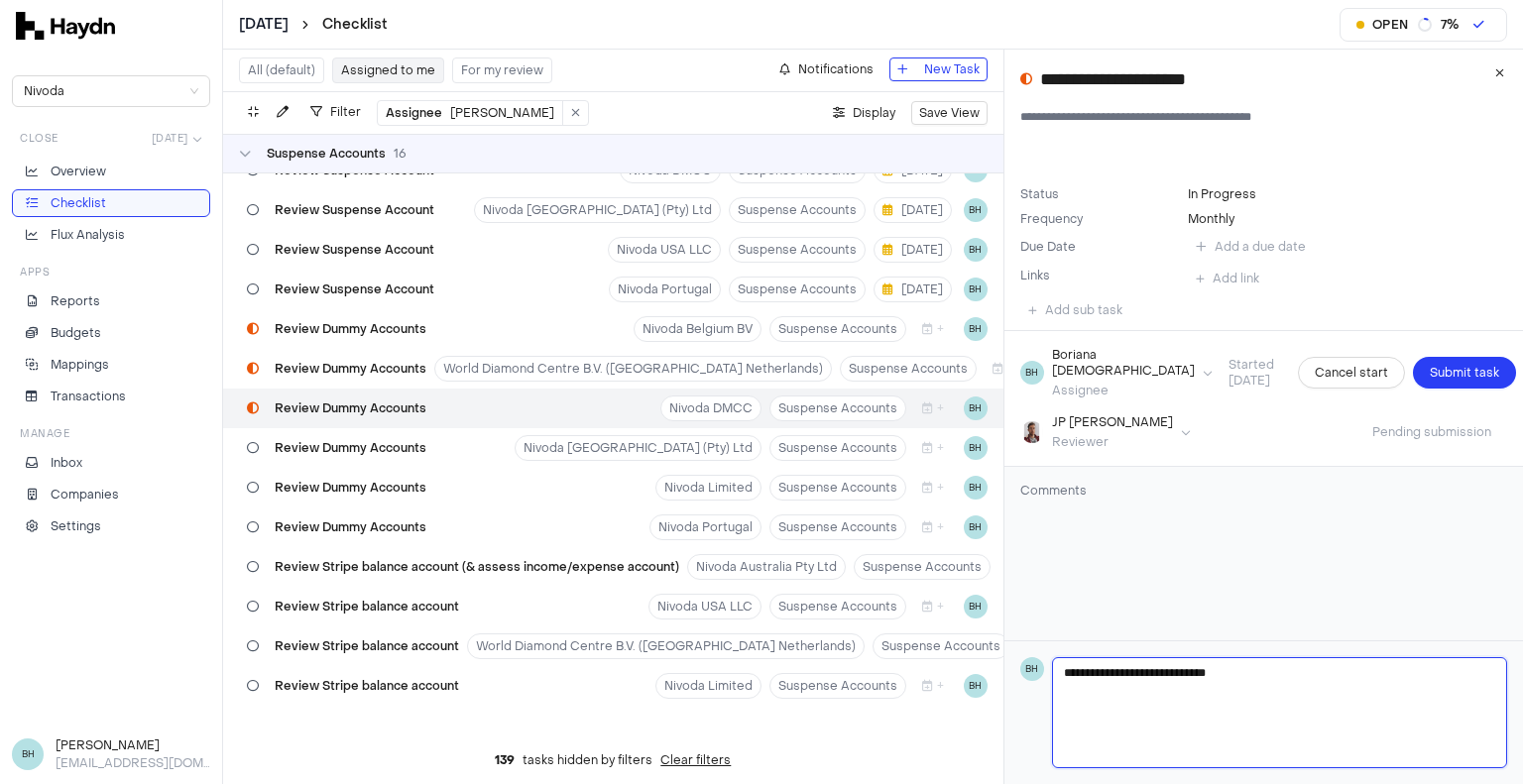 type 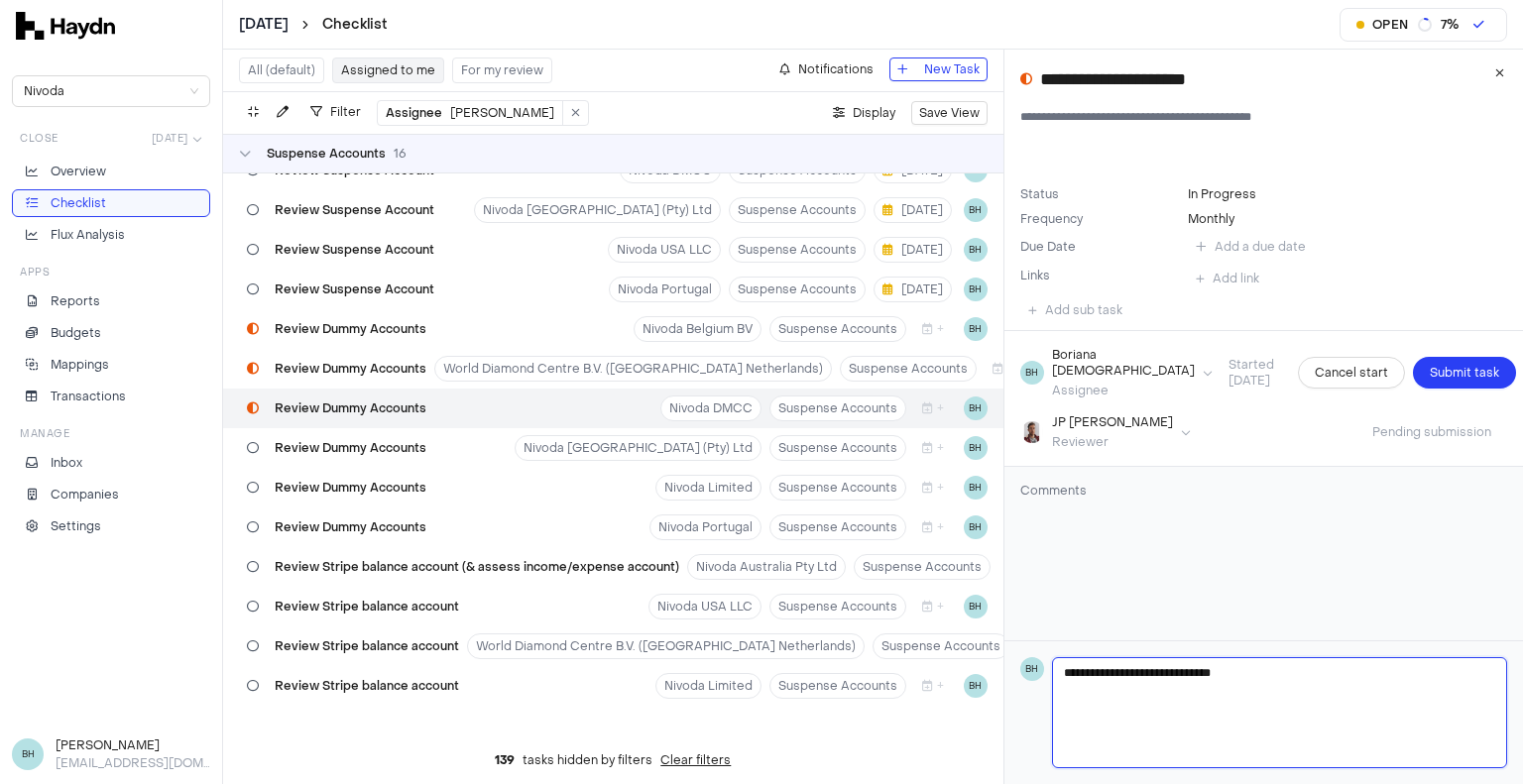 type 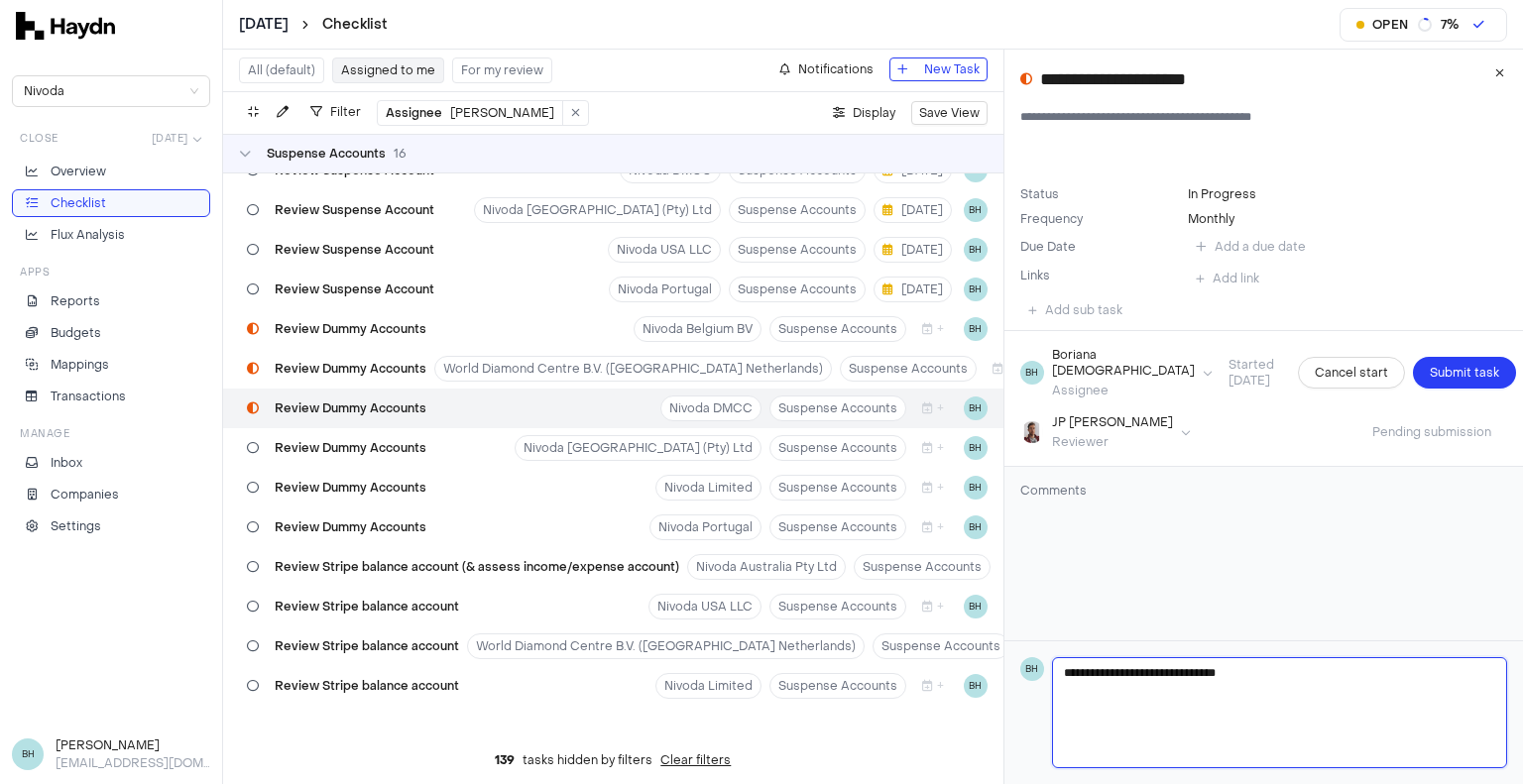 type 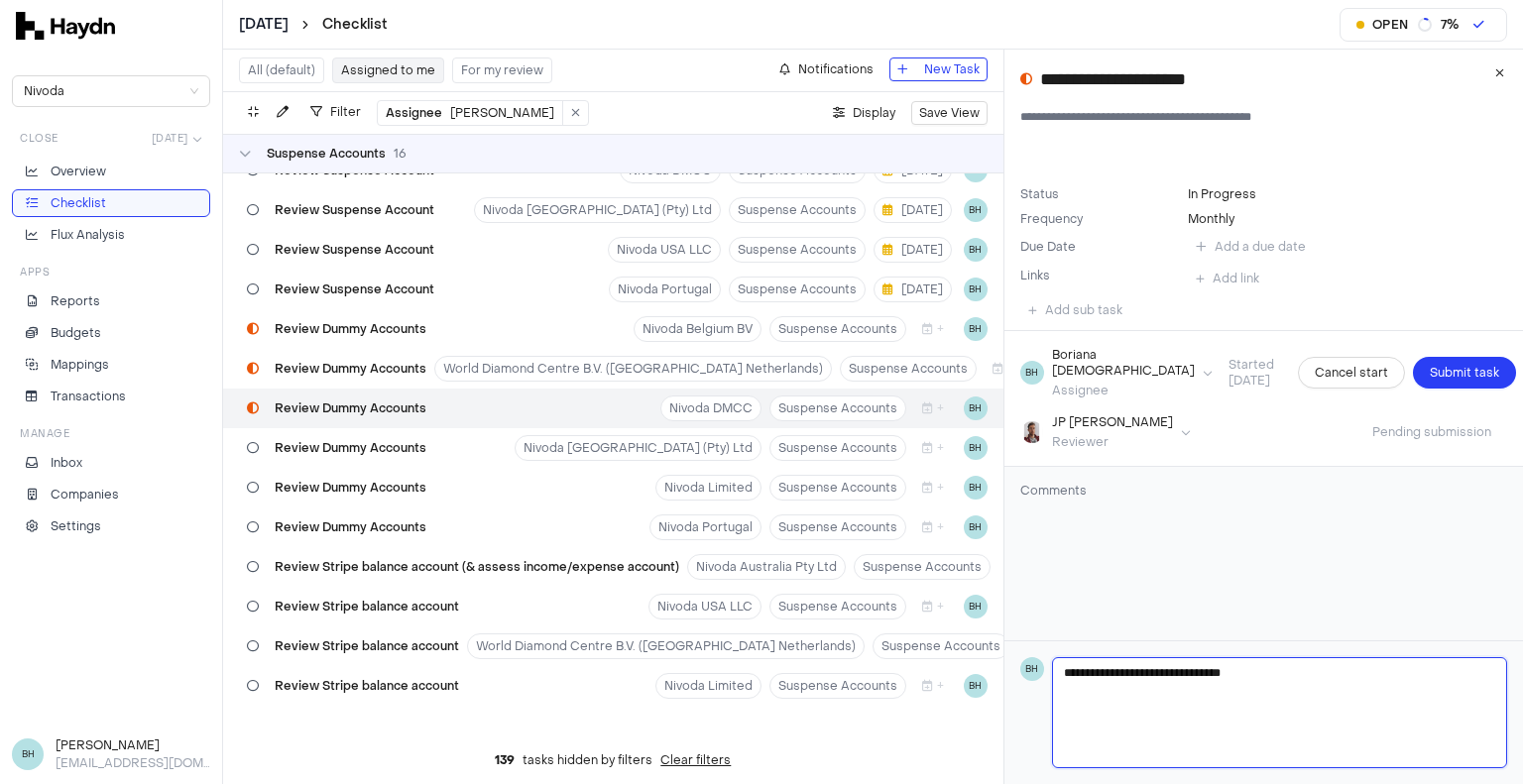 type 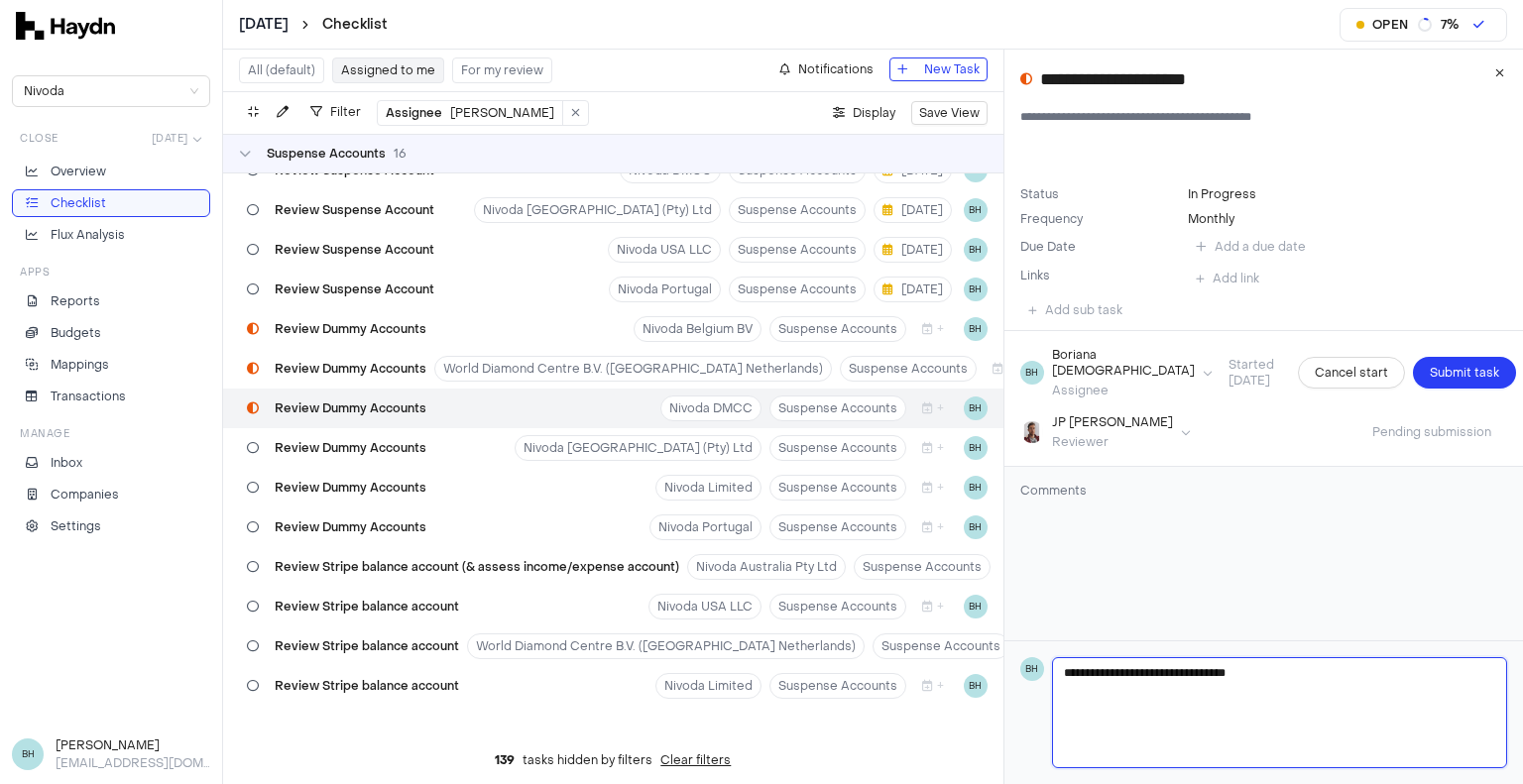 type 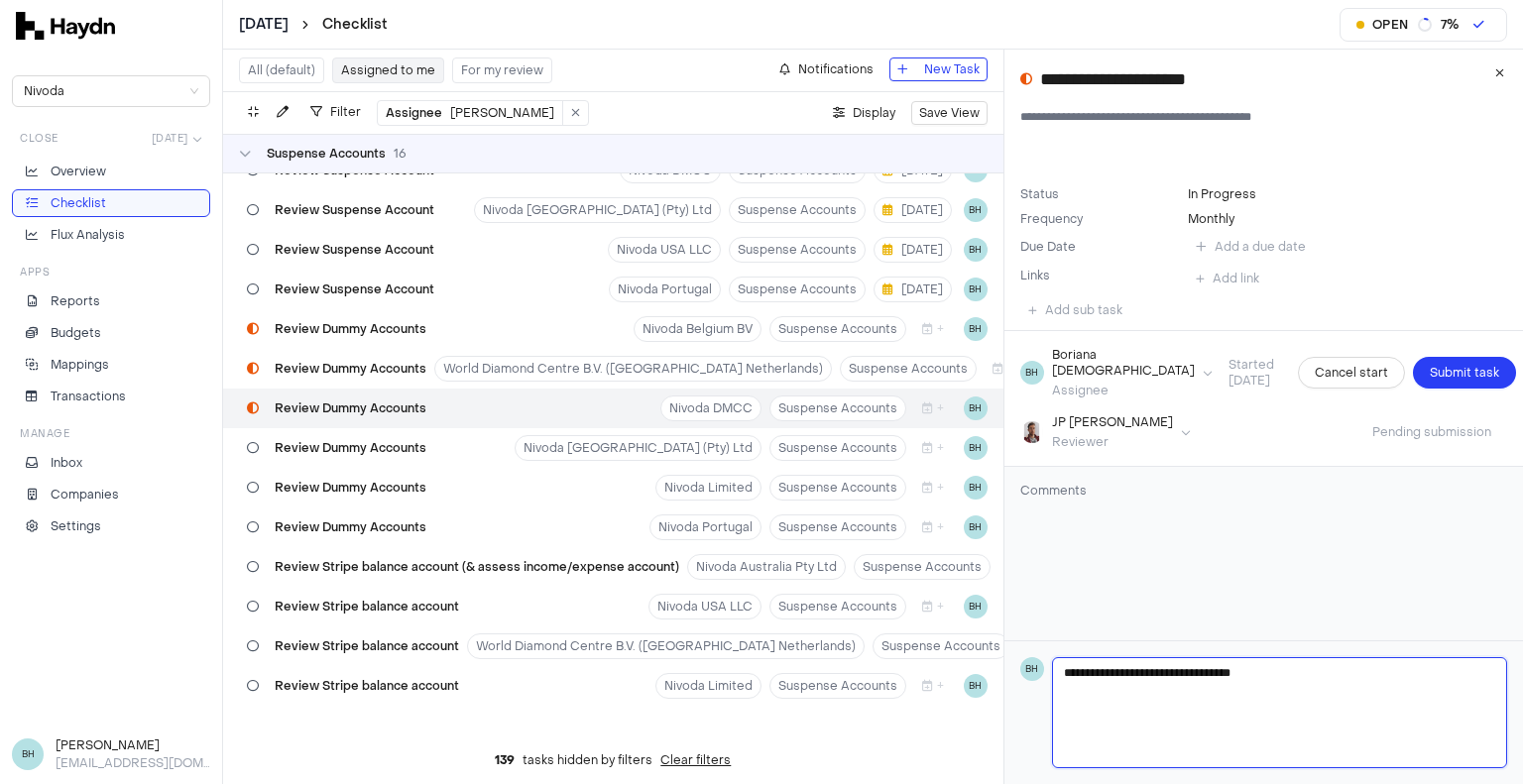 type 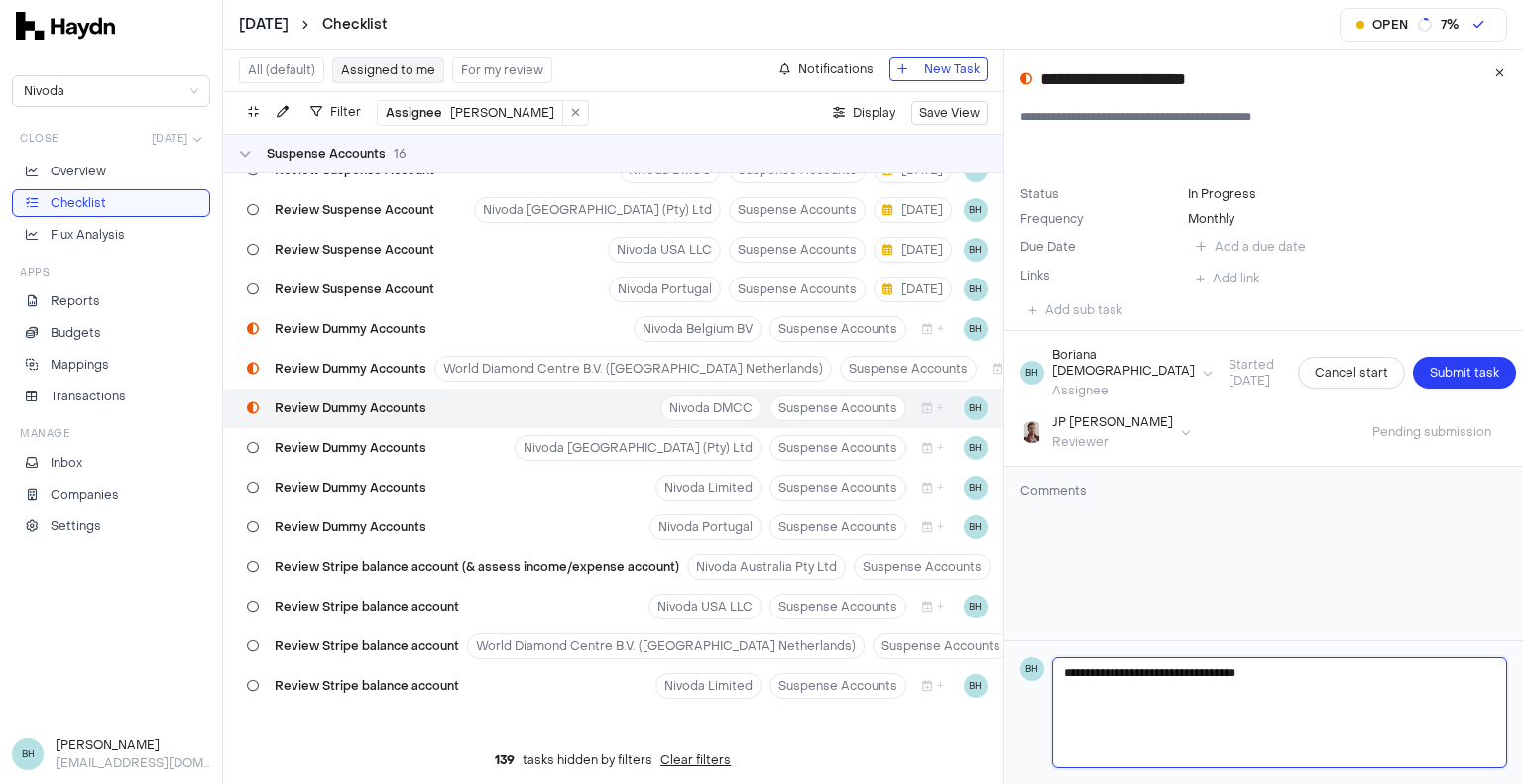 type 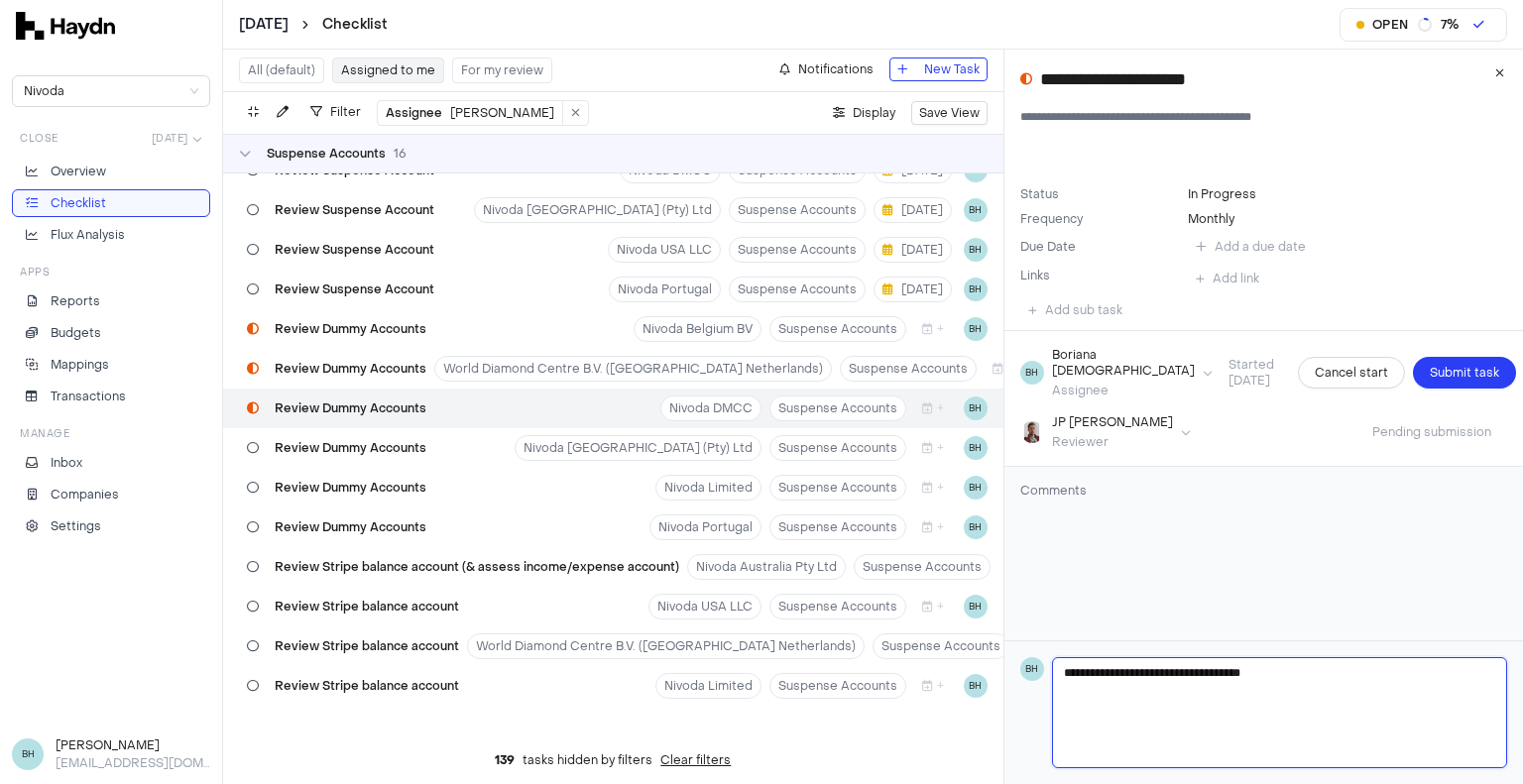 type 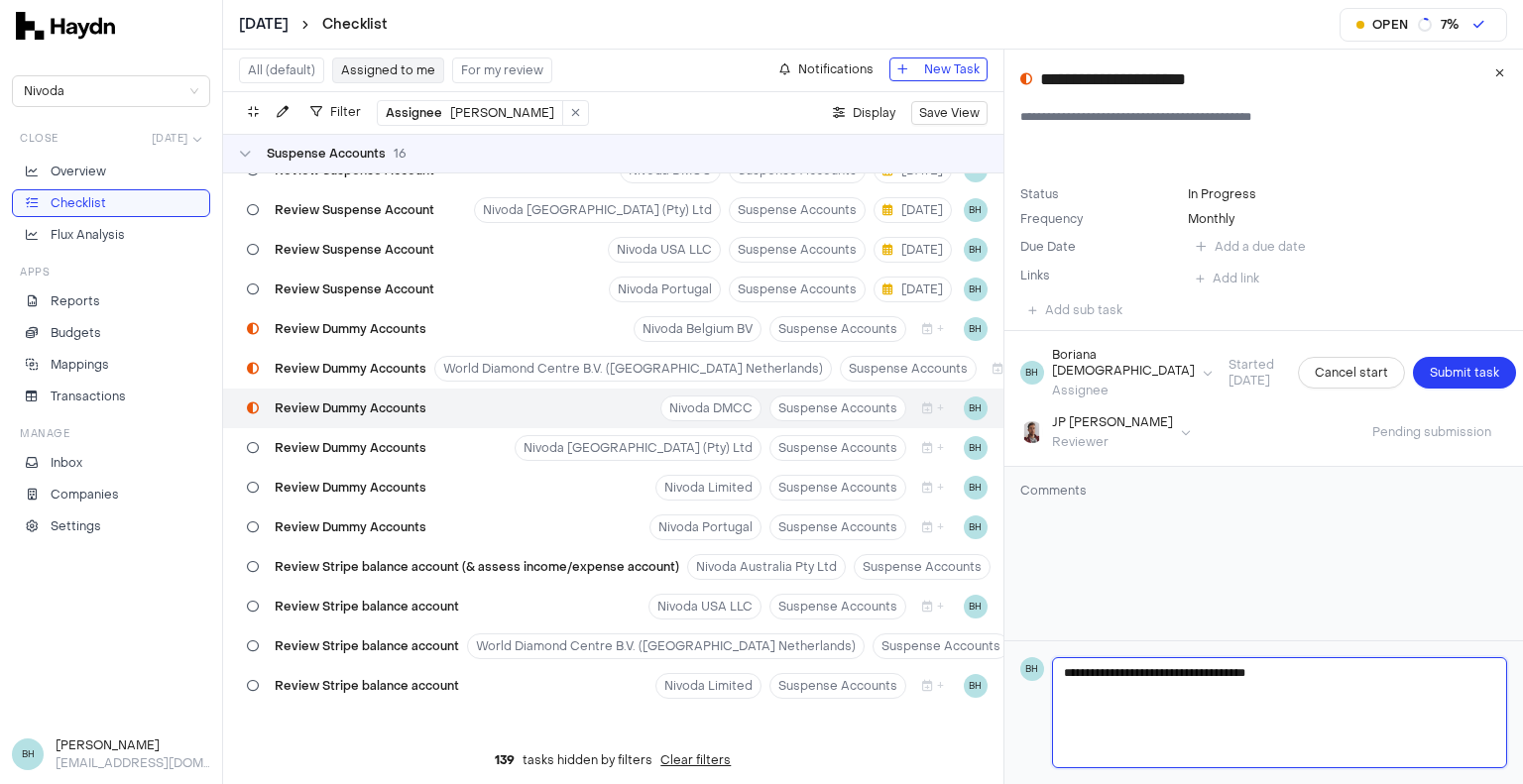 type 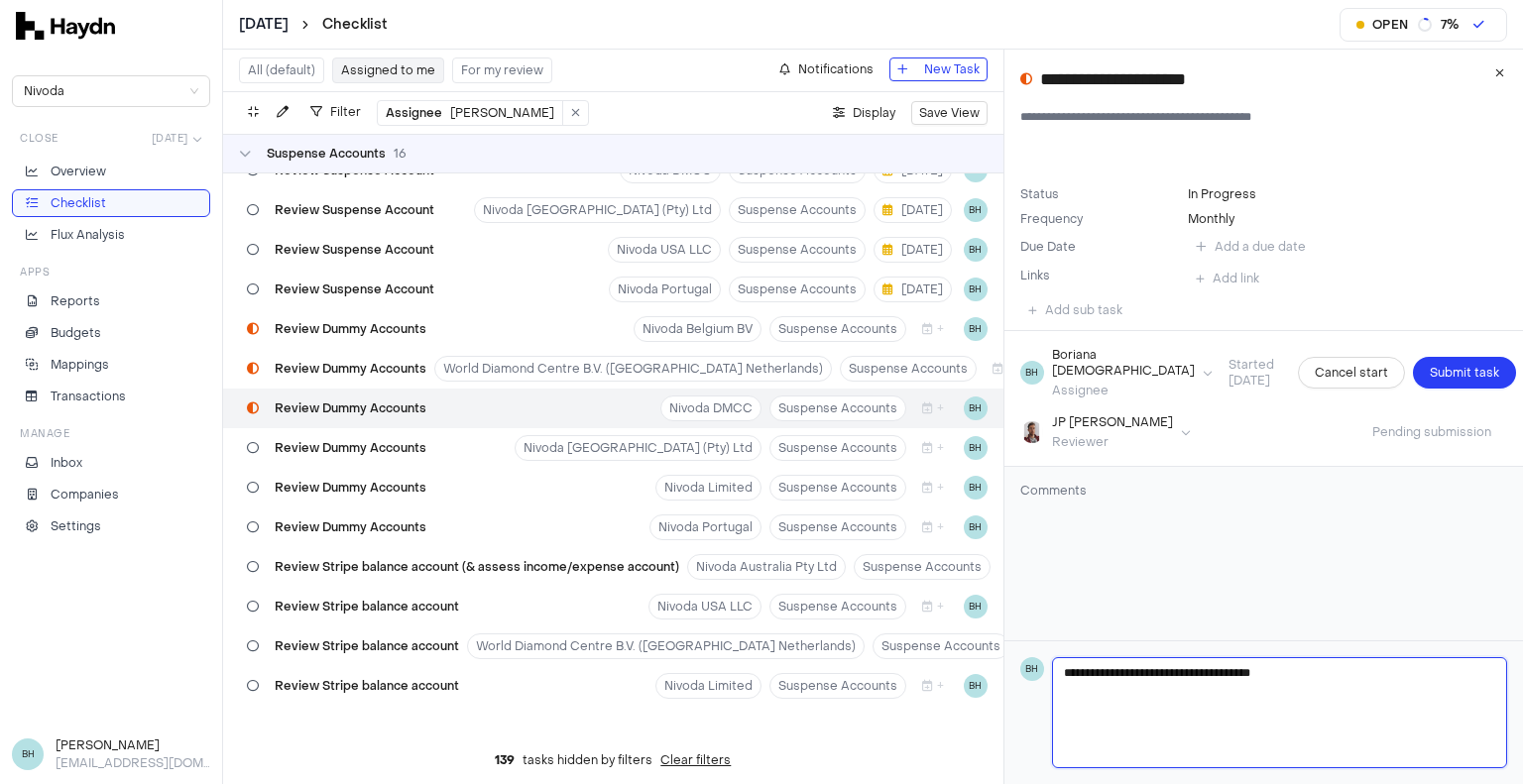 type 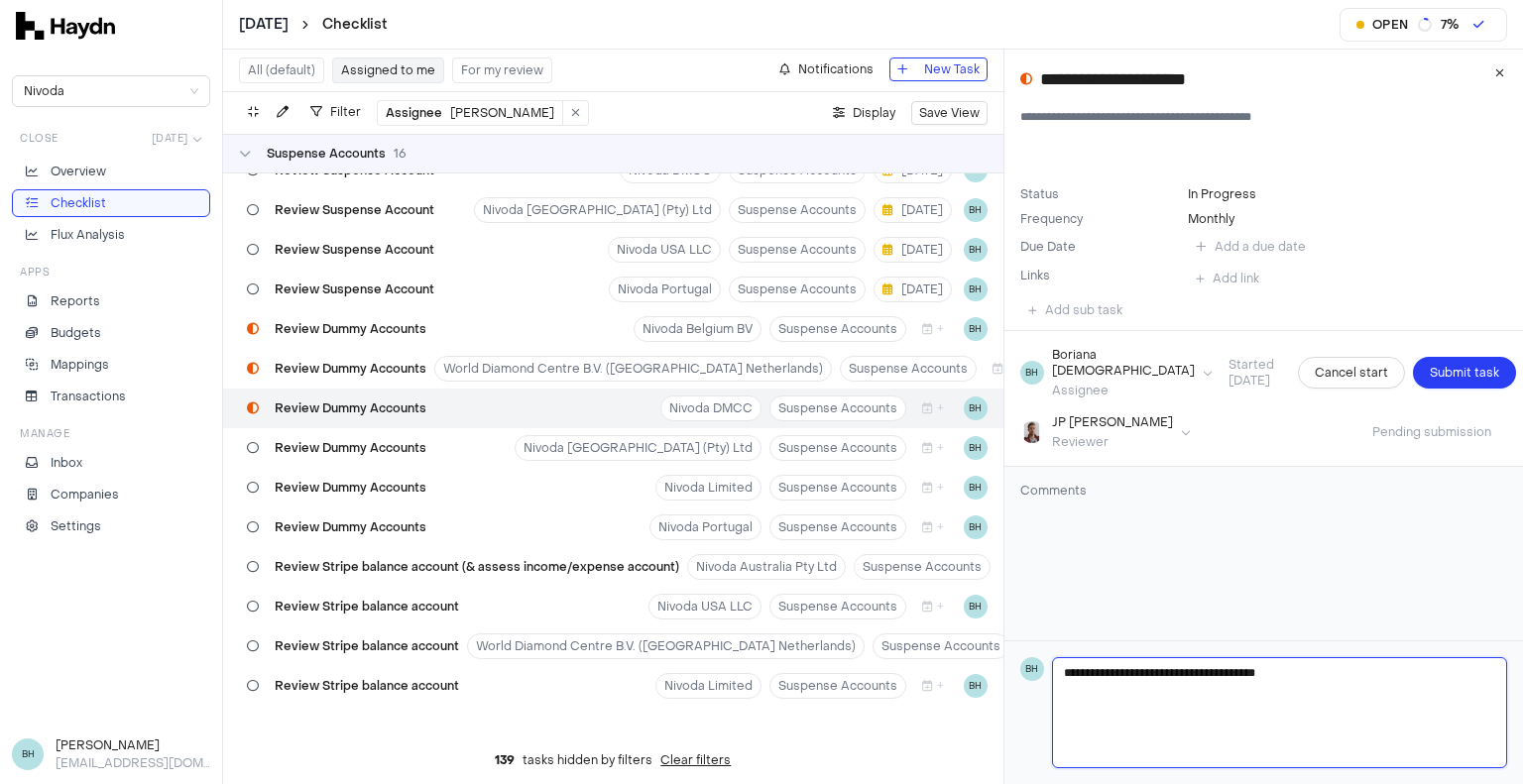 type 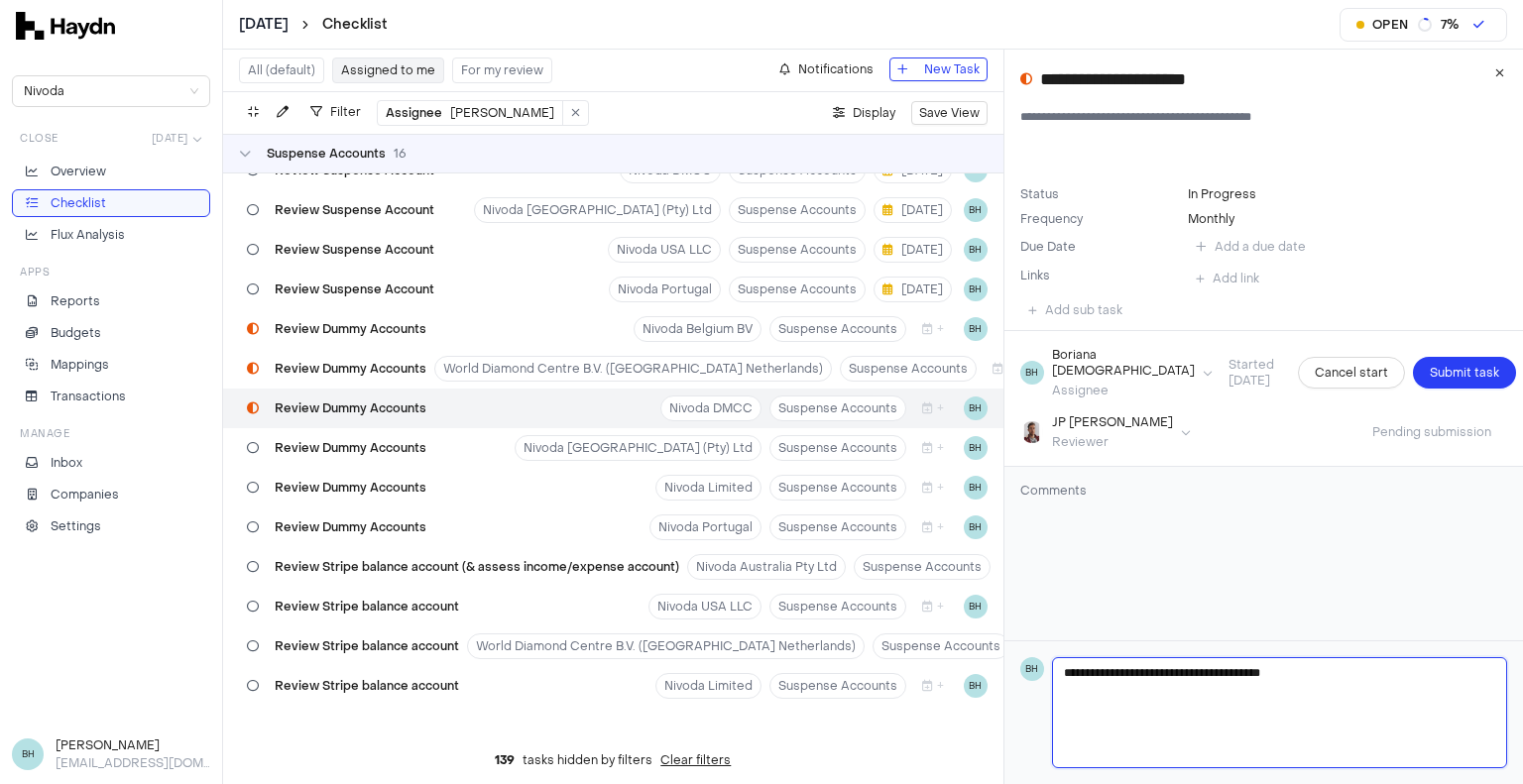 type 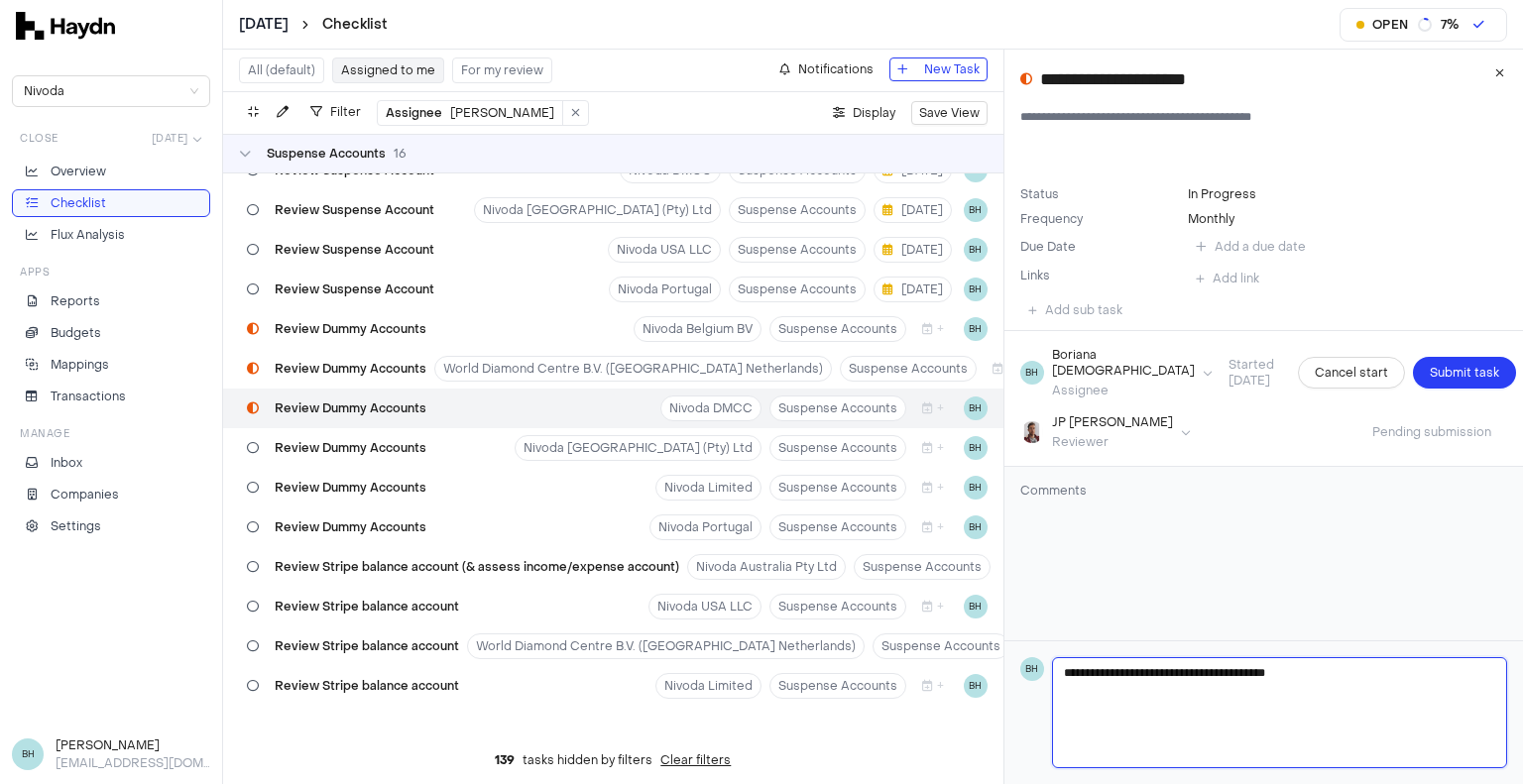 type 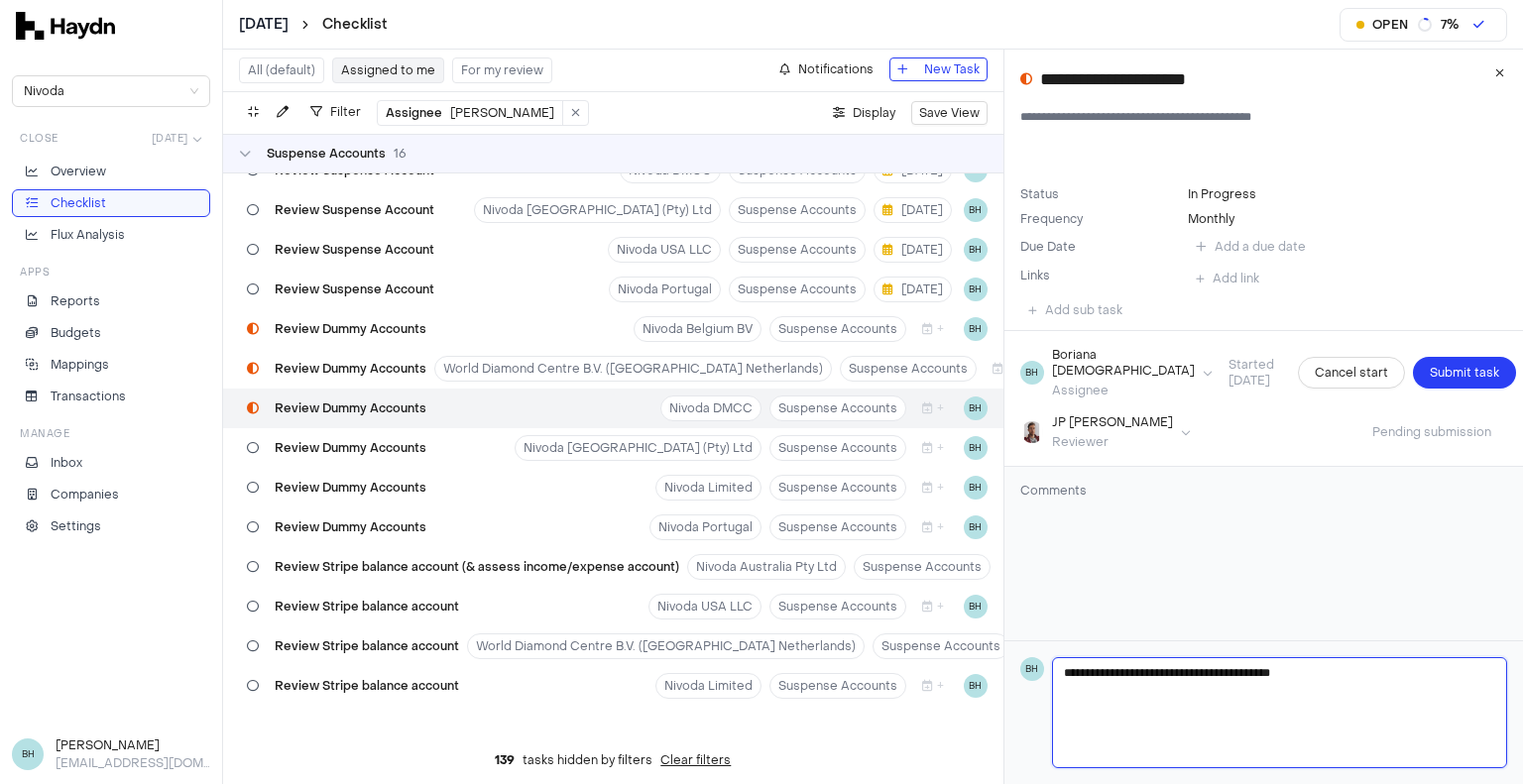 type 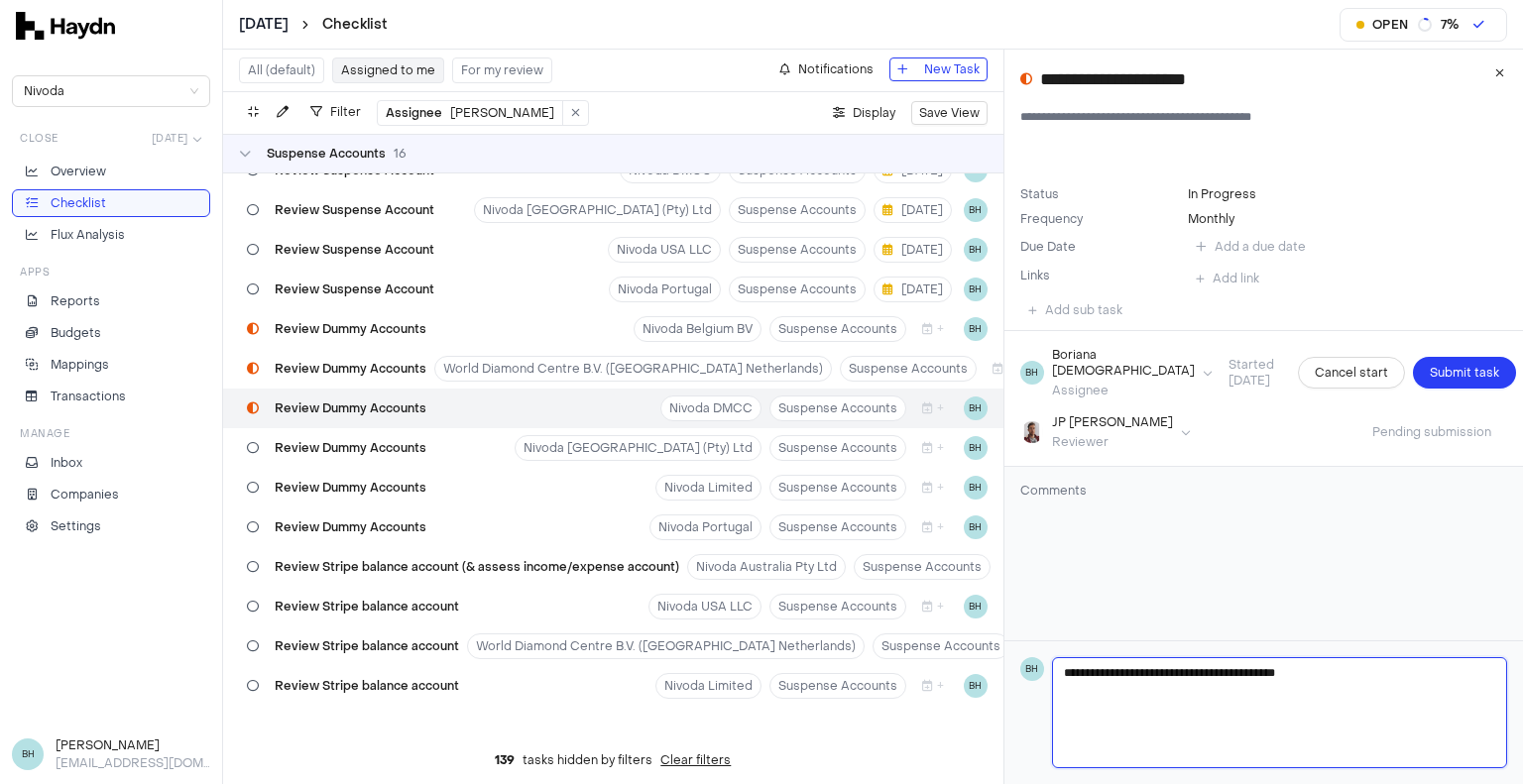 type 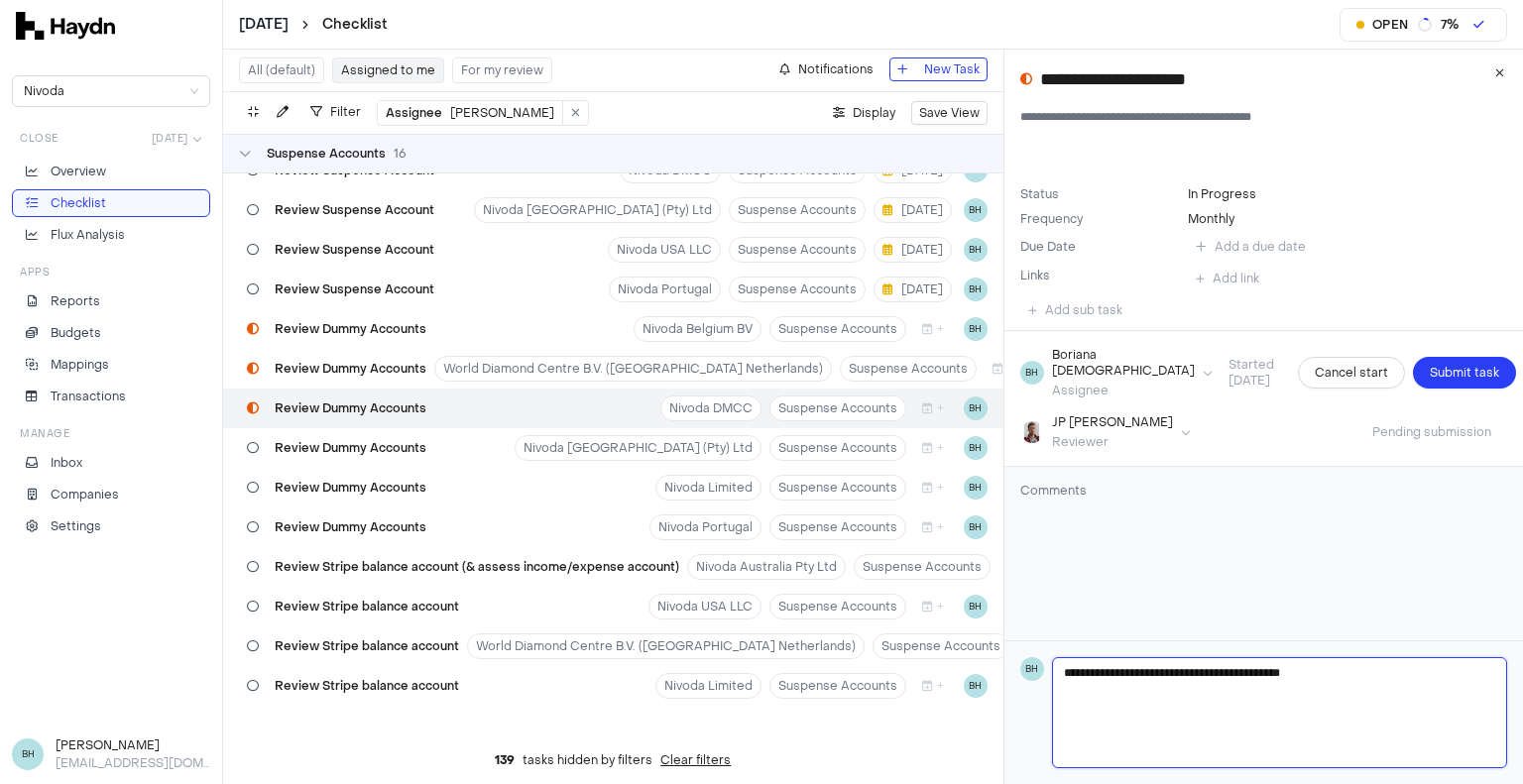 type 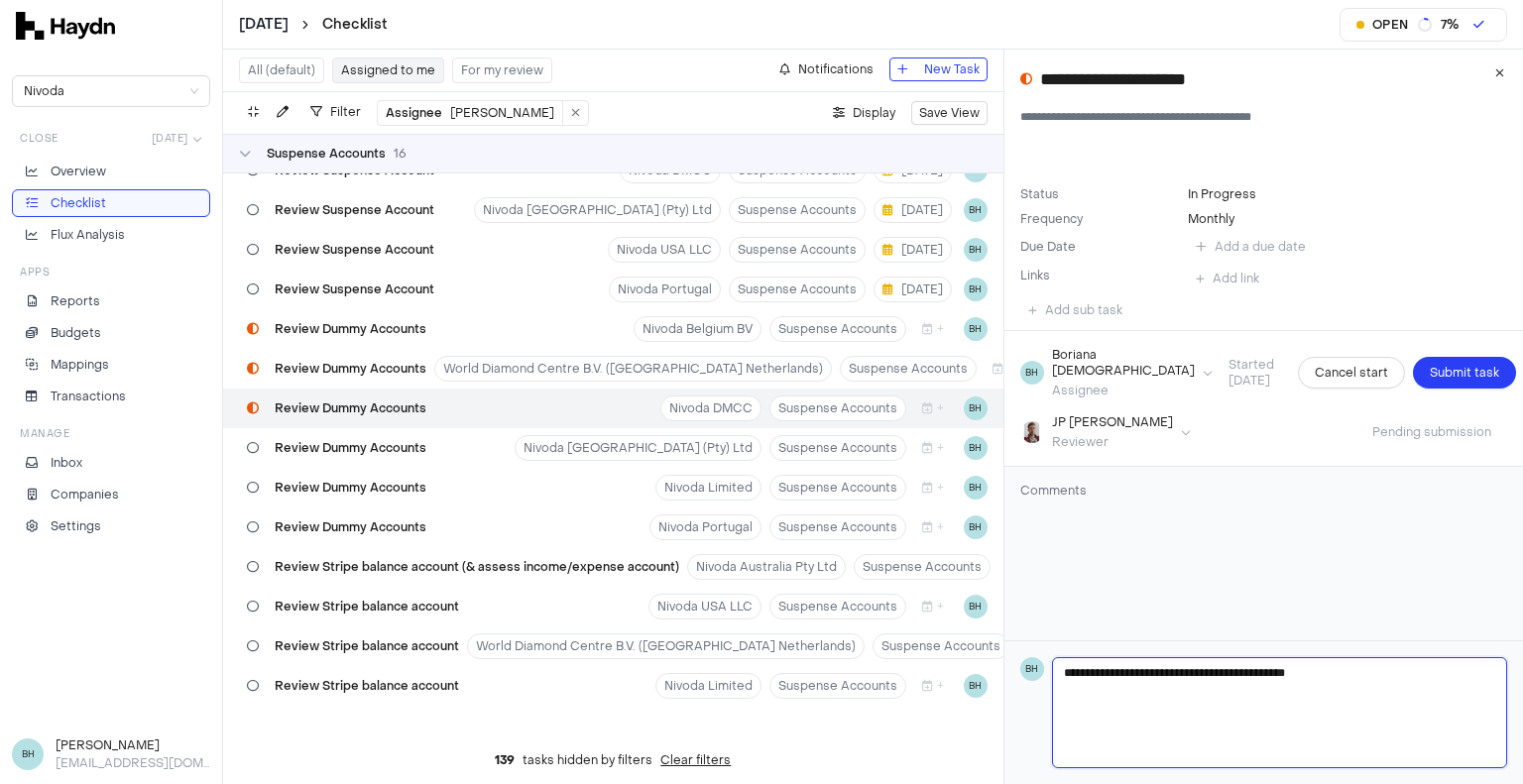 type 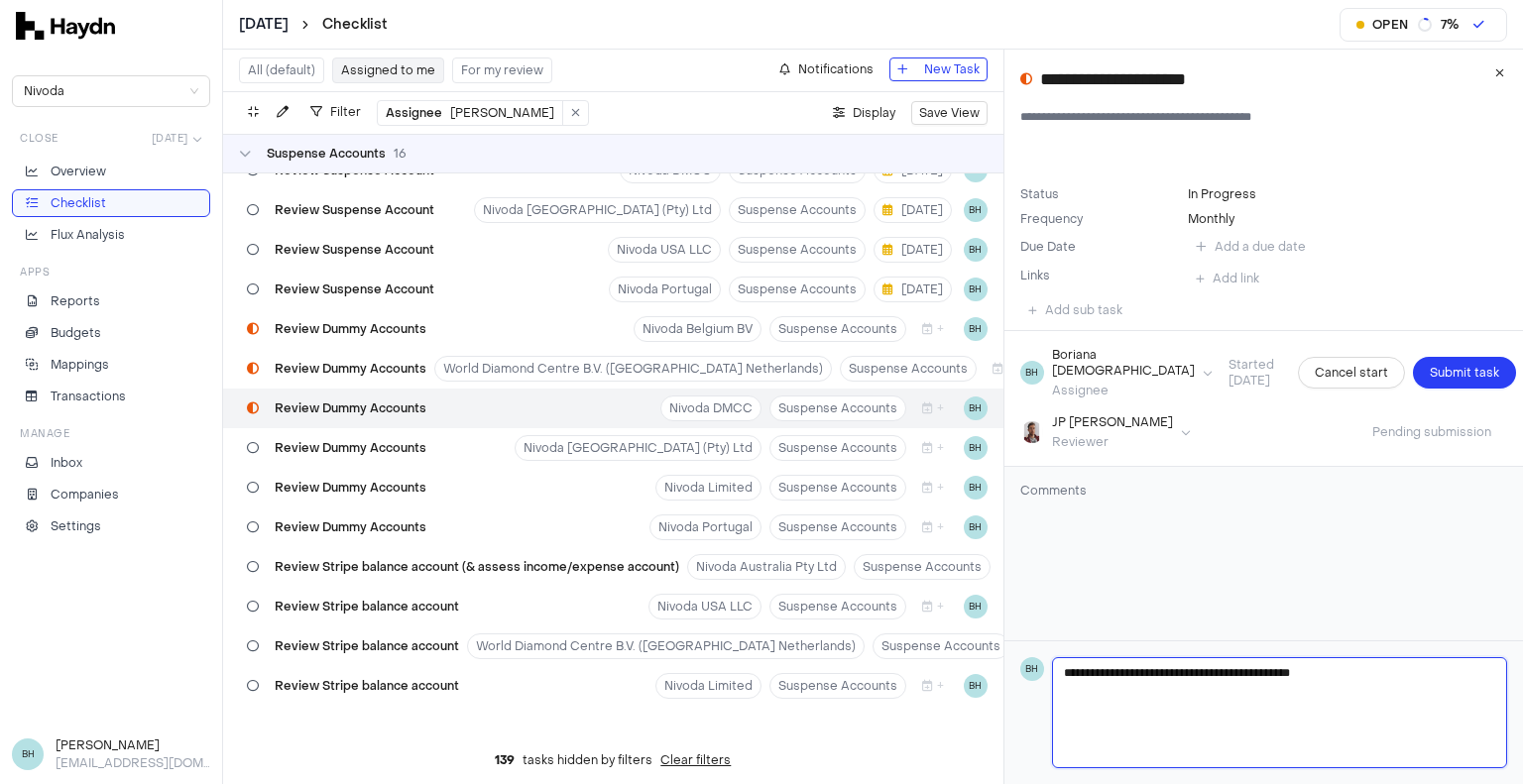 type 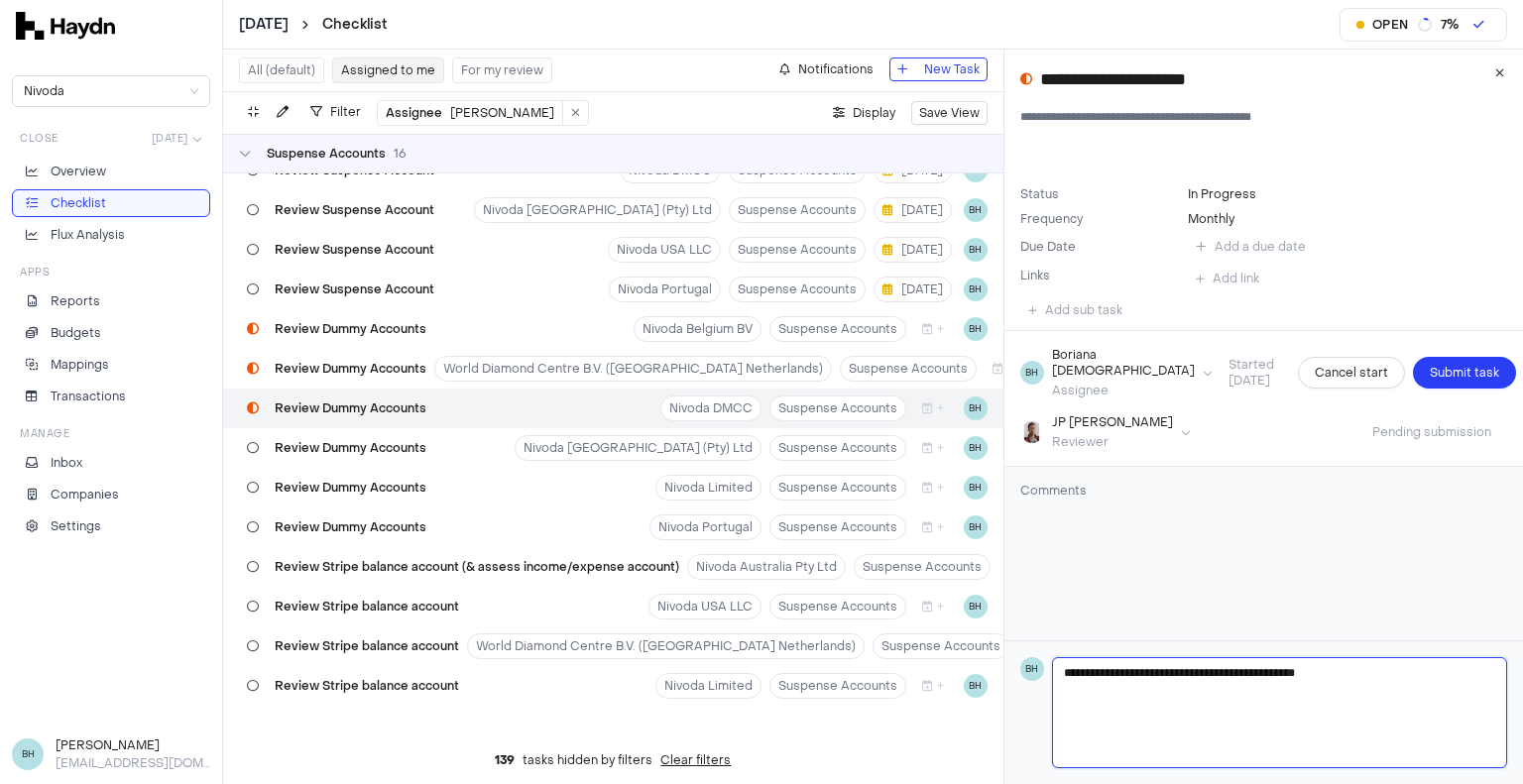 type 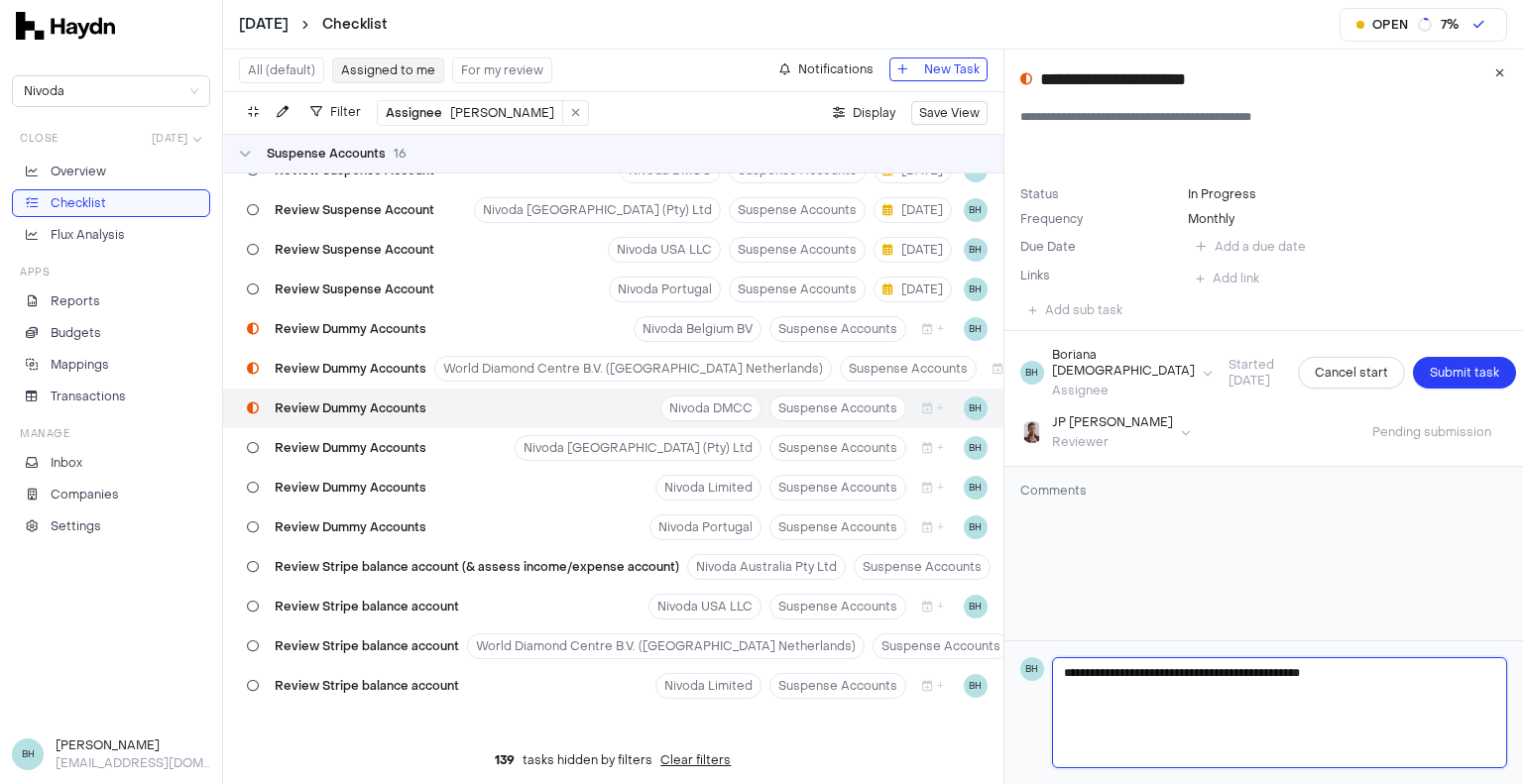 type 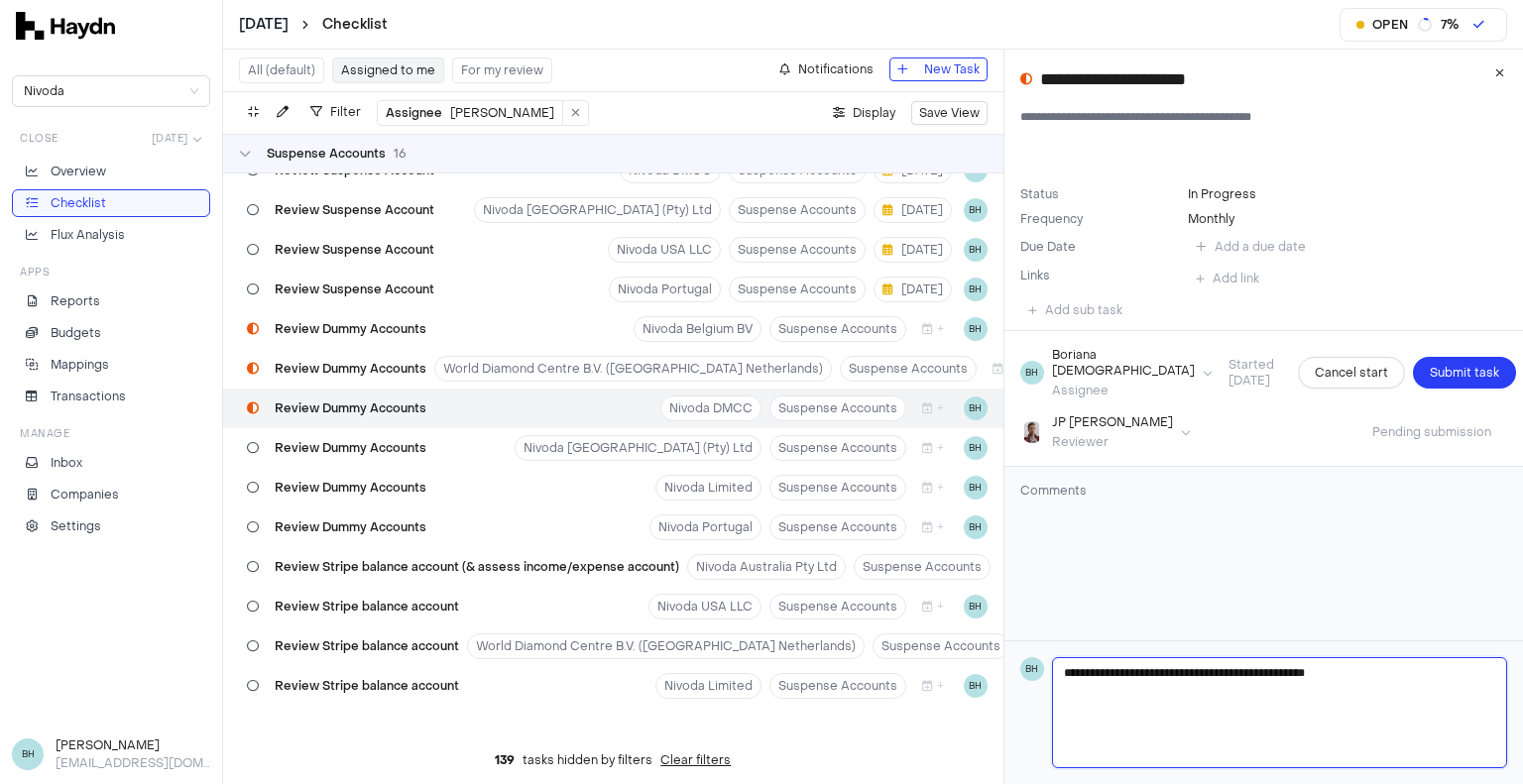 type 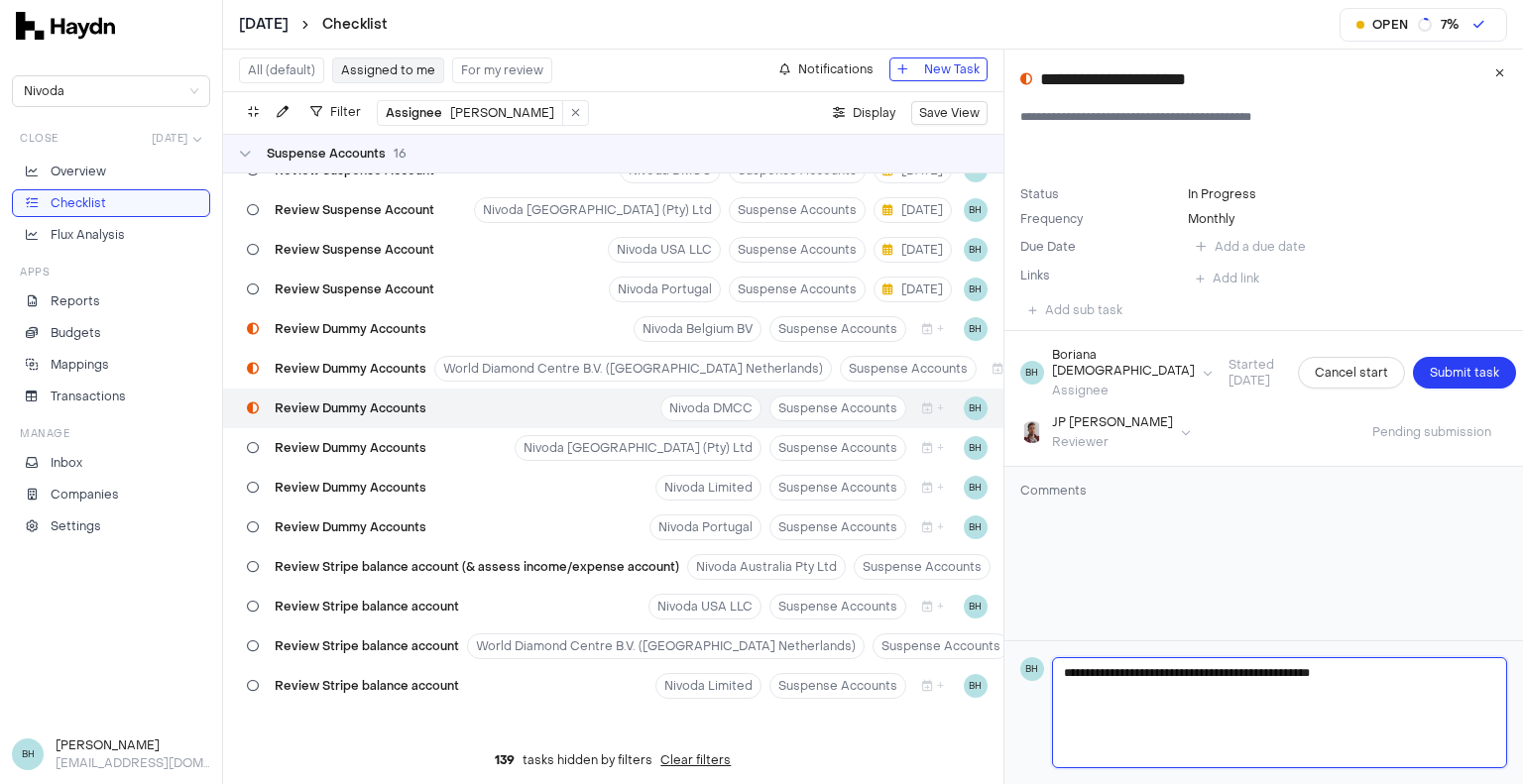 type 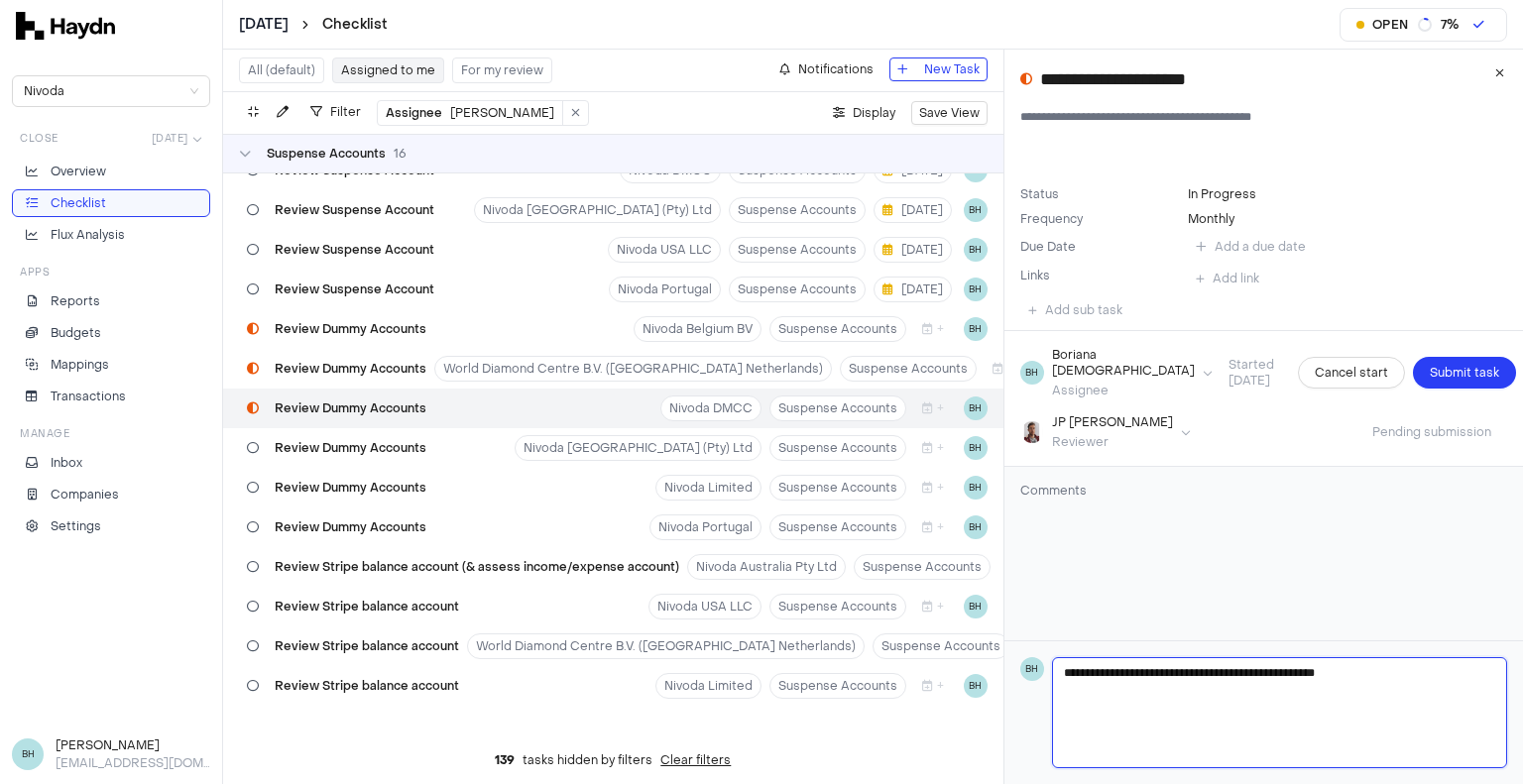 type 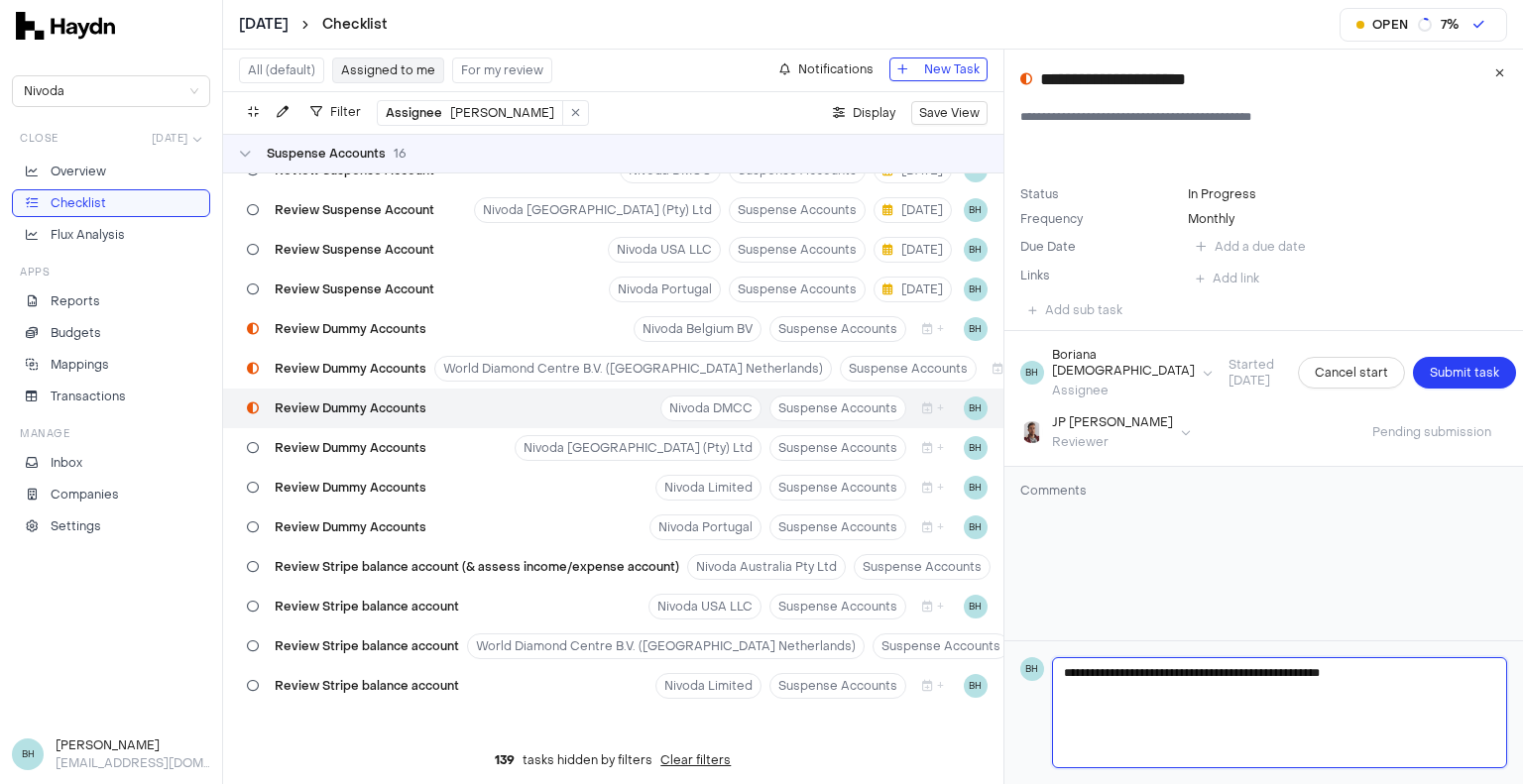 type 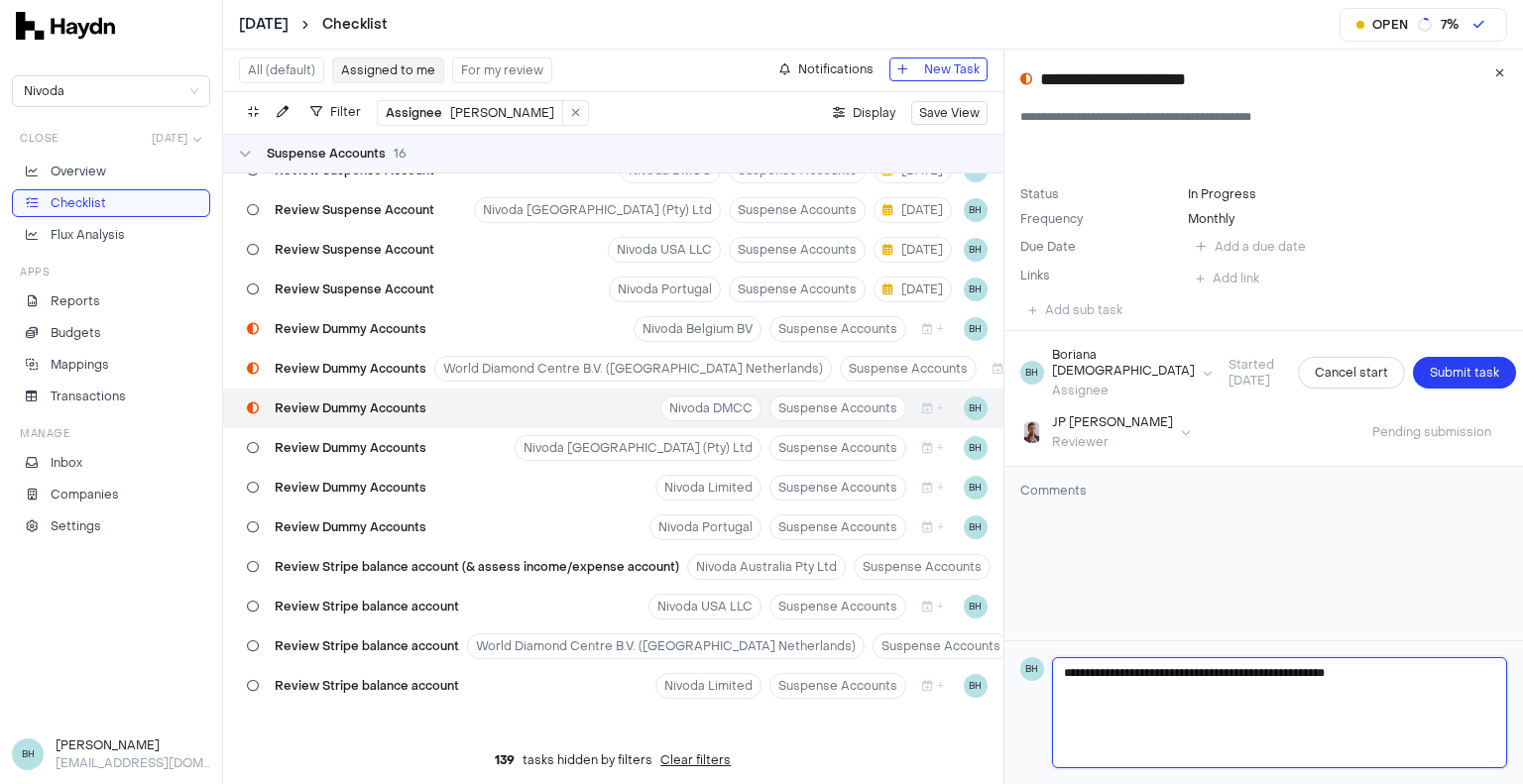 type 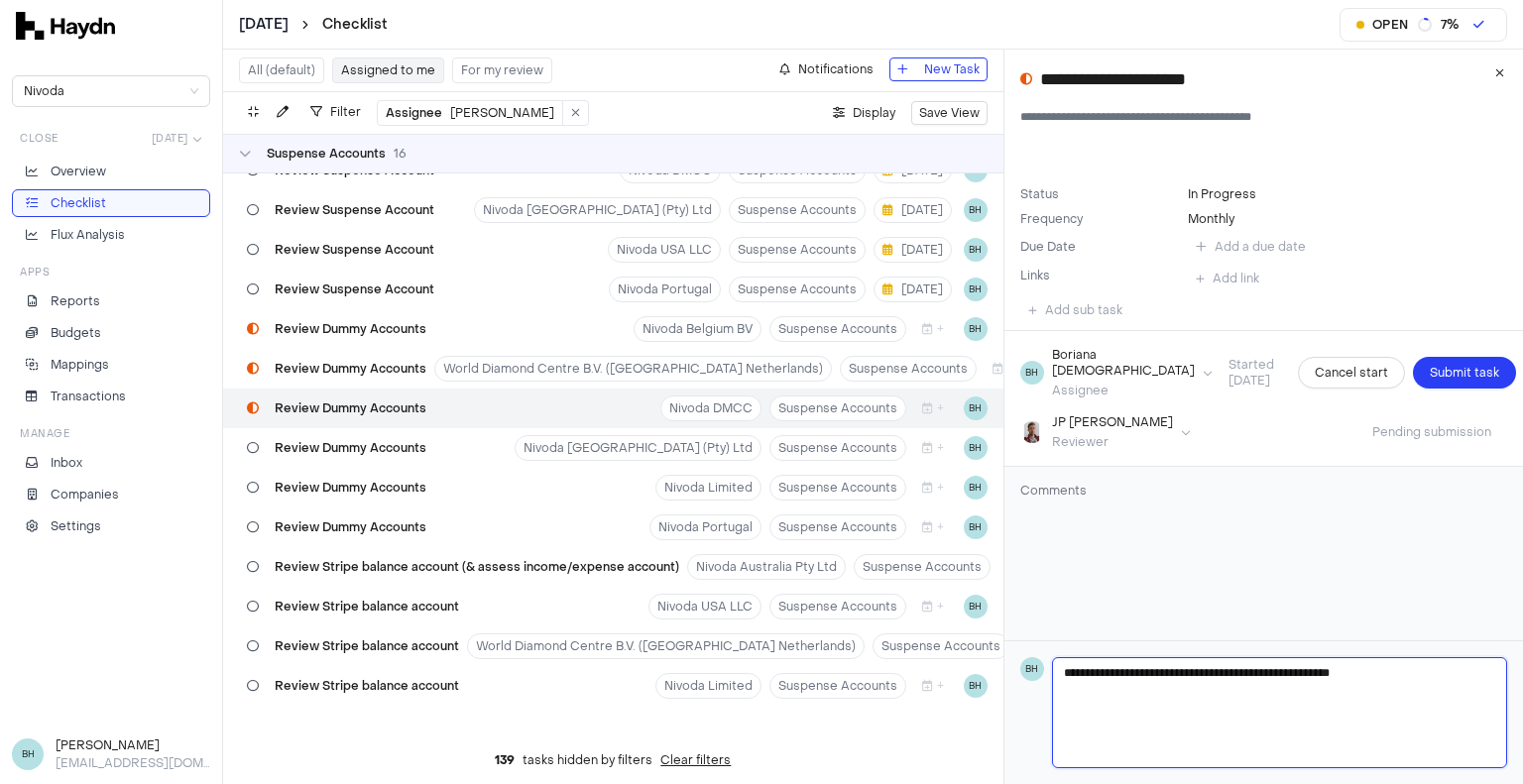 type 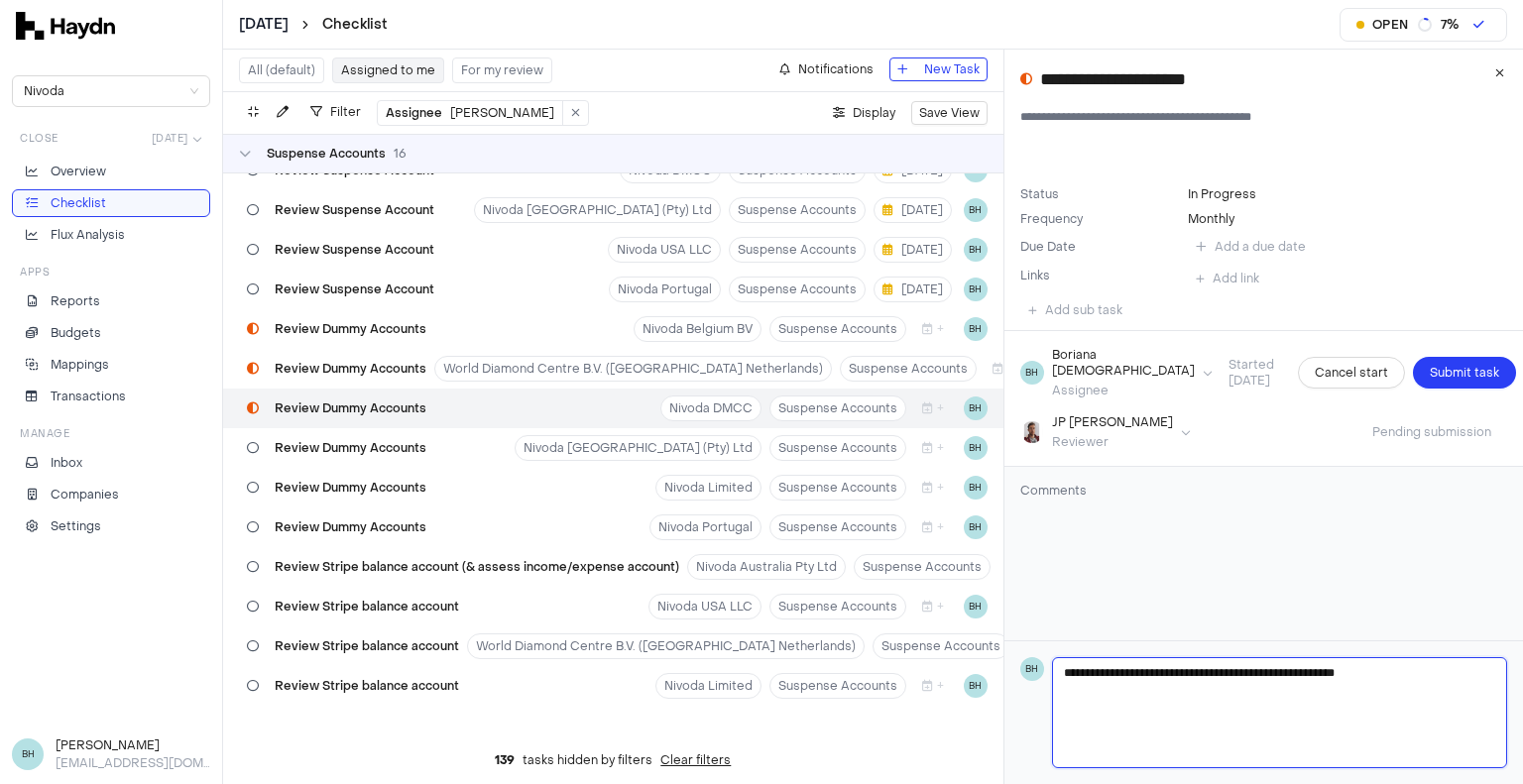 type on "**********" 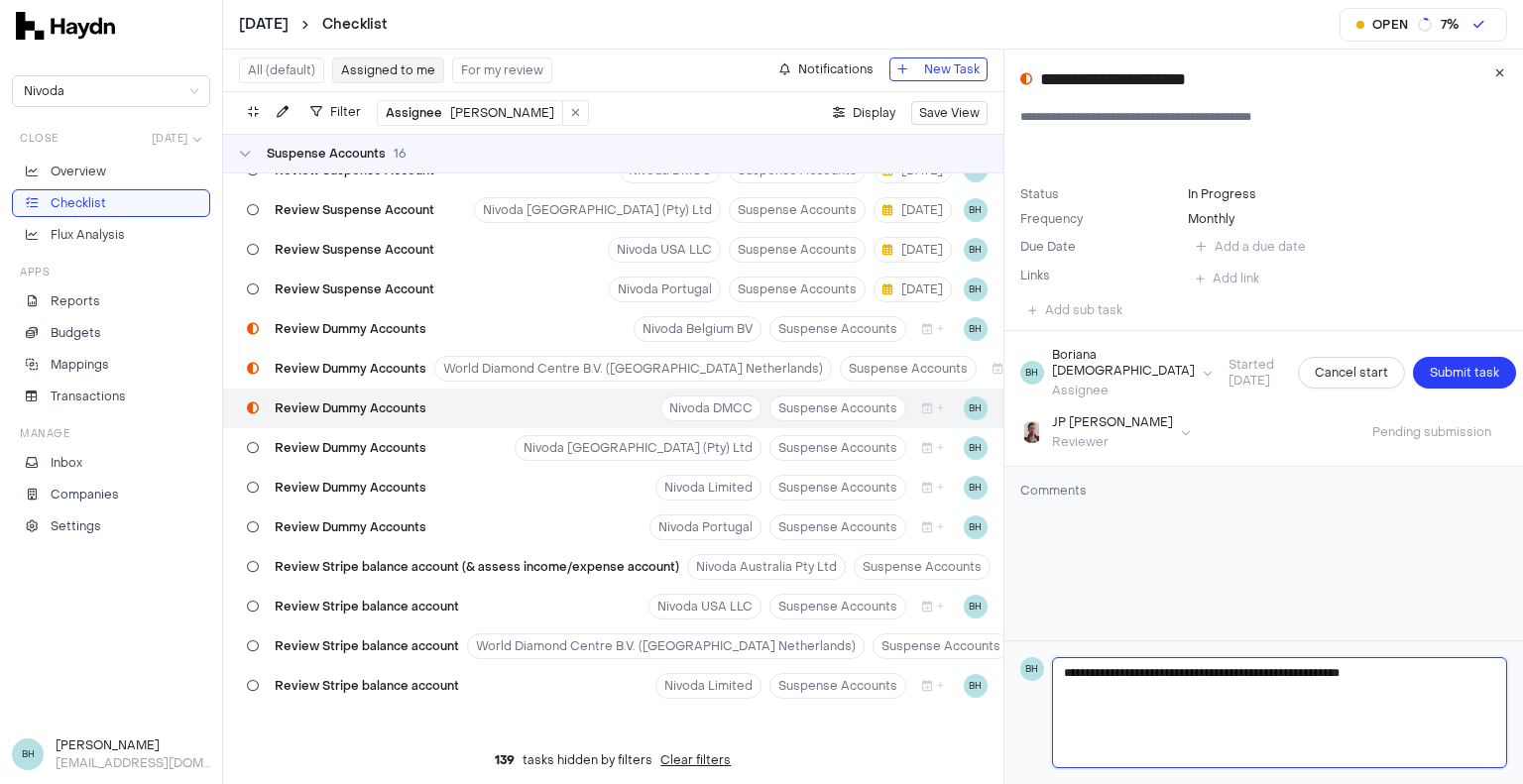 type 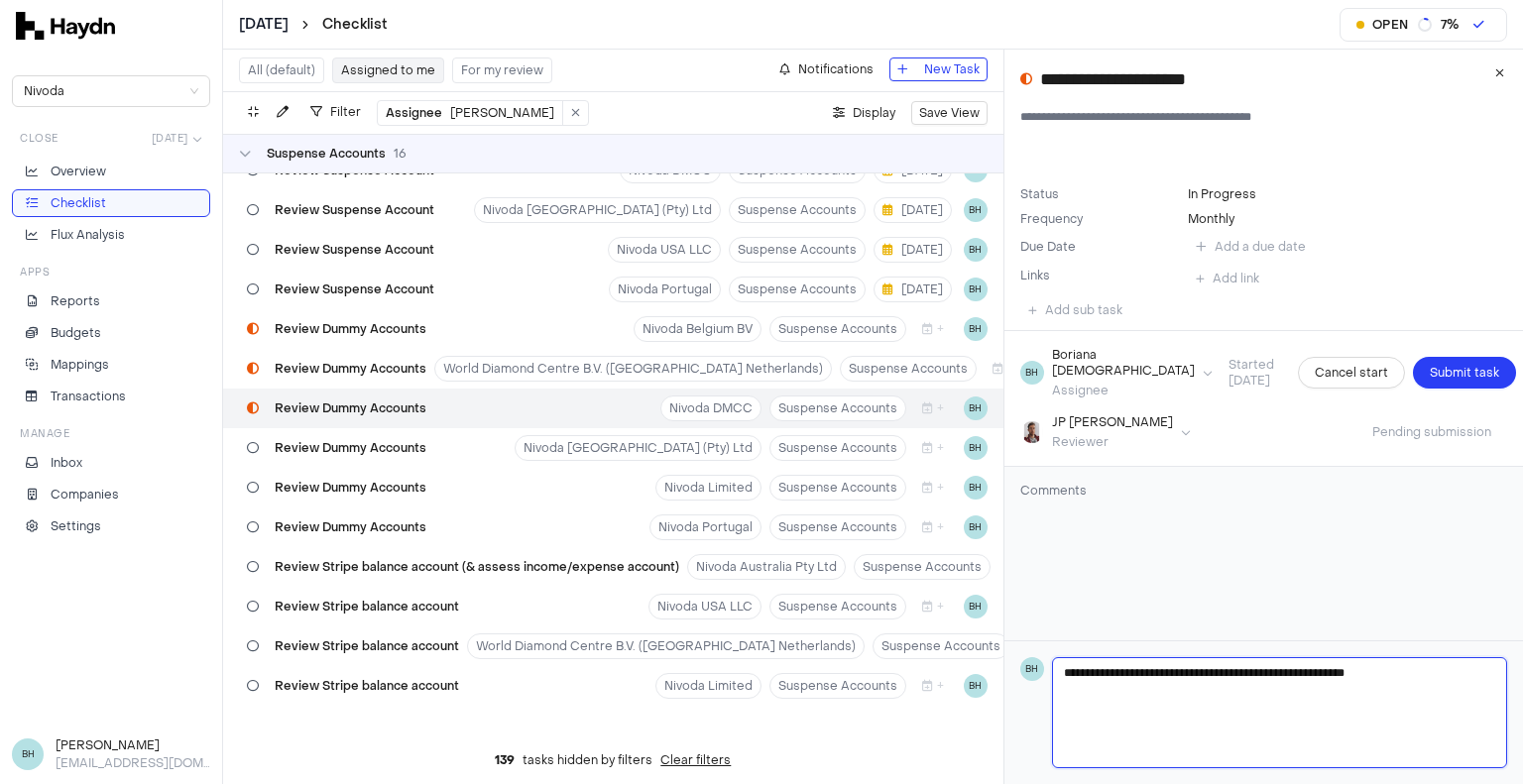 type 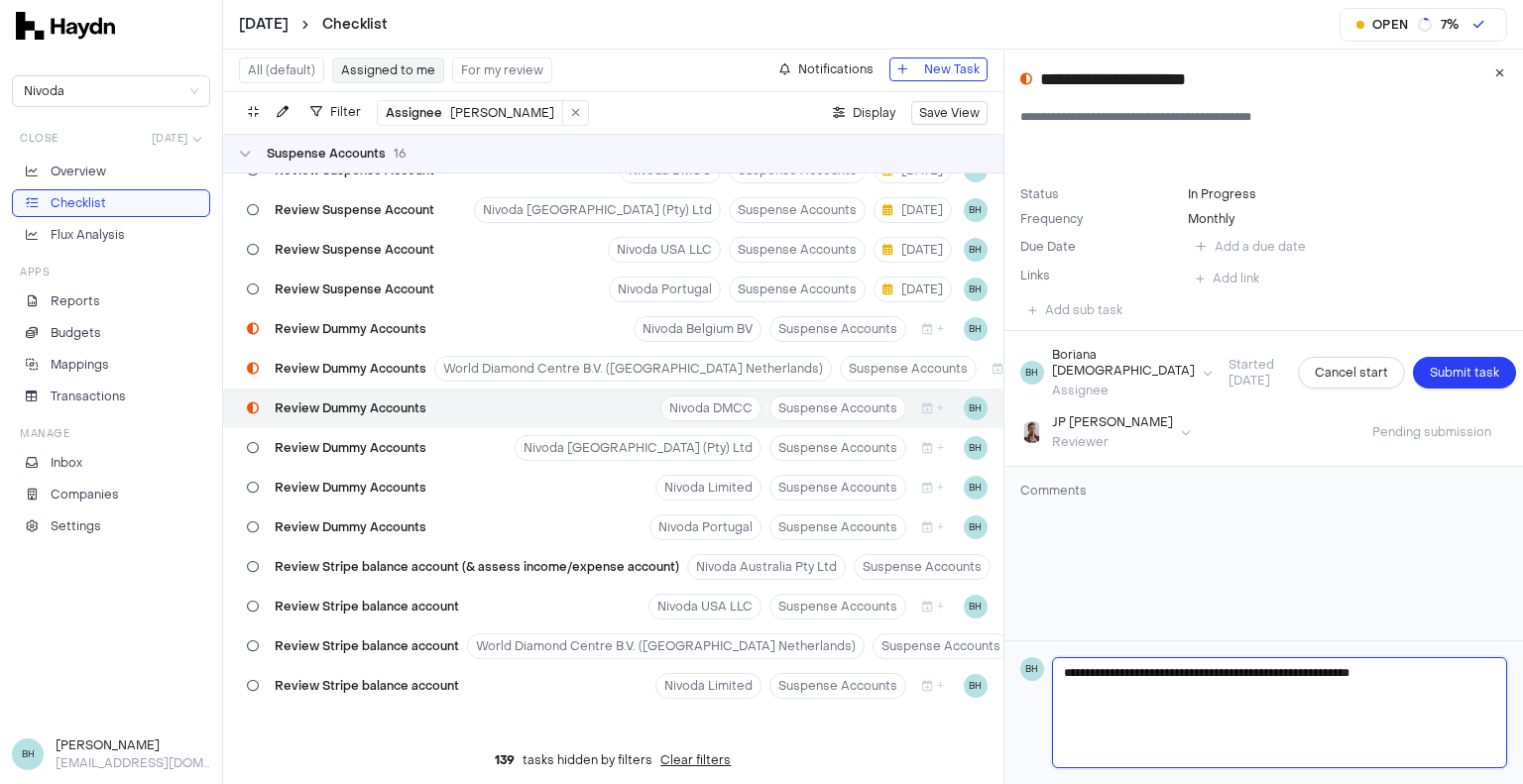 type 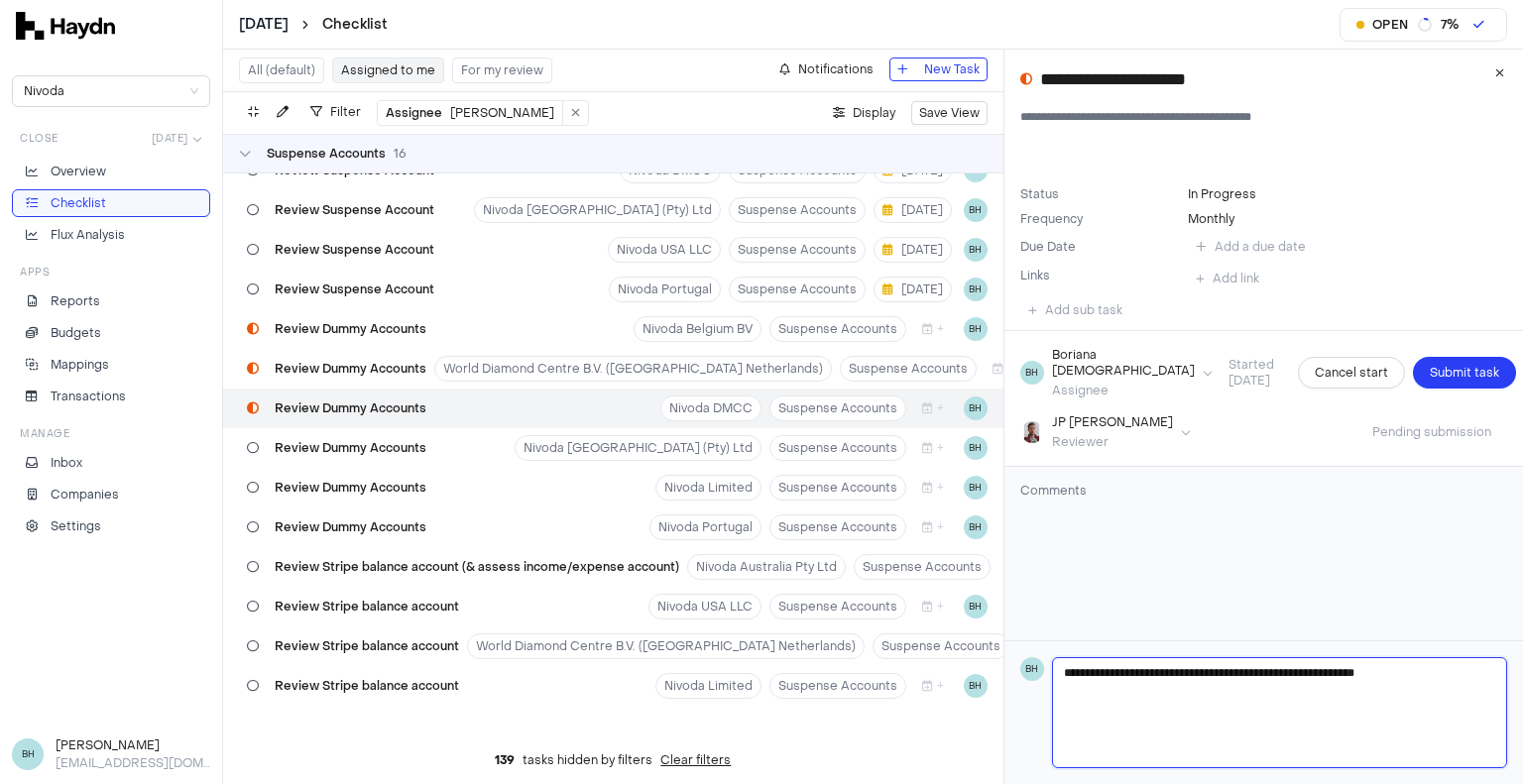 type 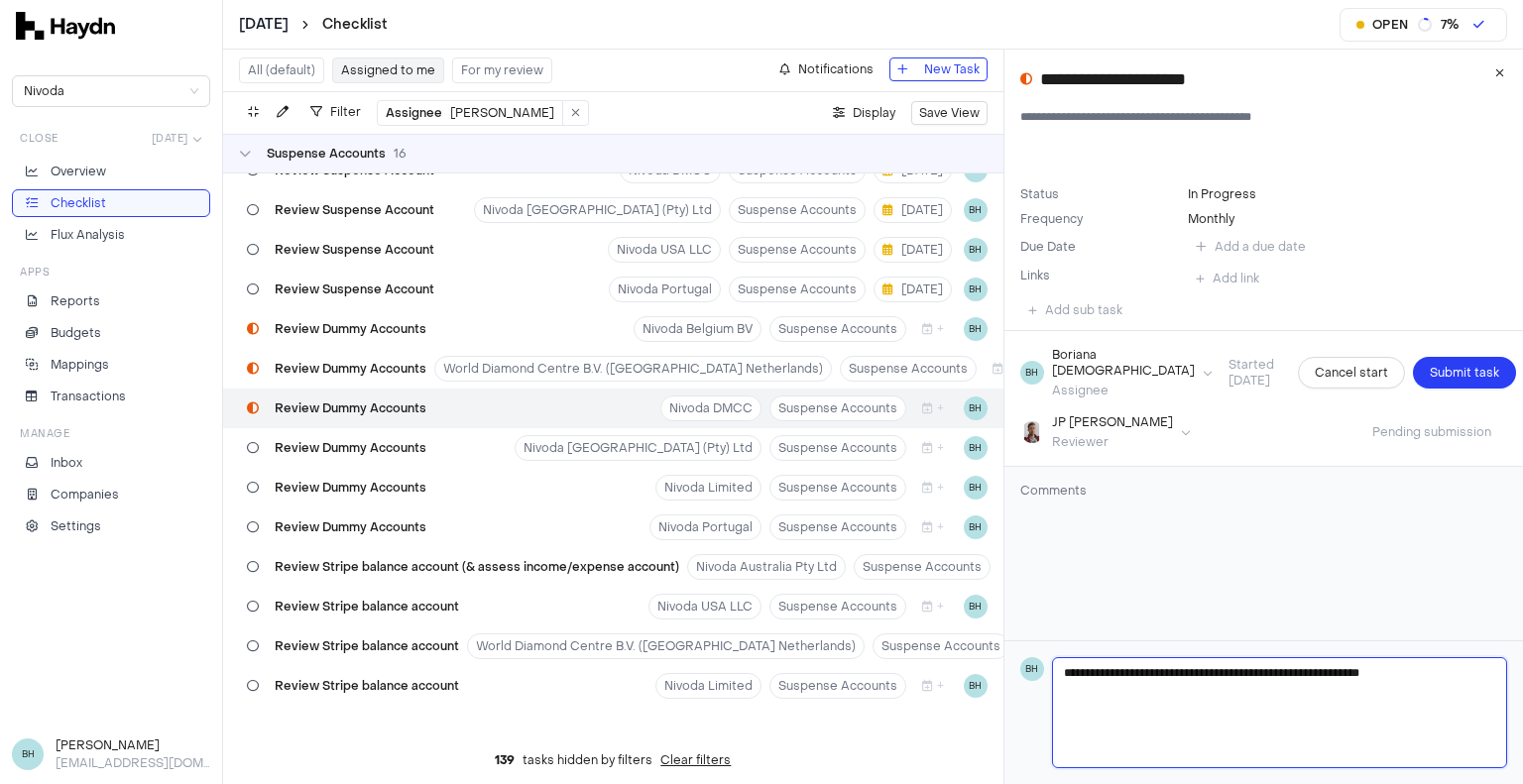 type 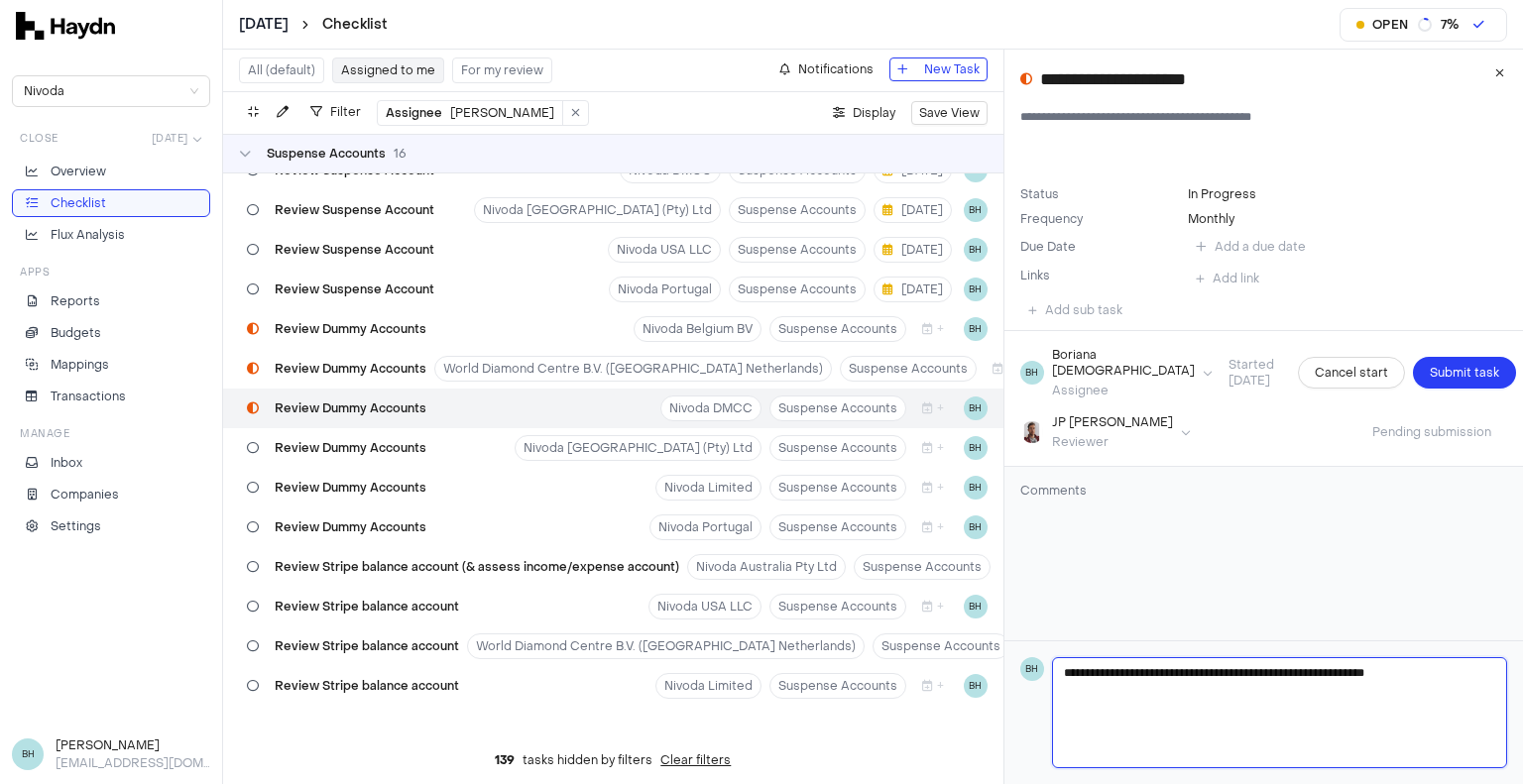 type 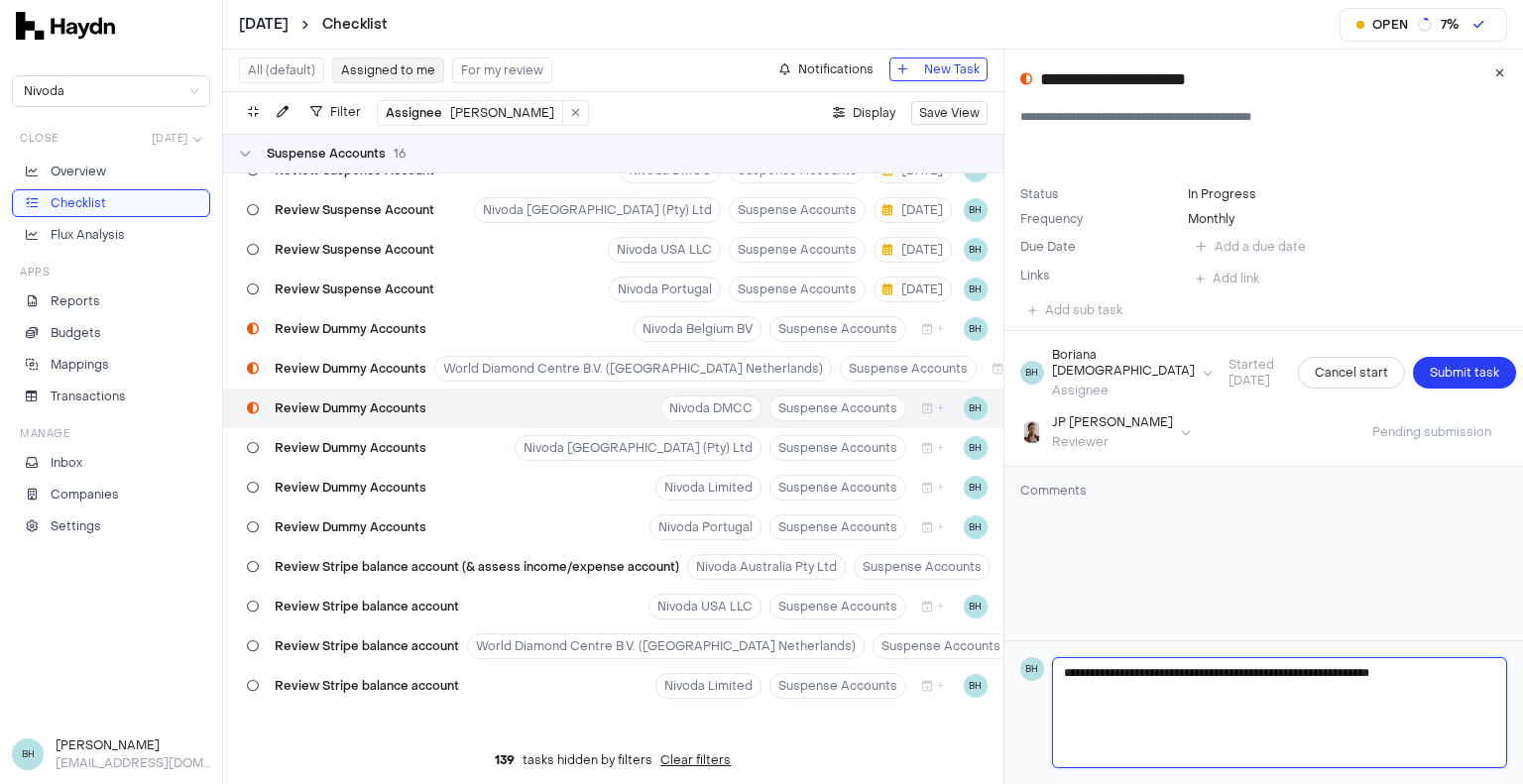 type 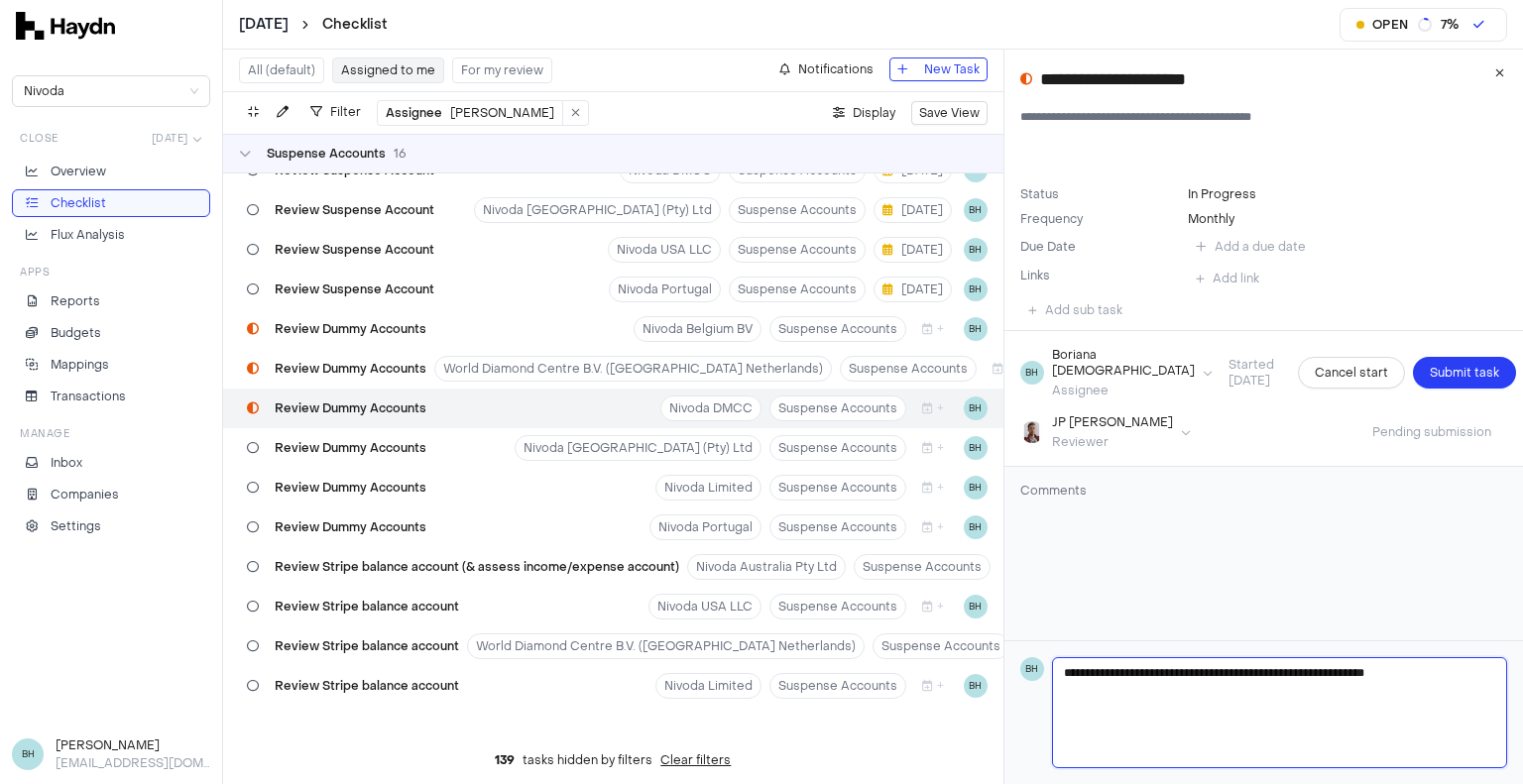 type 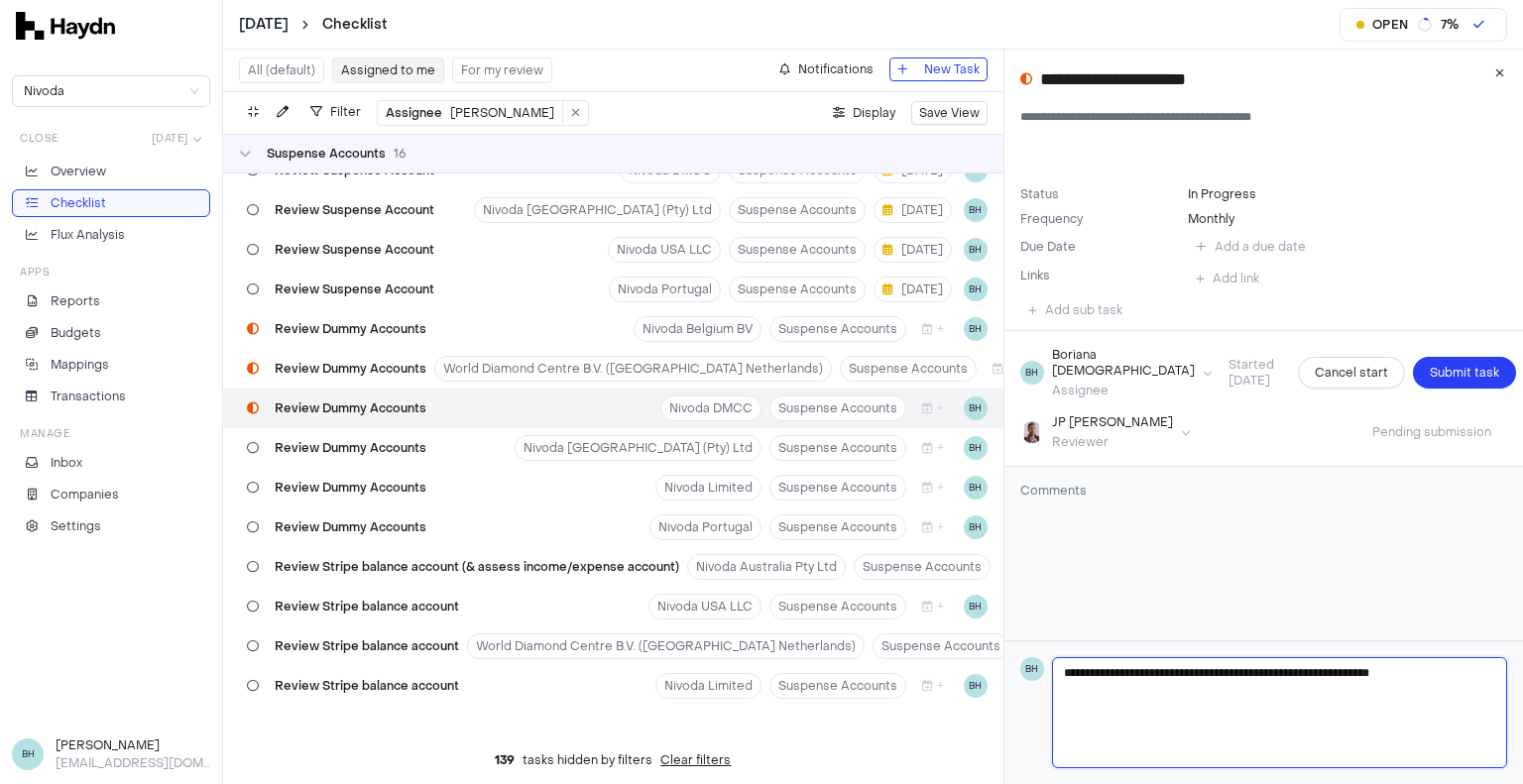type 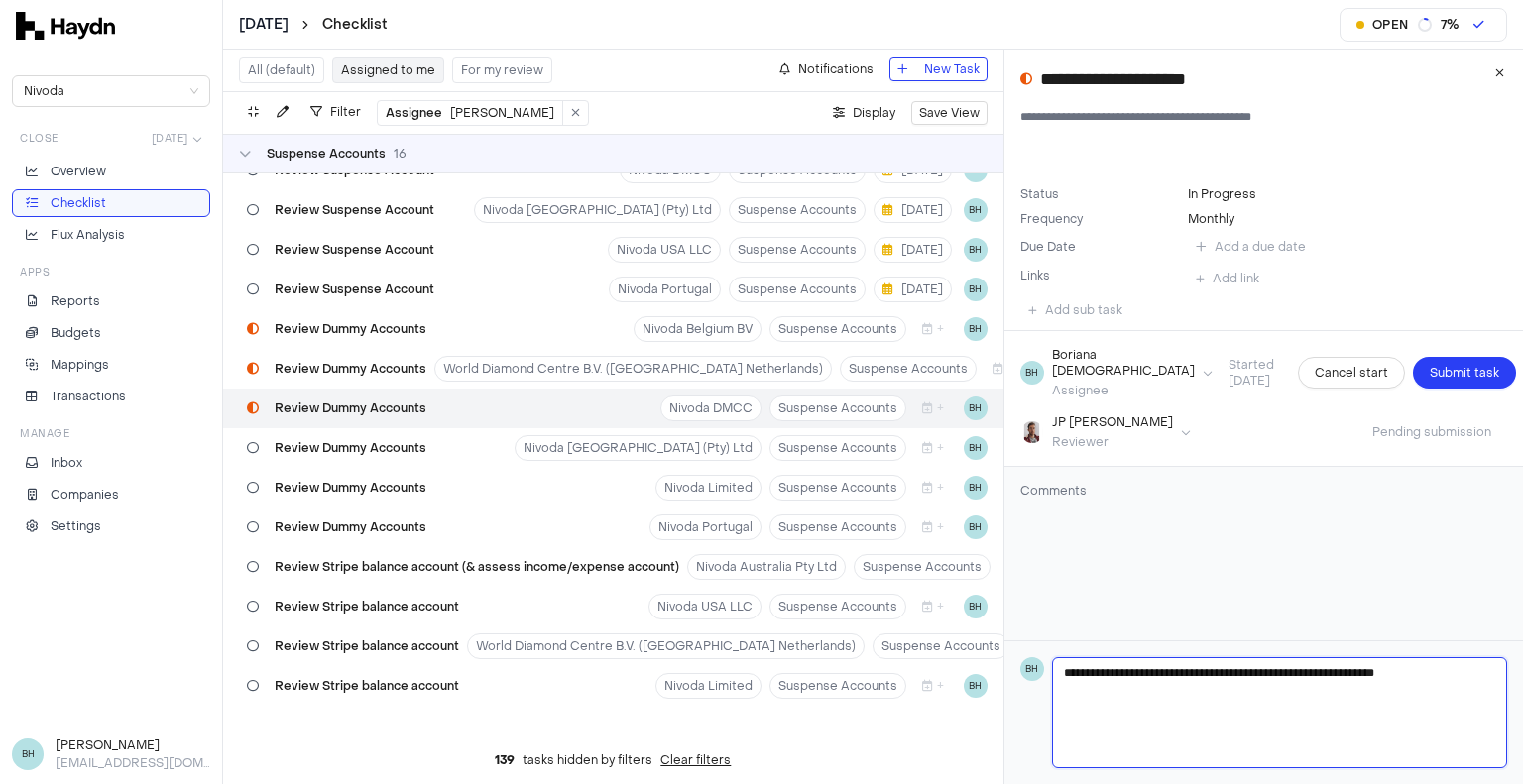 type 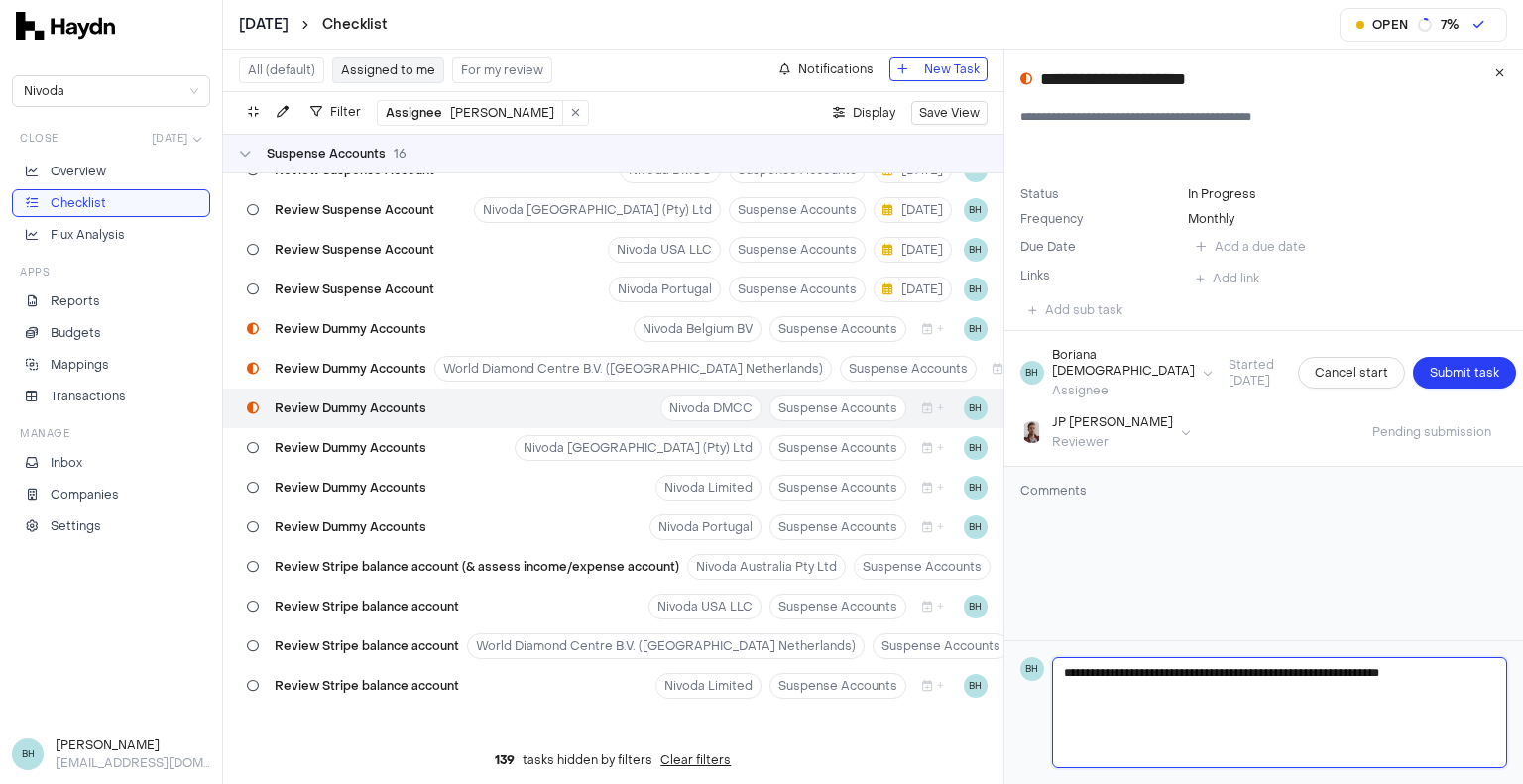 click on "**********" at bounding box center [1280, 713] 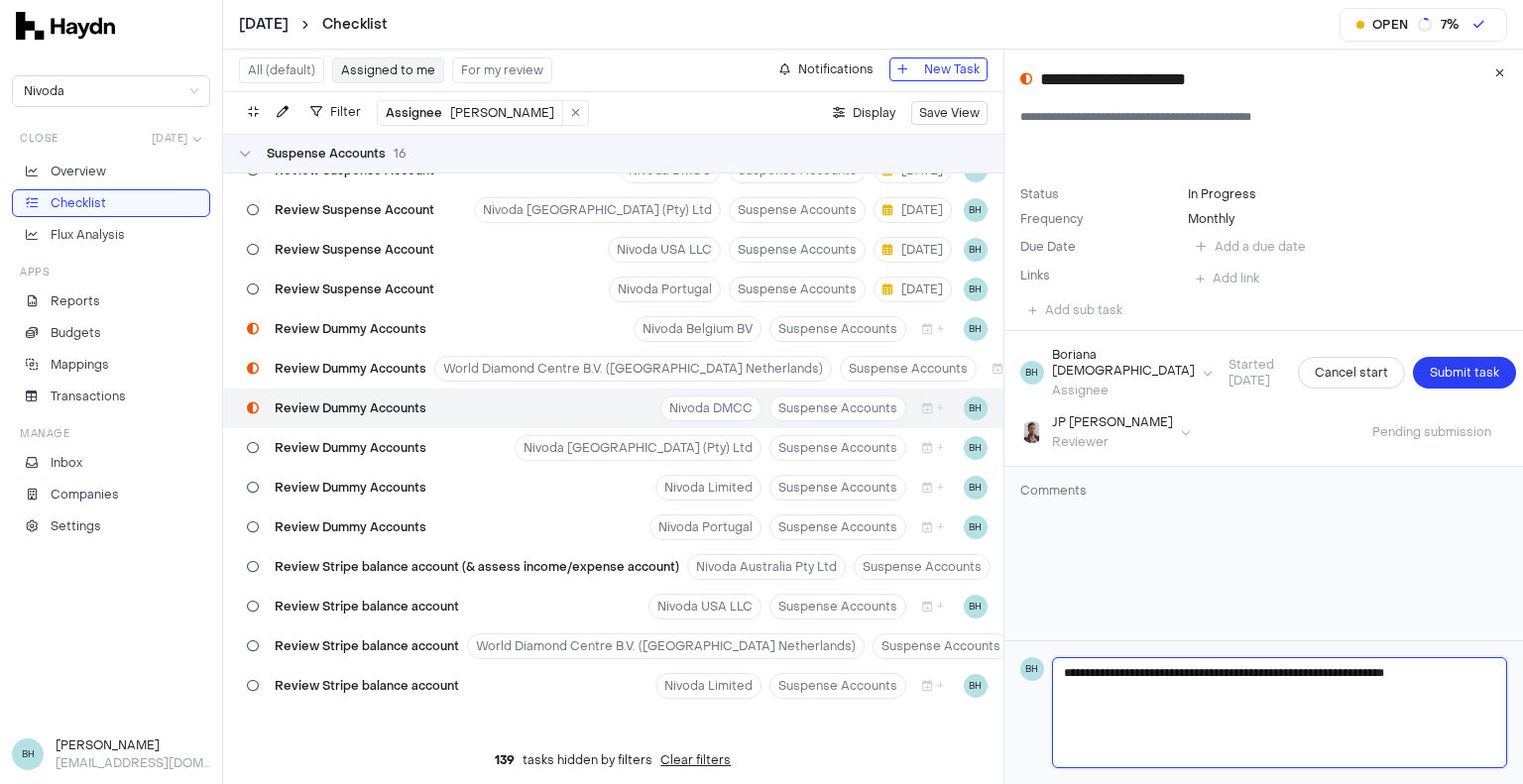 type 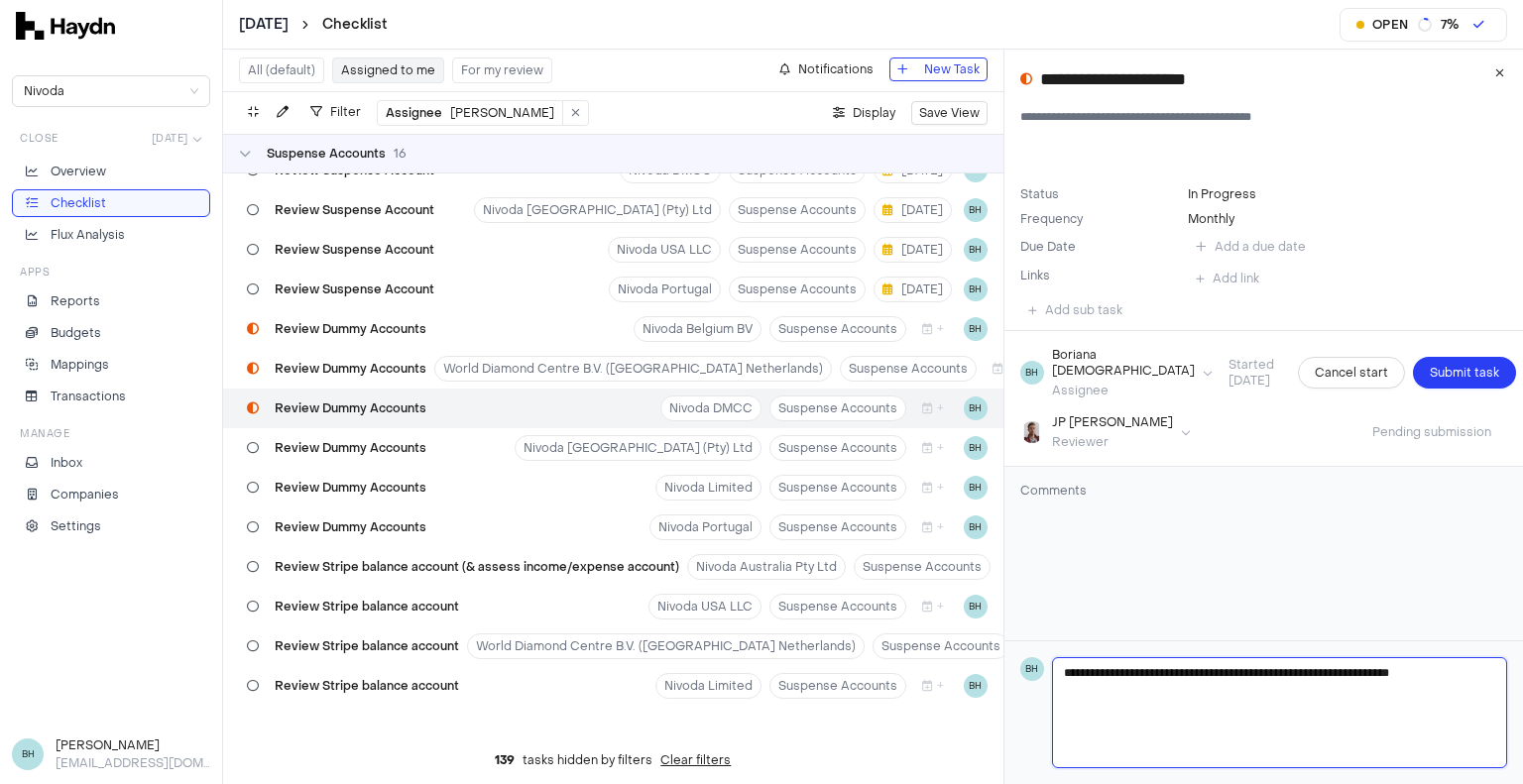 type 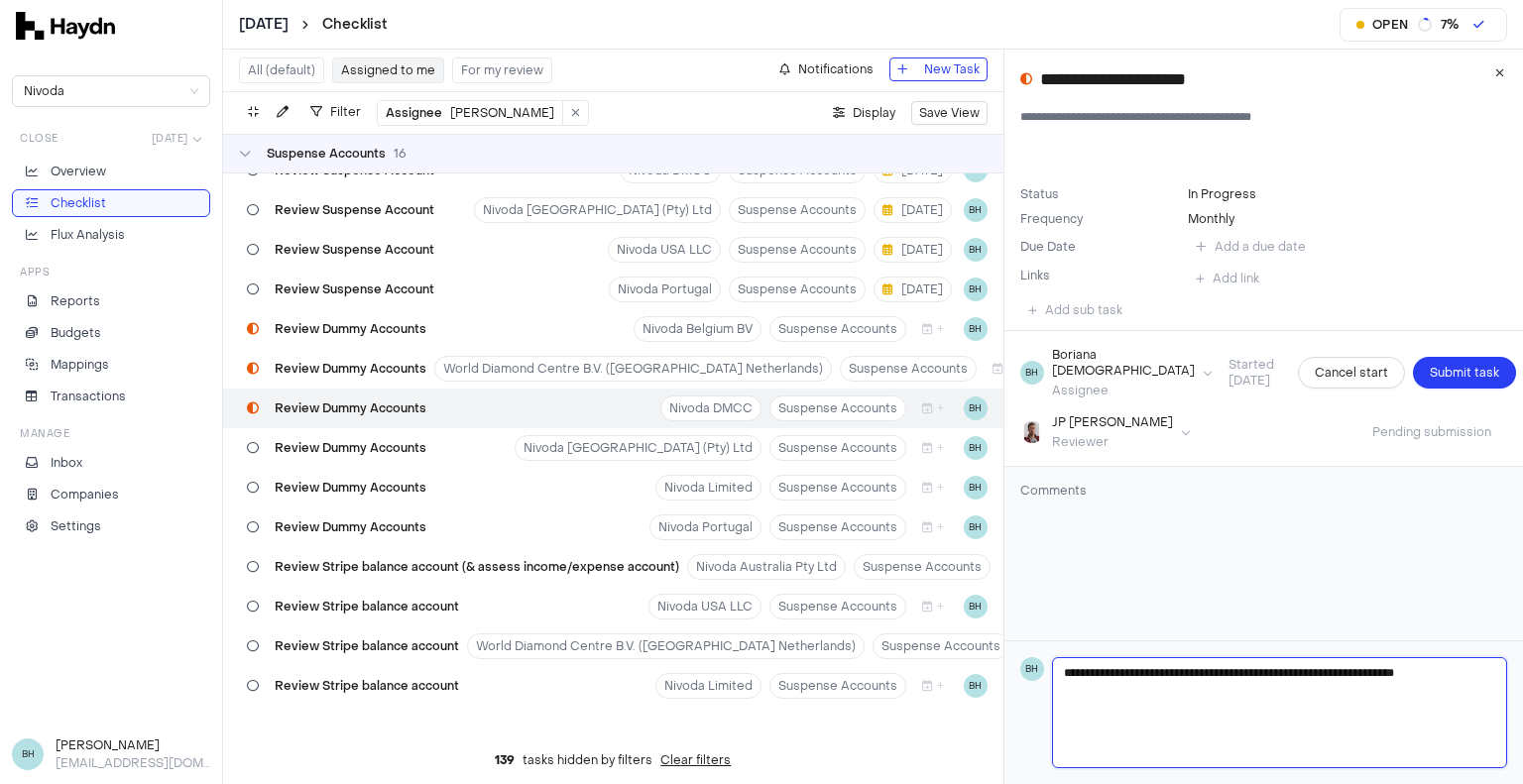 type 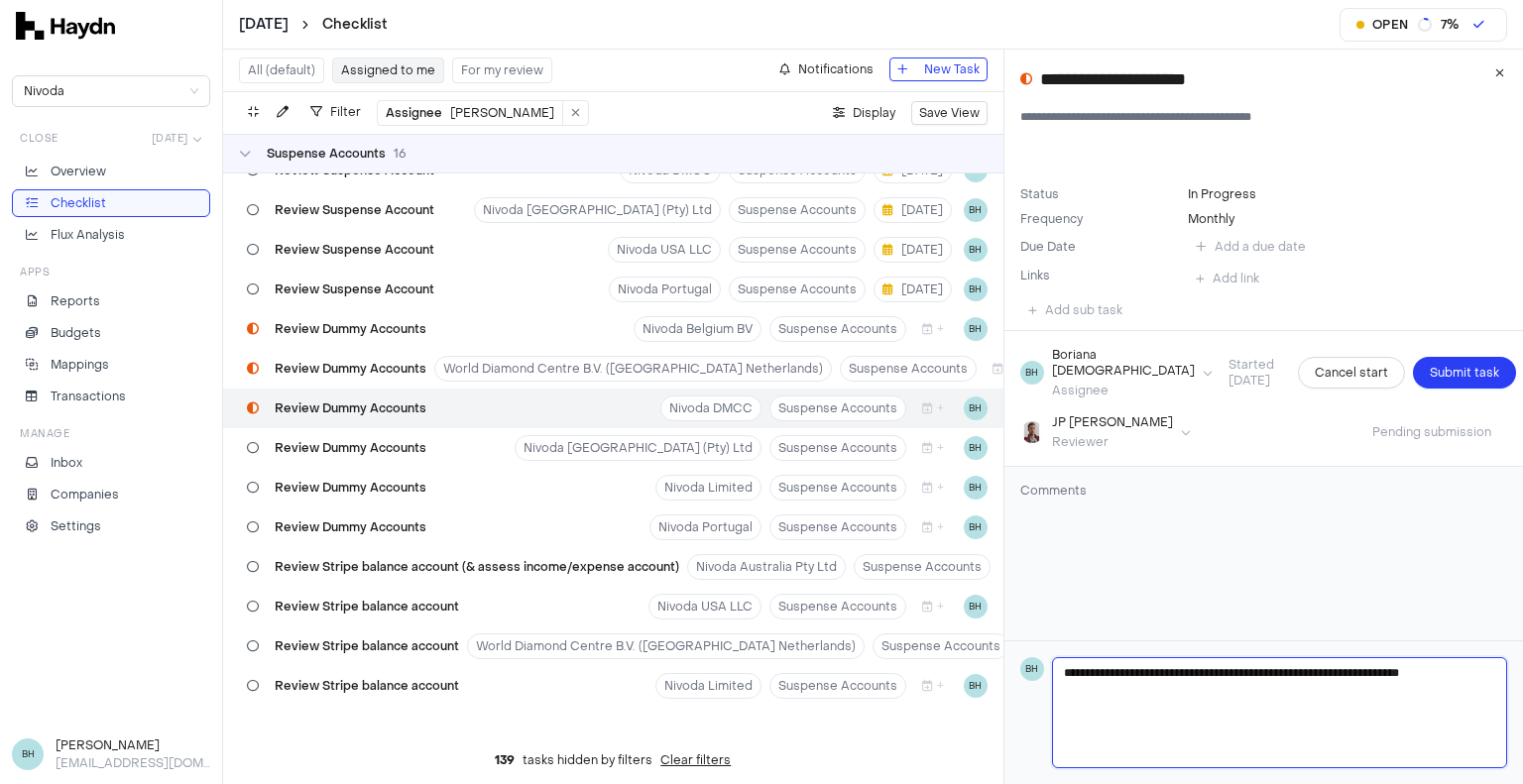 type 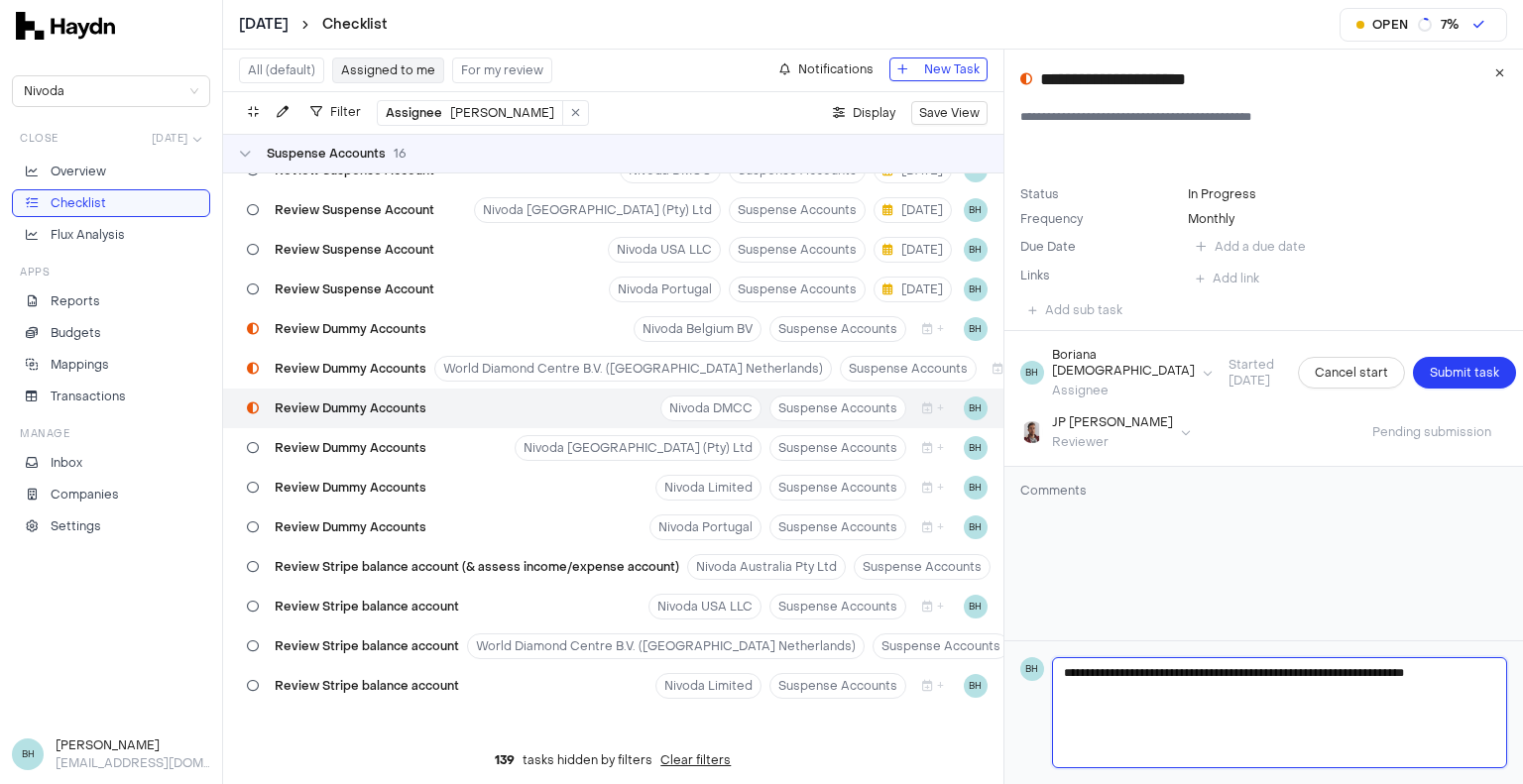 type 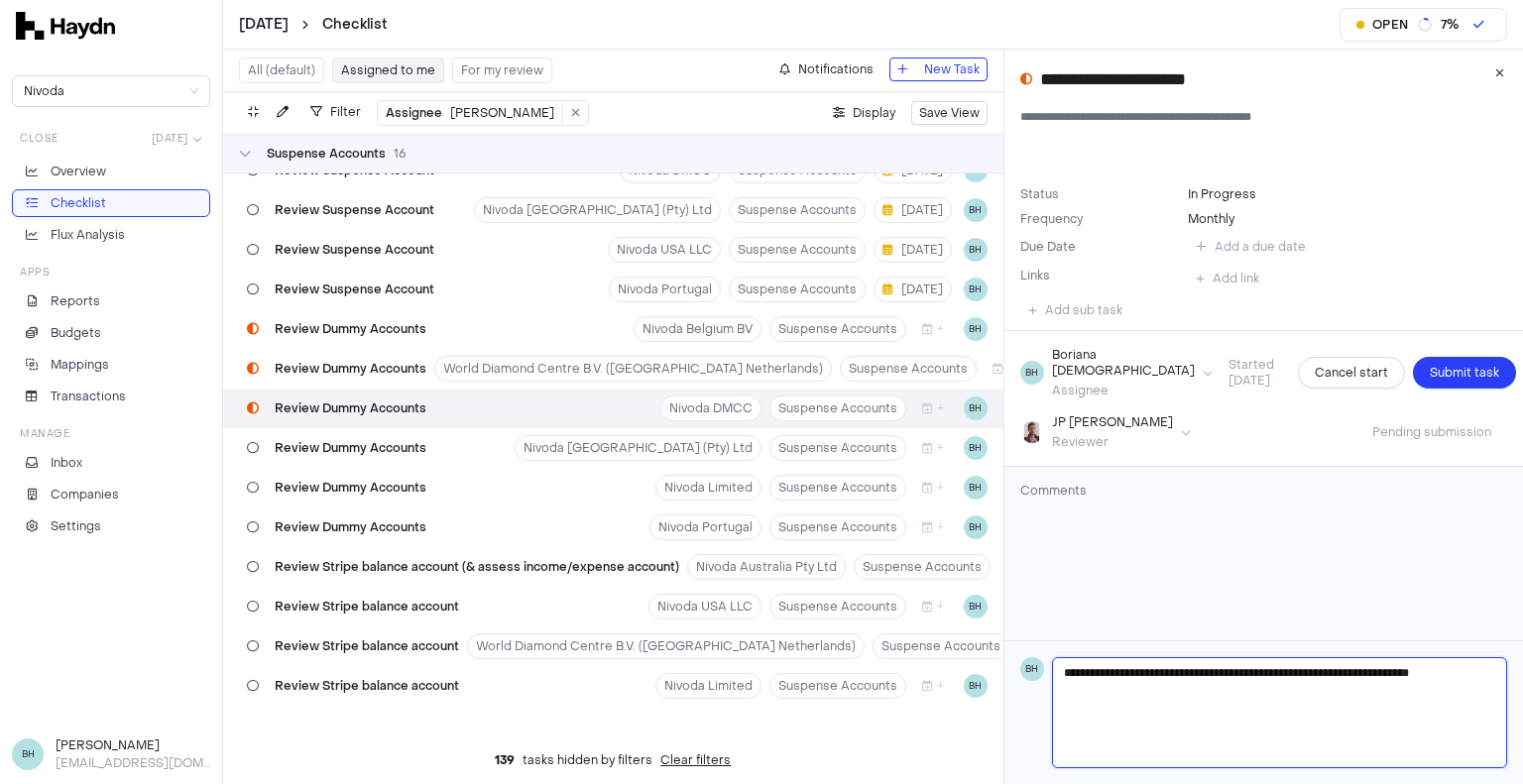 type 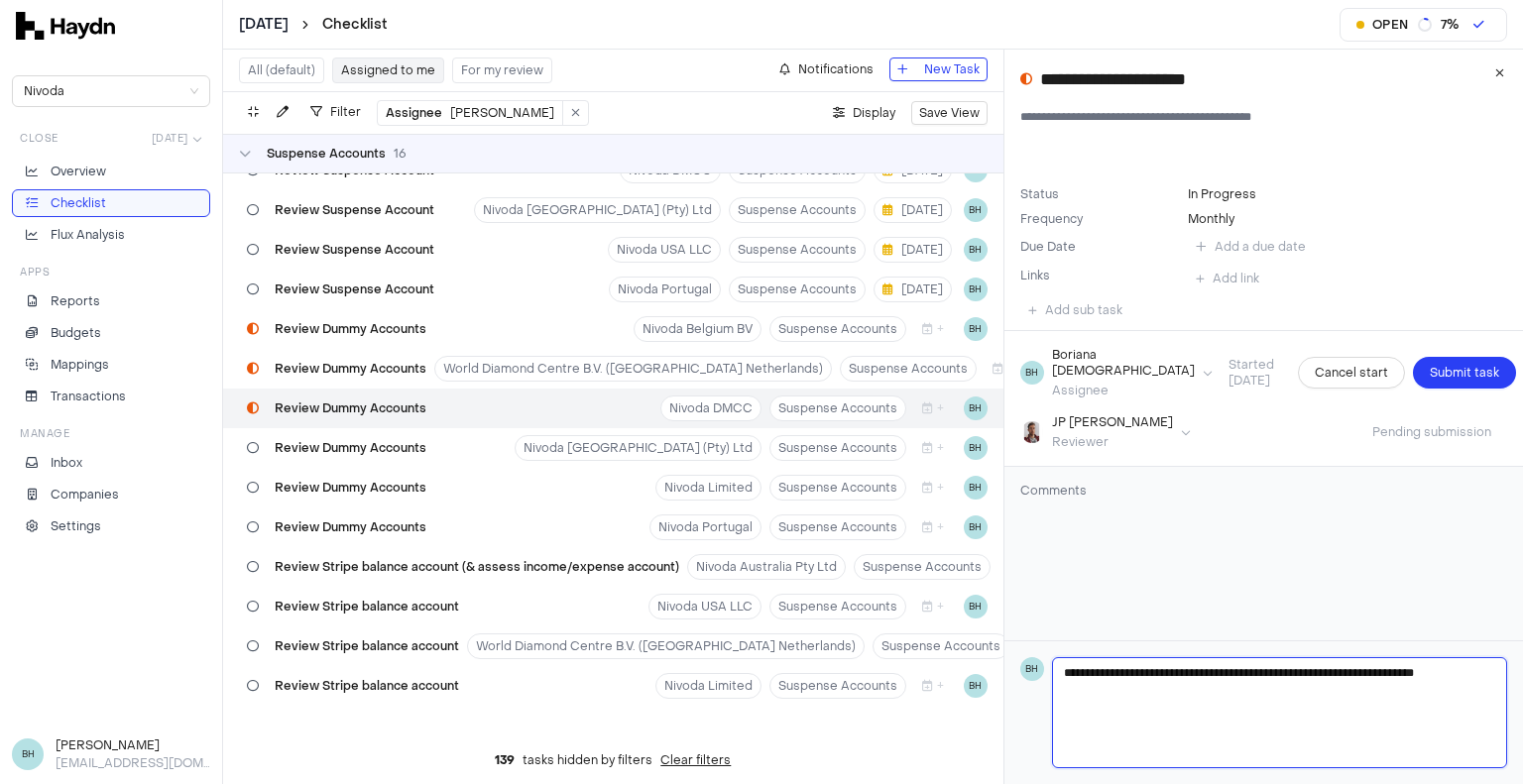 type 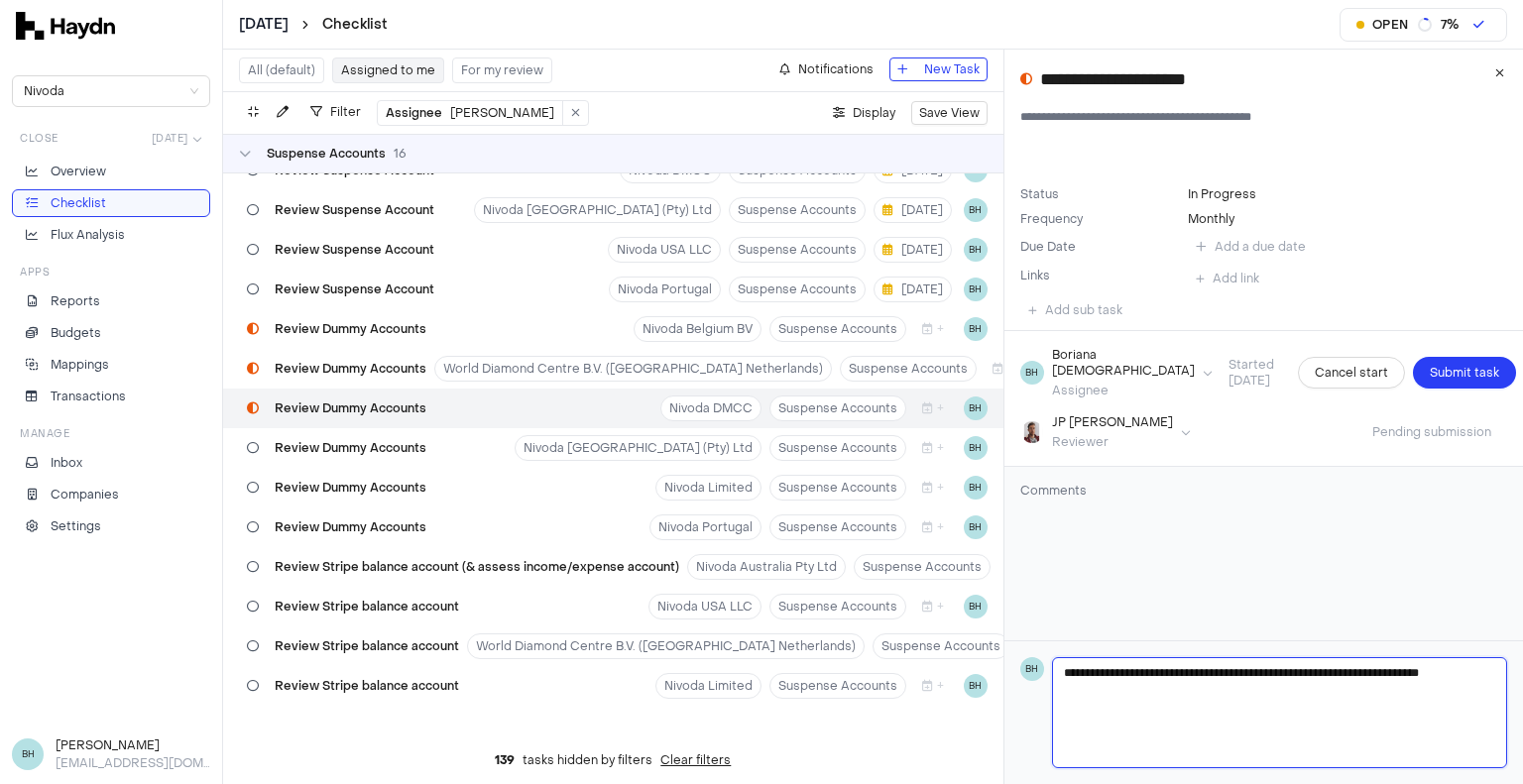 type 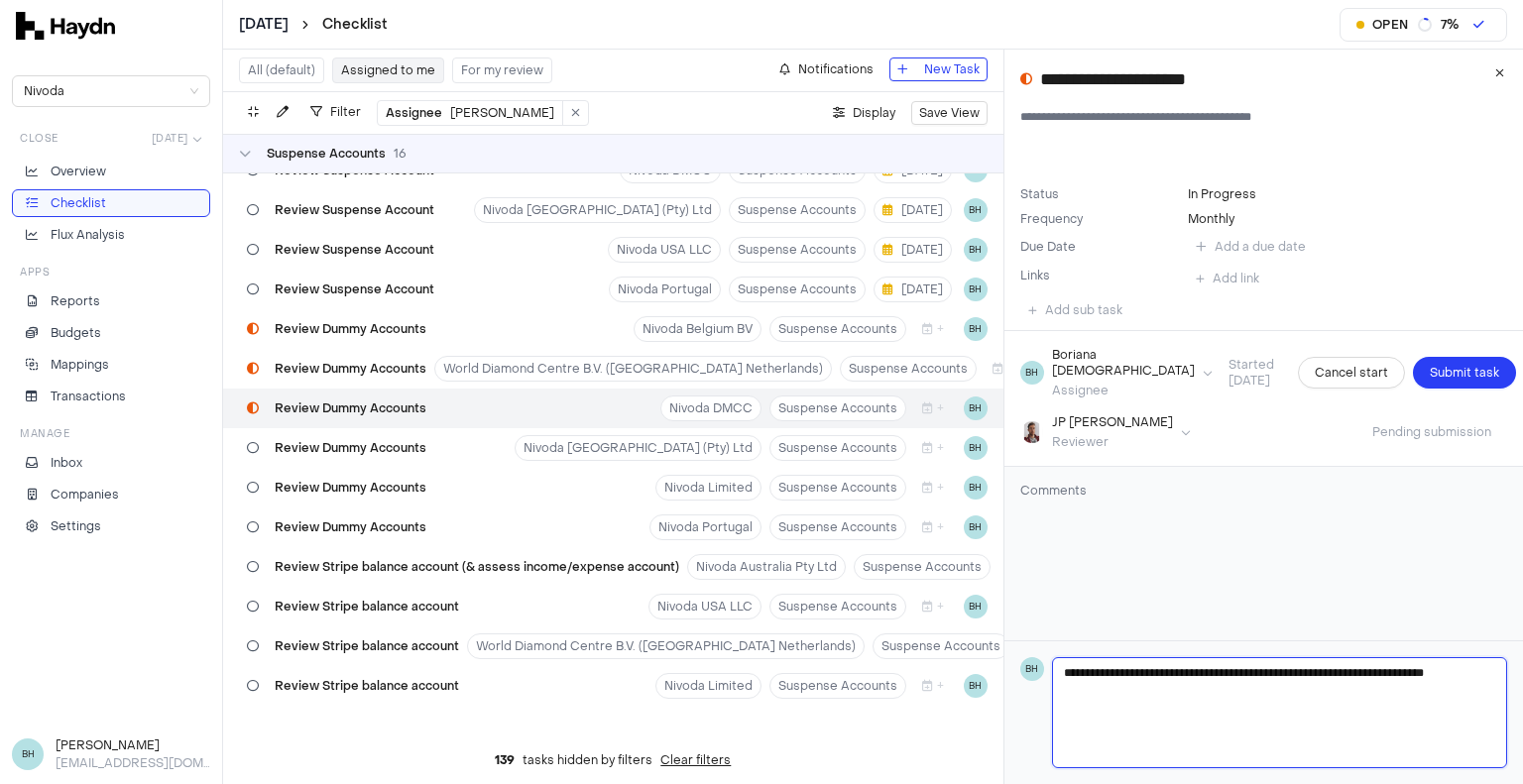 type 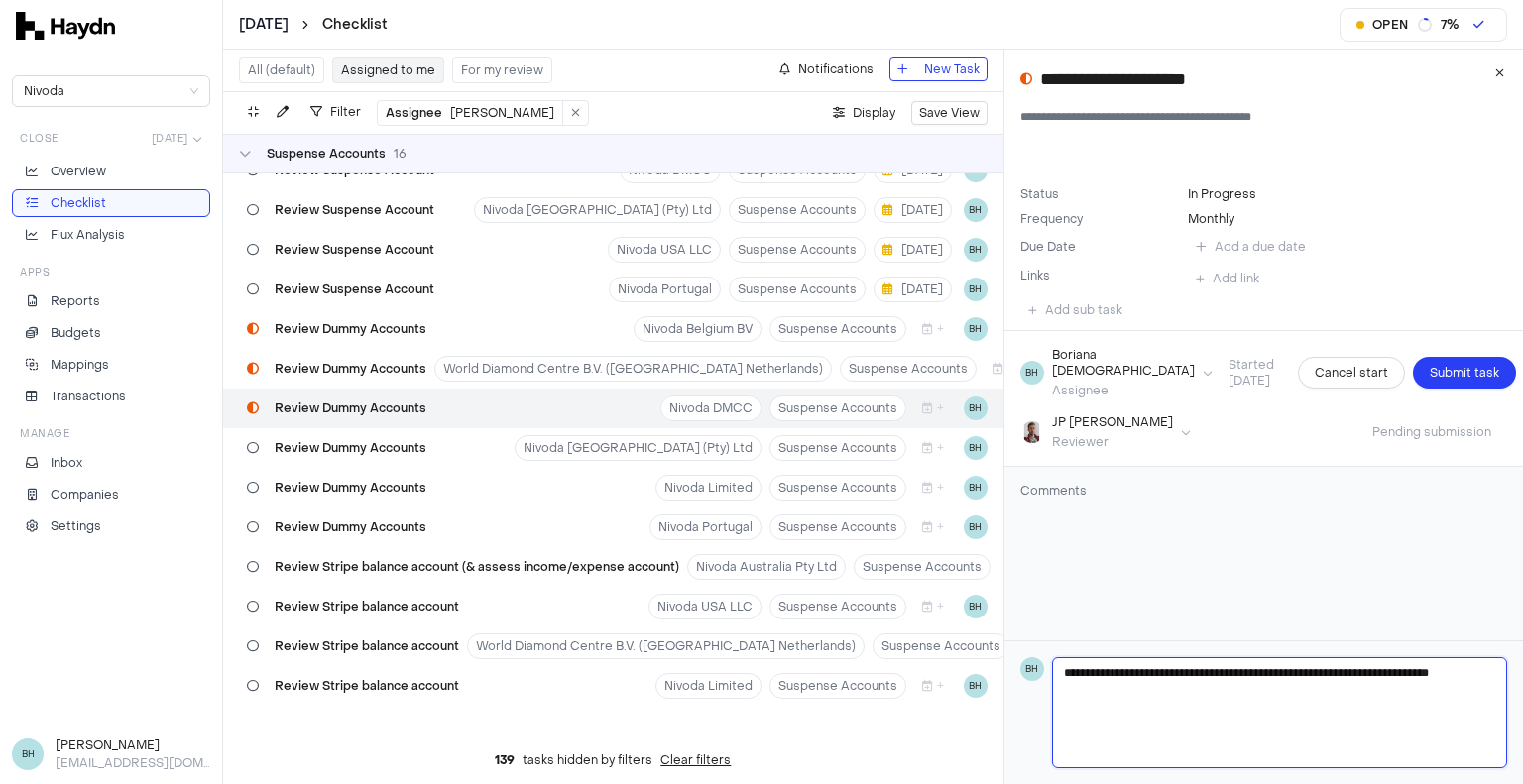 type 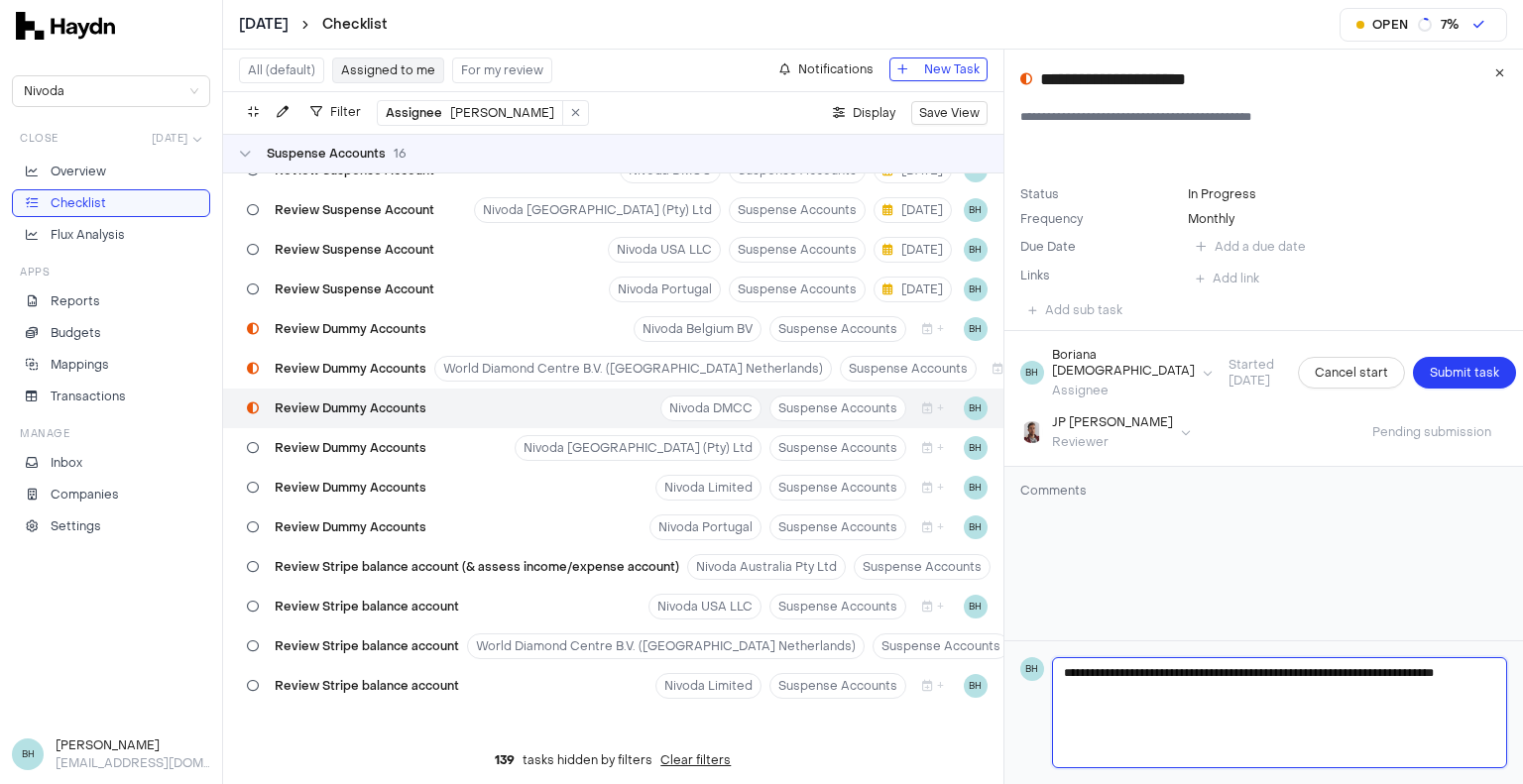 type 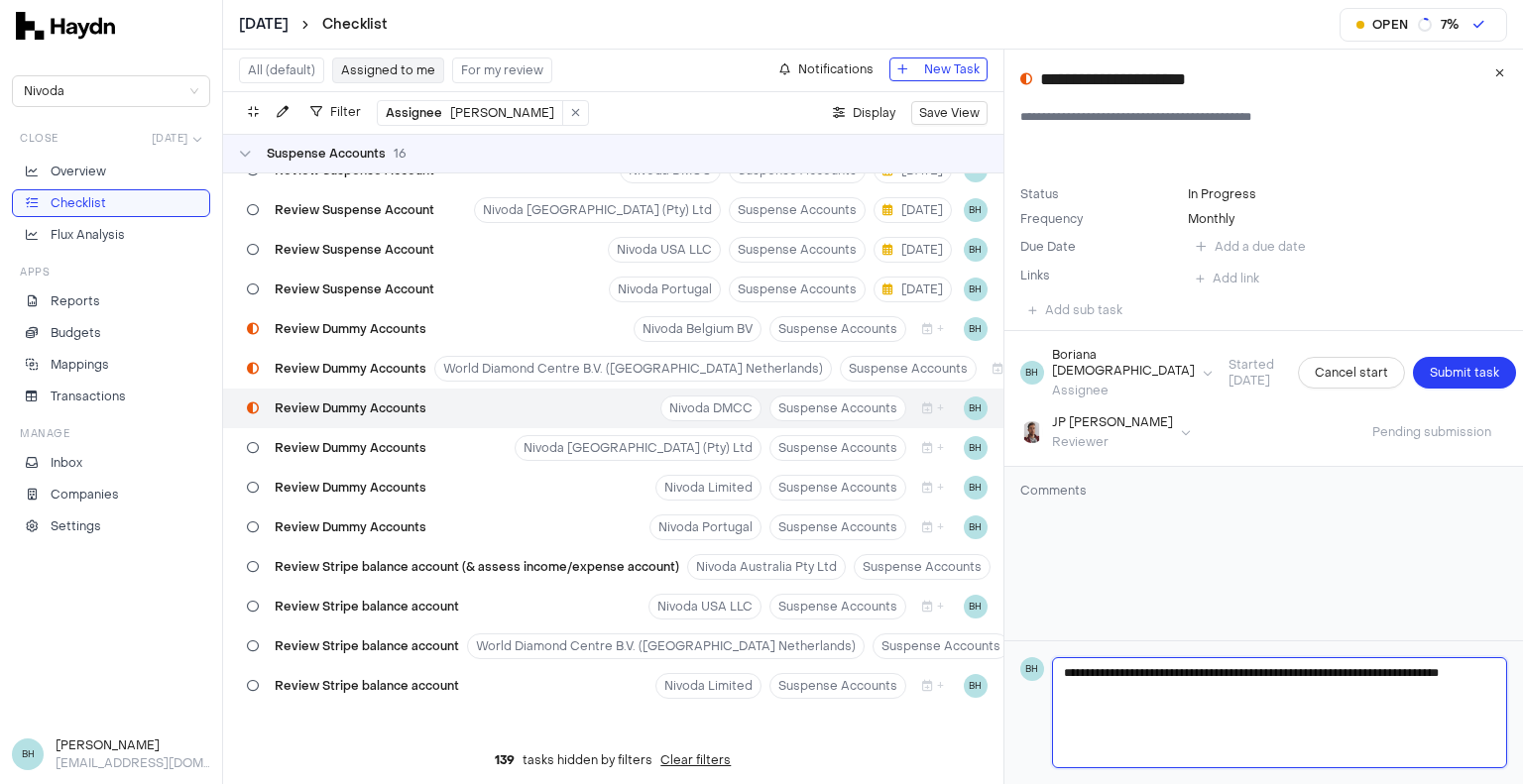 type 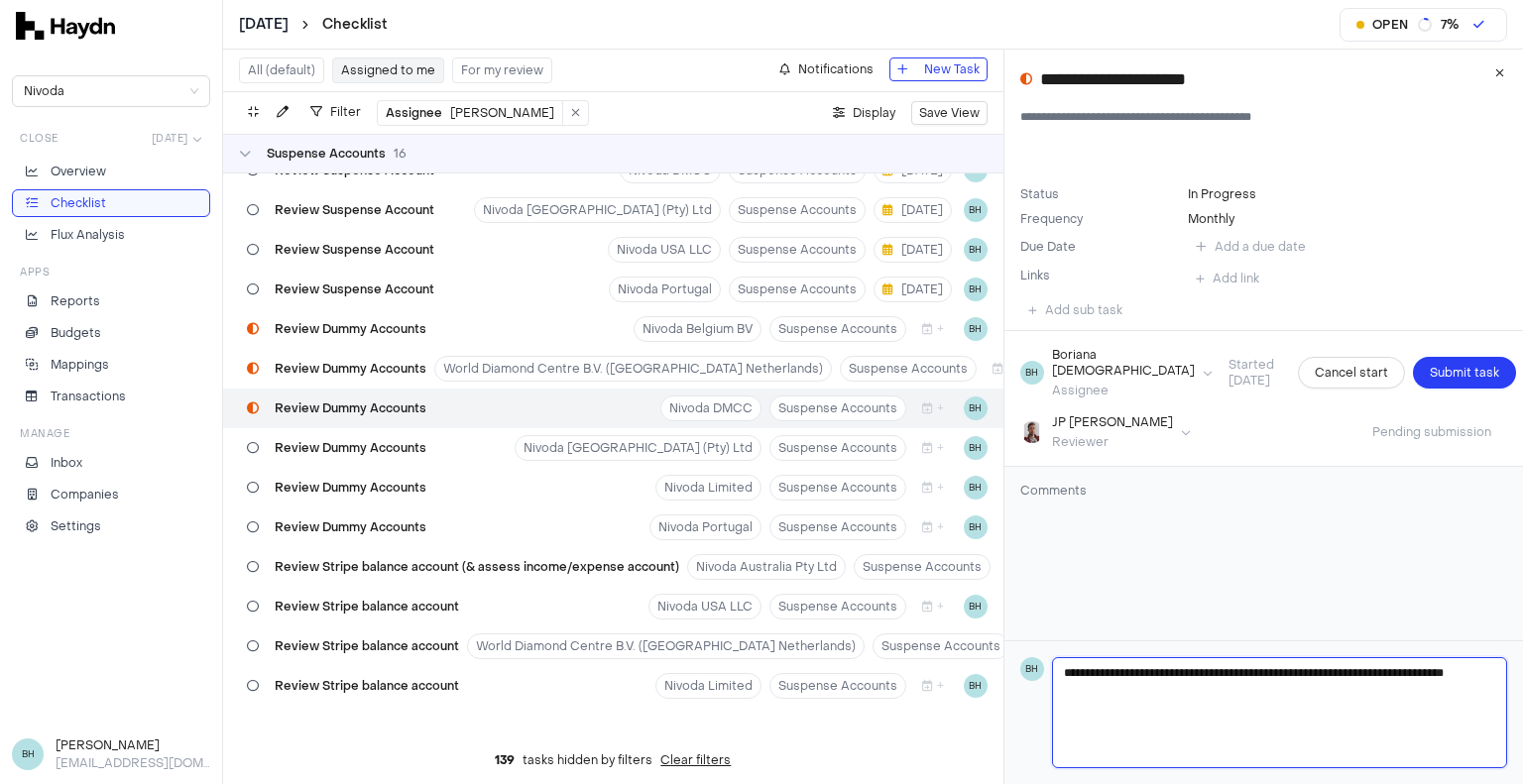 type 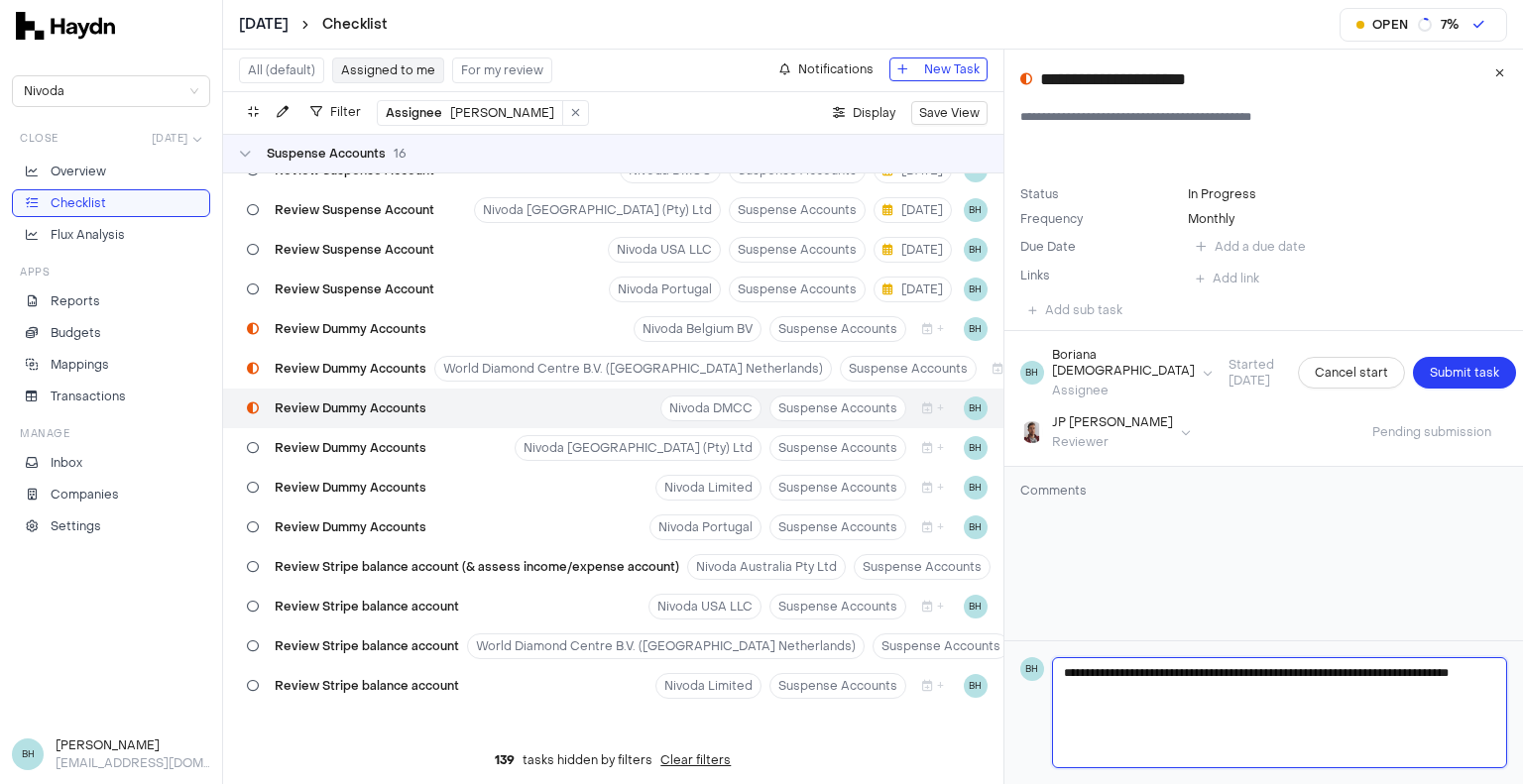 type 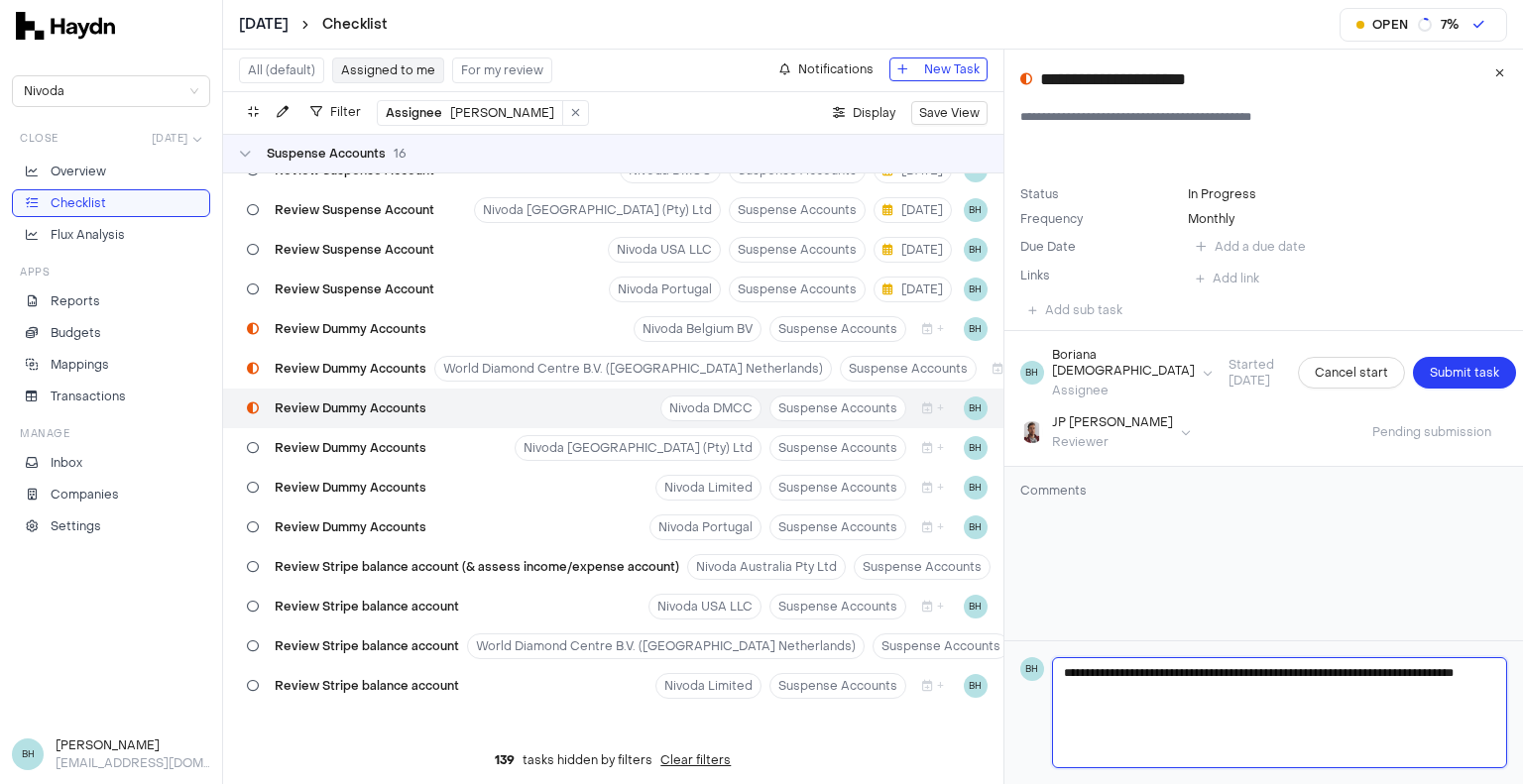 type 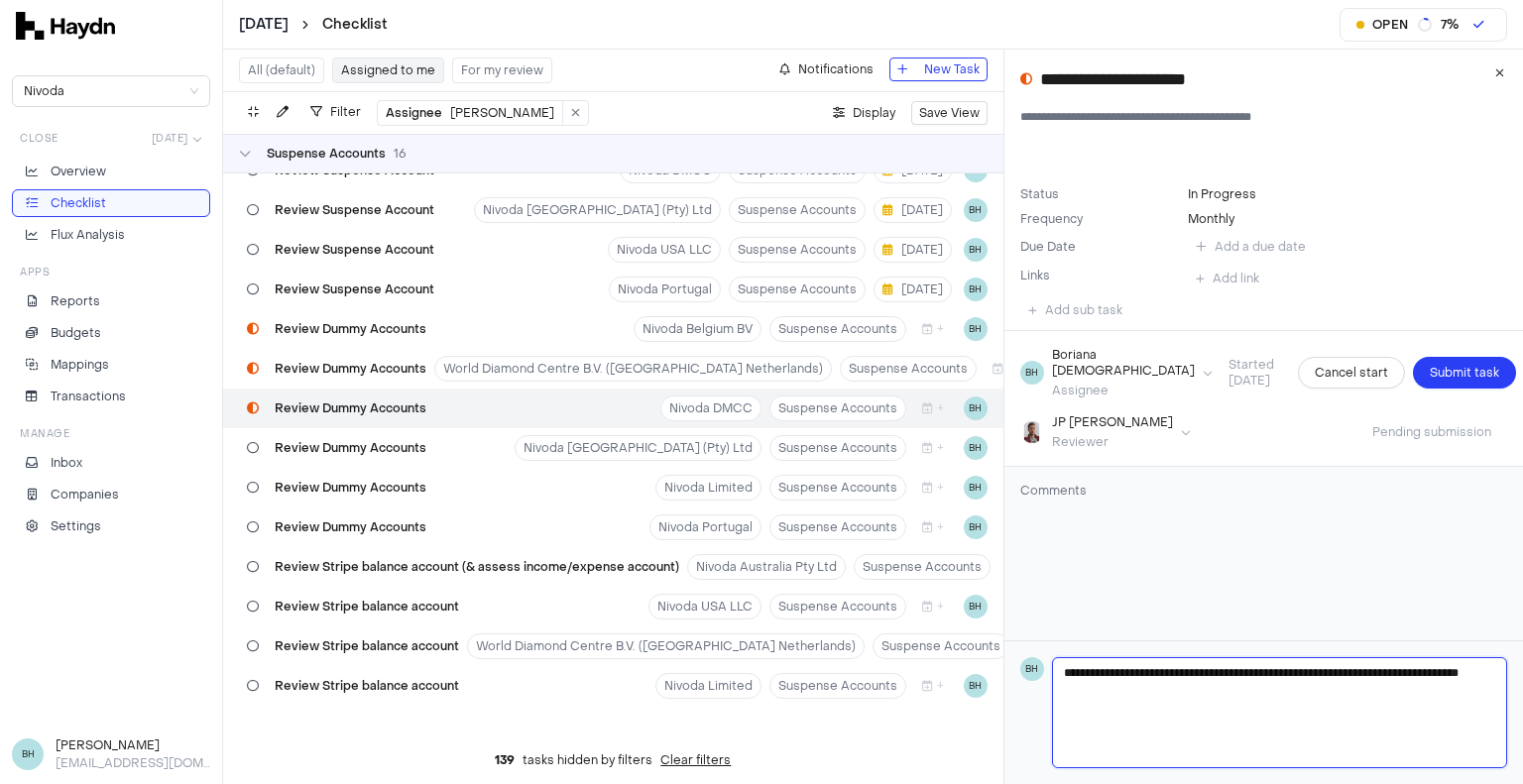type 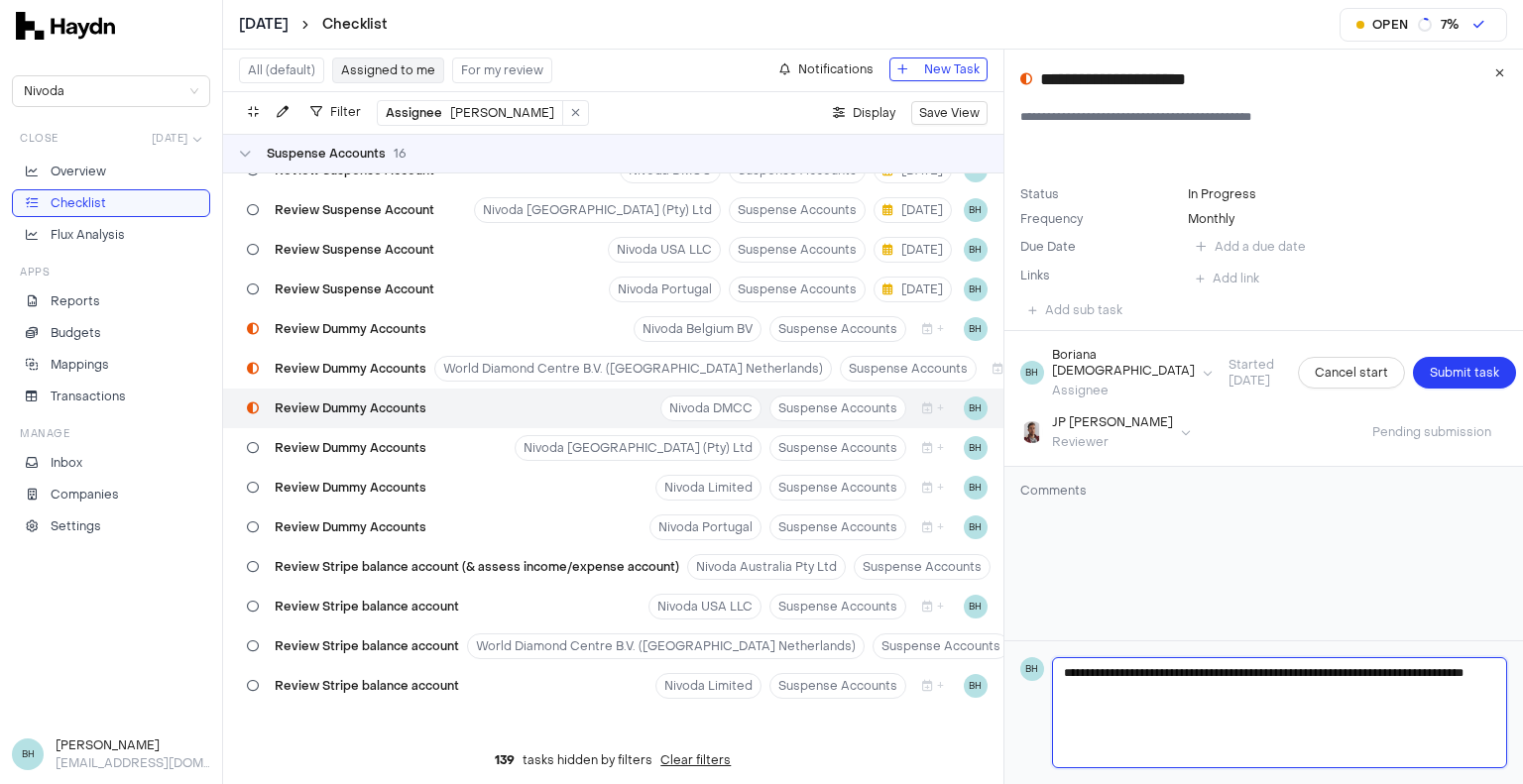type 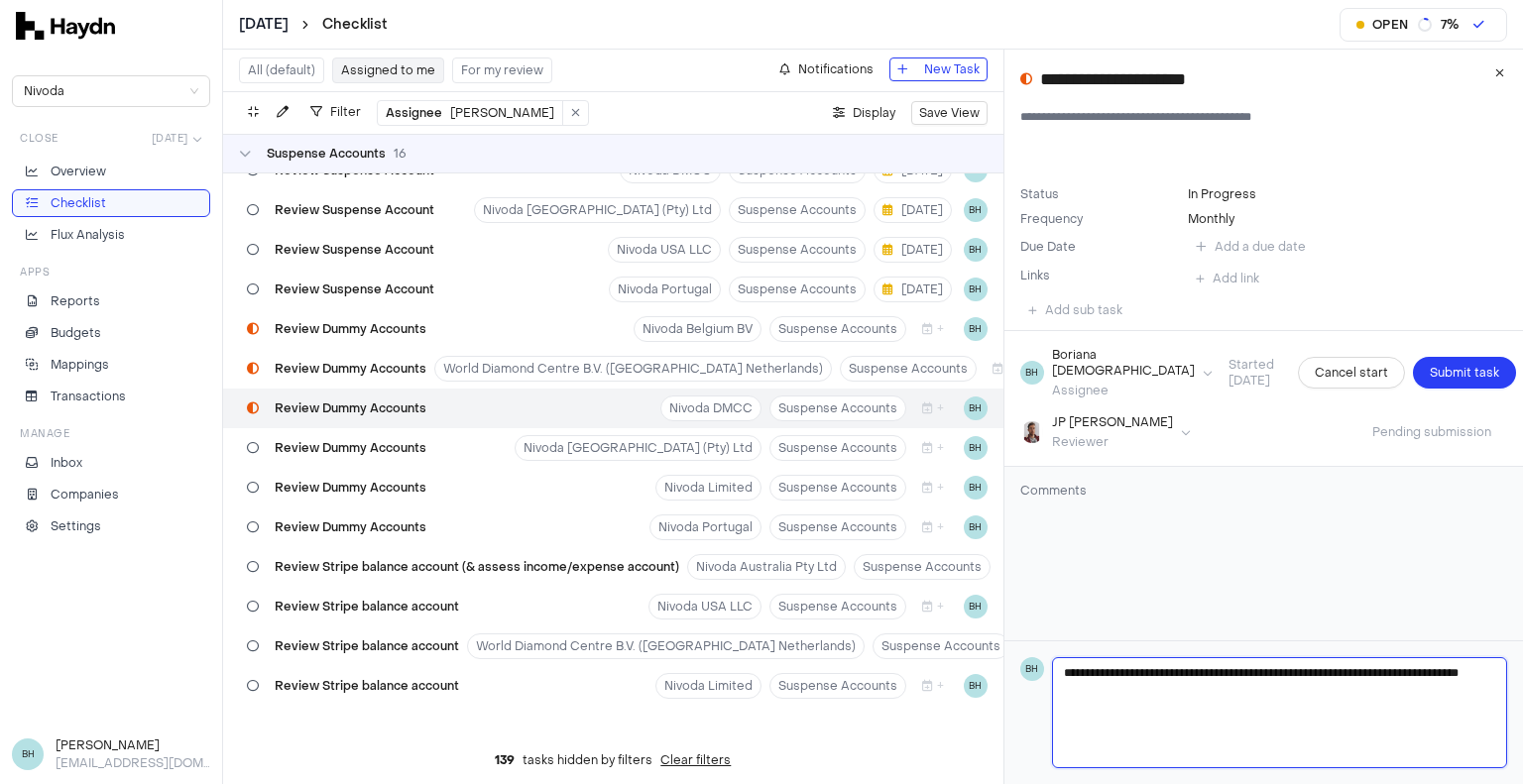 type 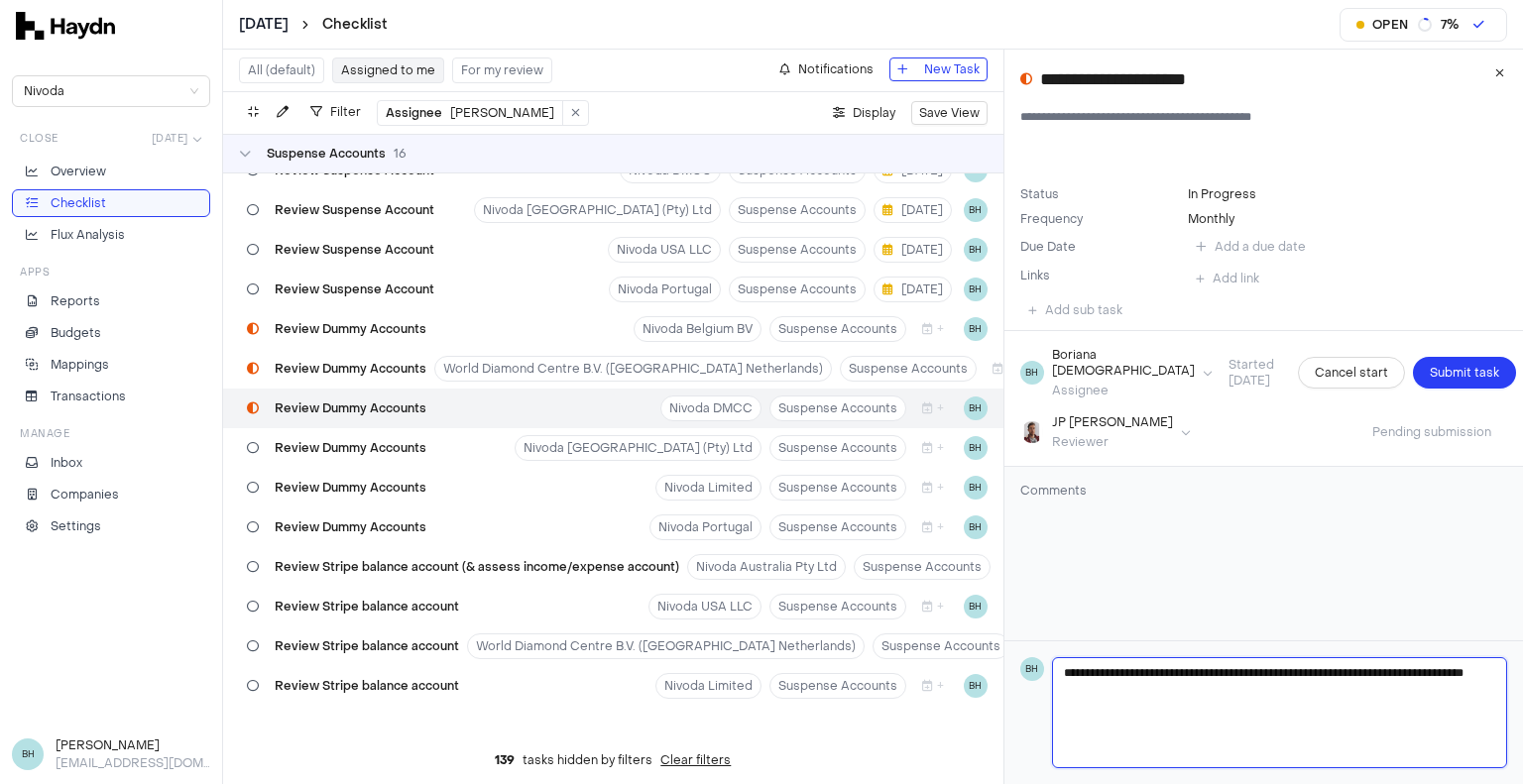type 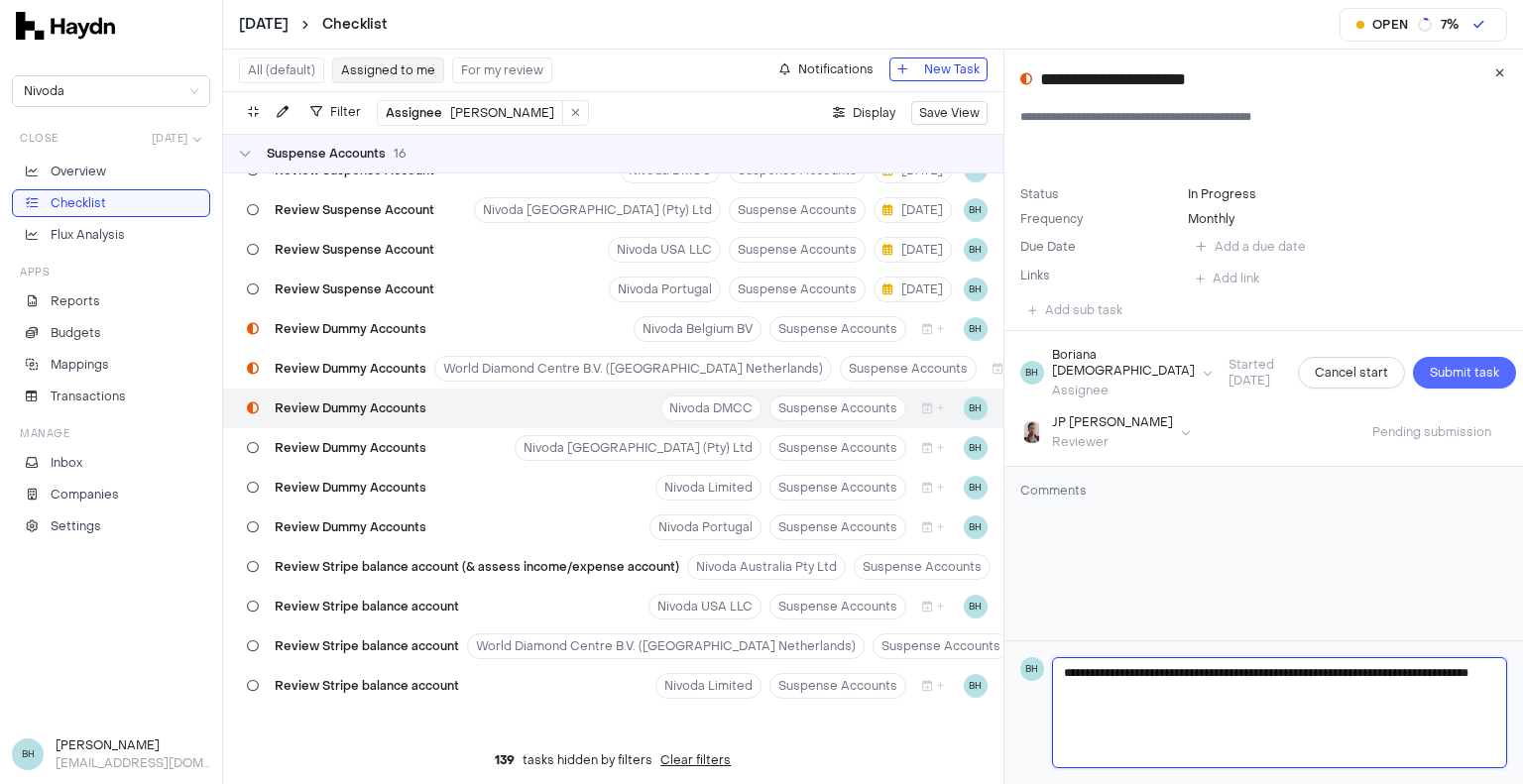 type on "**********" 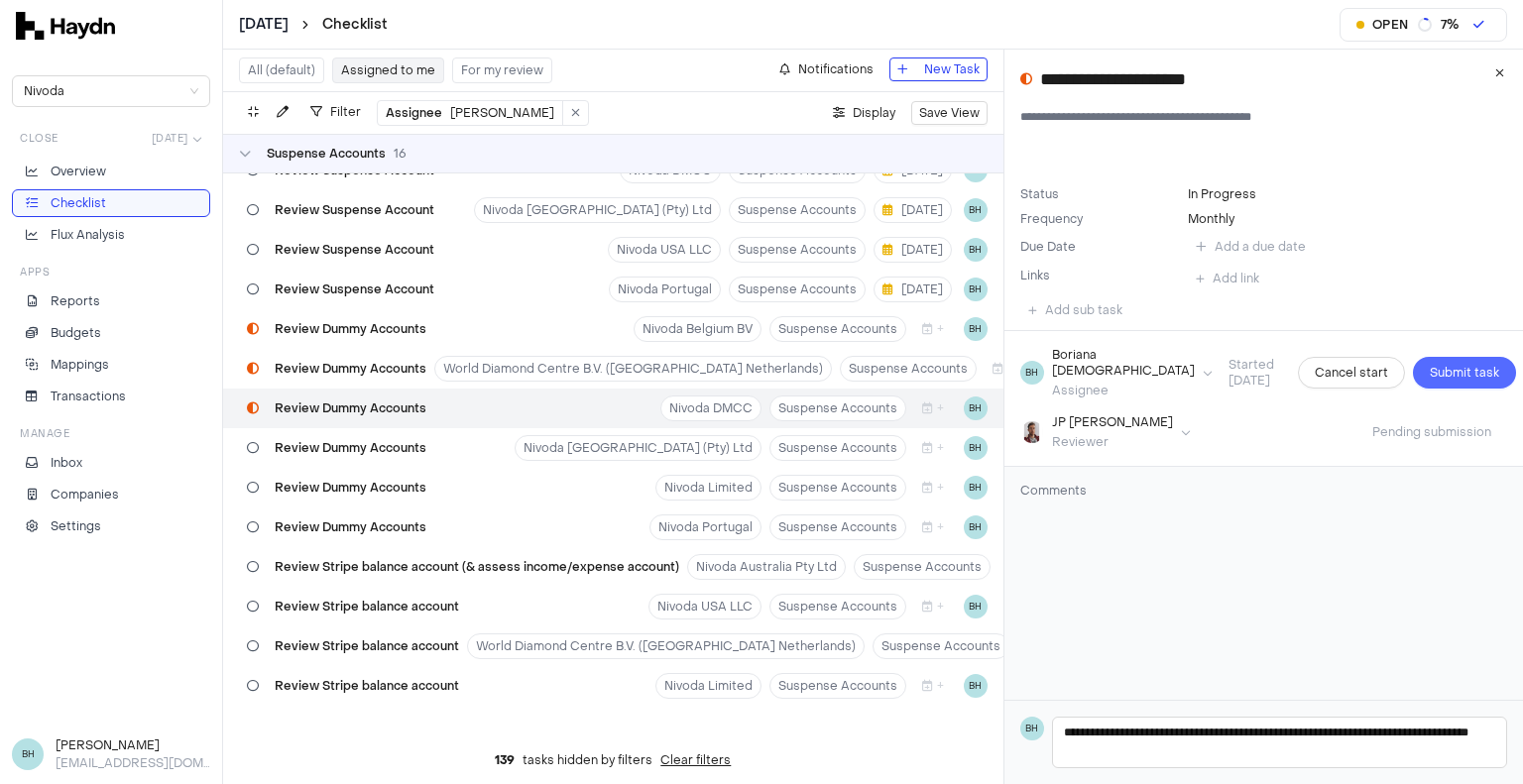 click on "Submit task" at bounding box center (1464, 373) 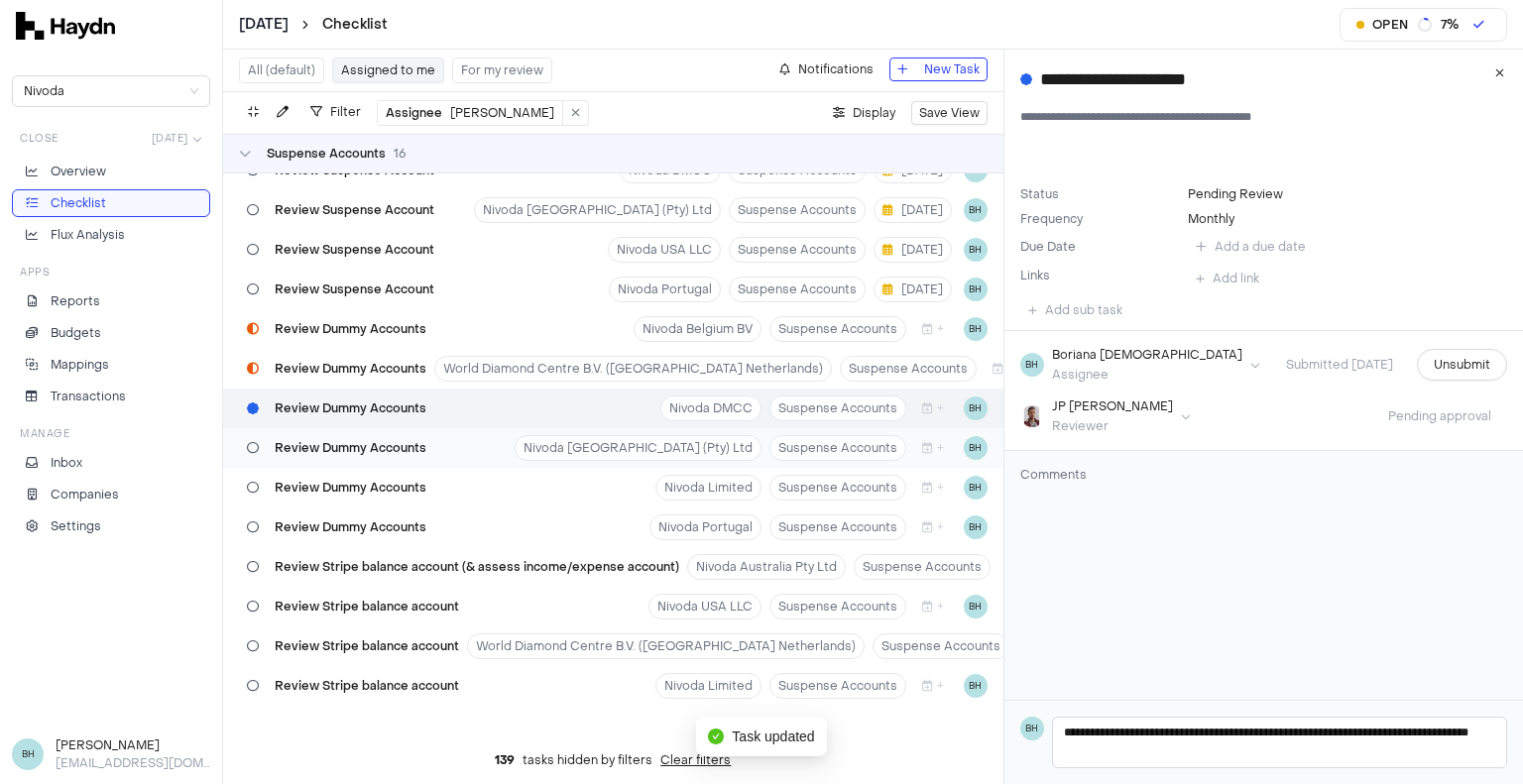 click on "Review Dummy Accounts" at bounding box center (336, 448) 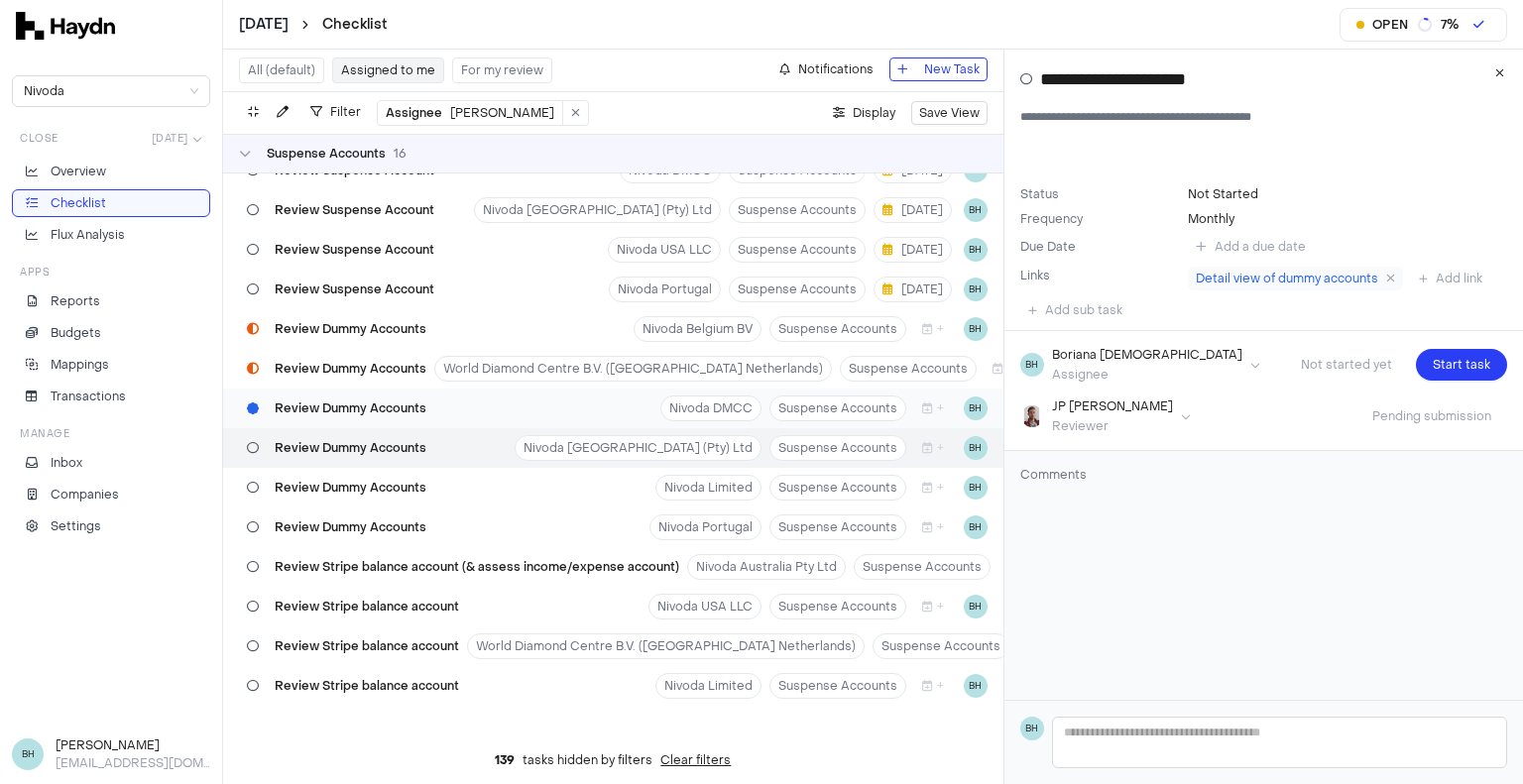 click on "Review Dummy Accounts" at bounding box center [336, 408] 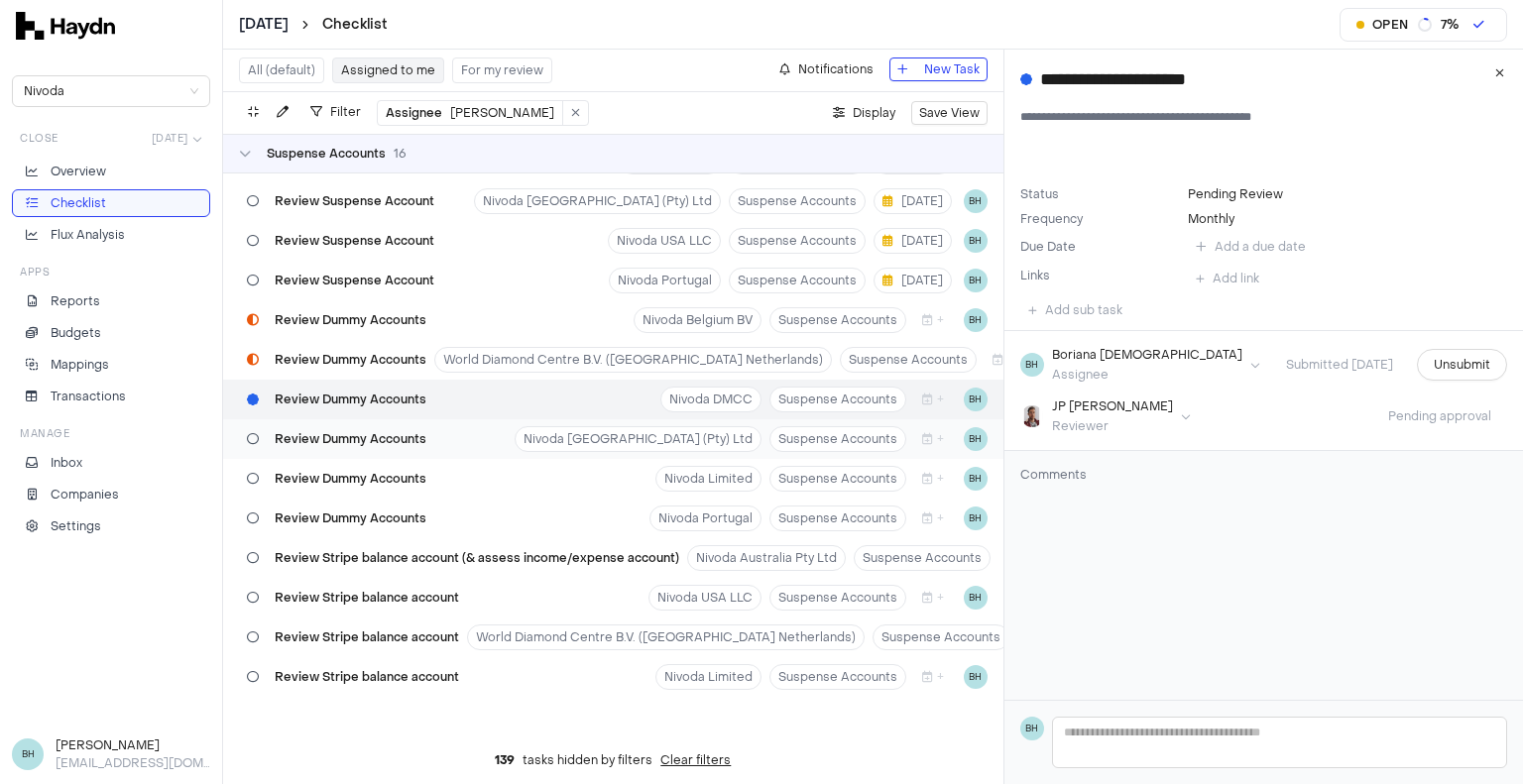 scroll, scrollTop: 1036, scrollLeft: 0, axis: vertical 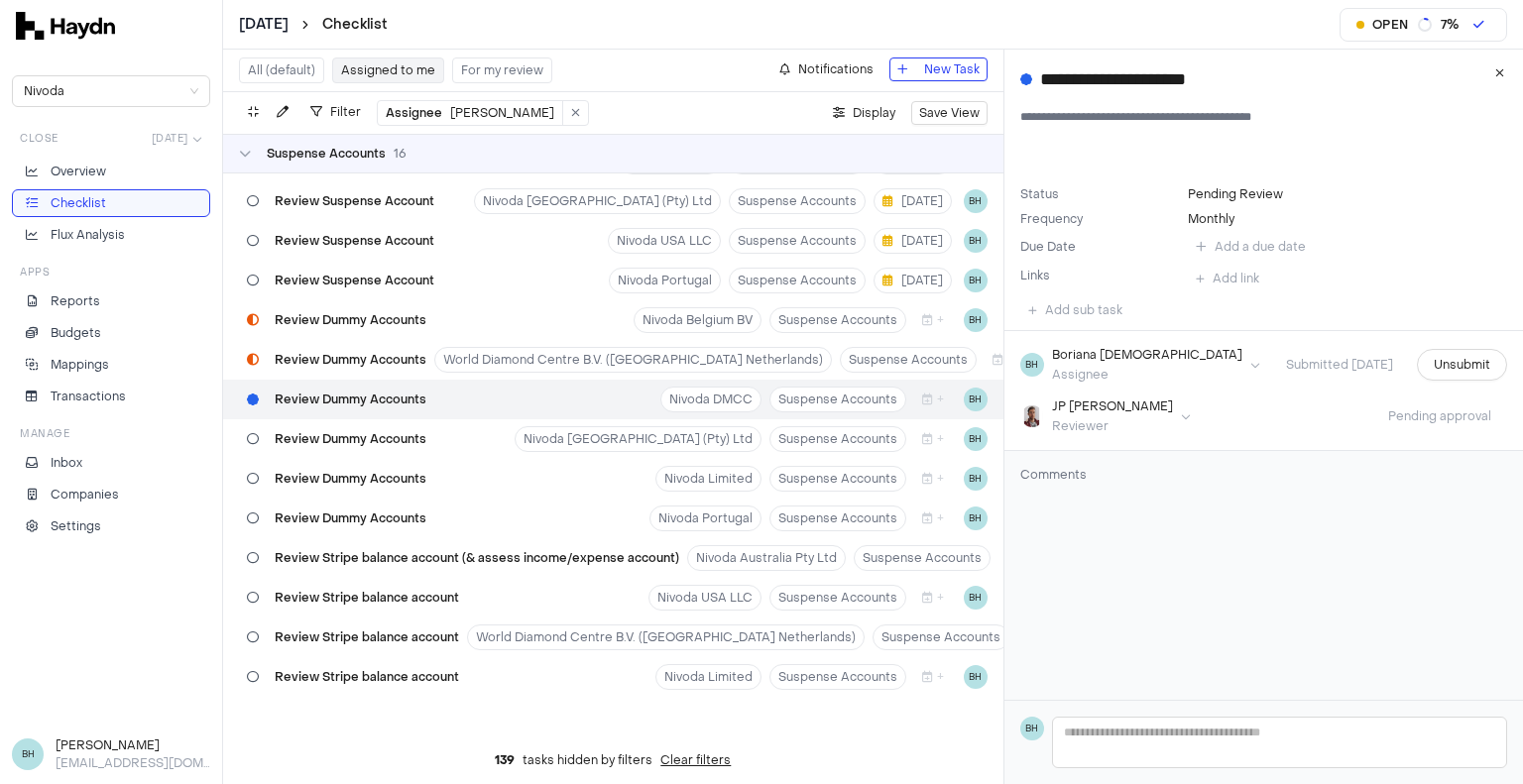 click on "Review Dummy Accounts Nivoda DMCC Suspense Accounts + BH" at bounding box center (613, 399) 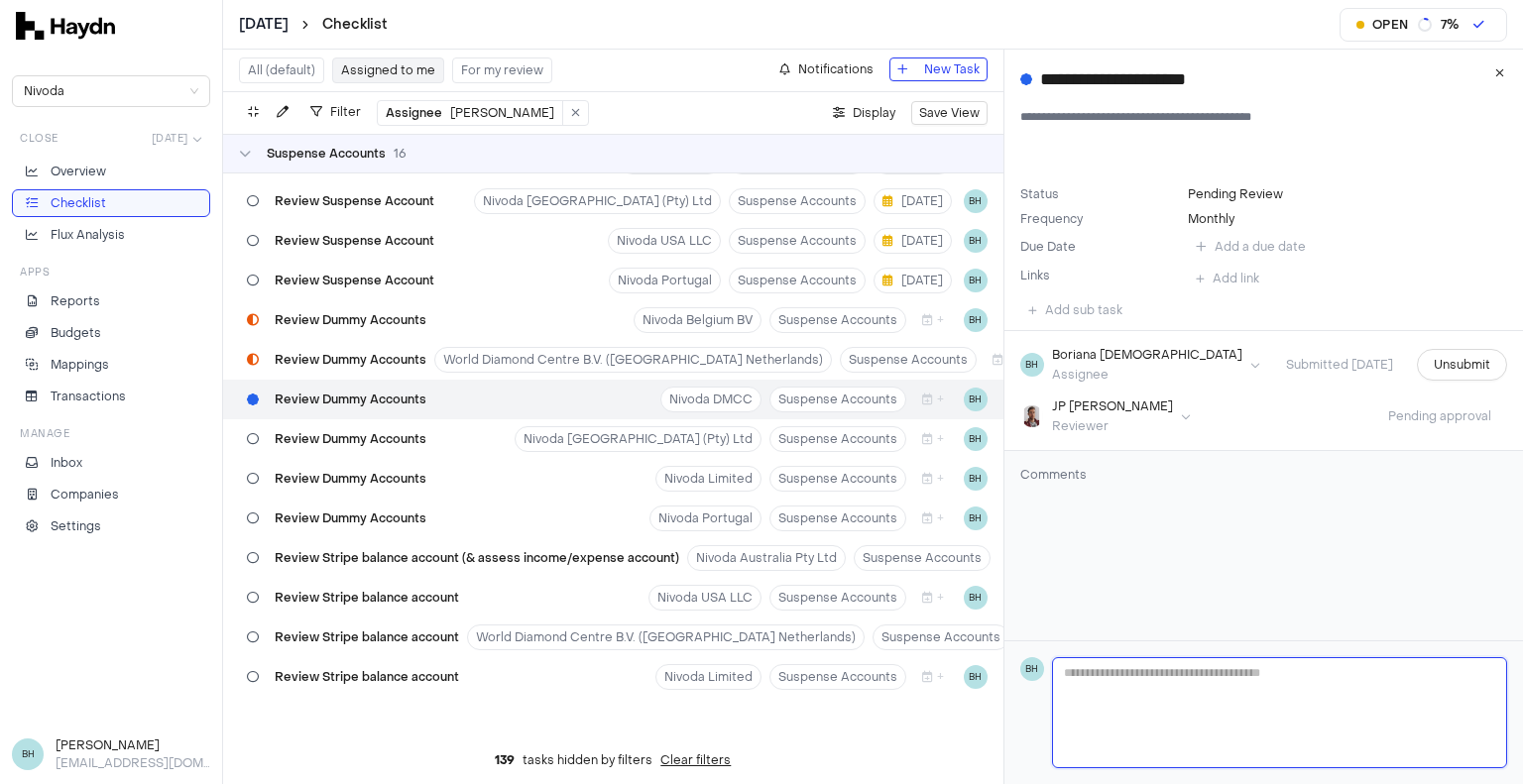 click at bounding box center [1279, 713] 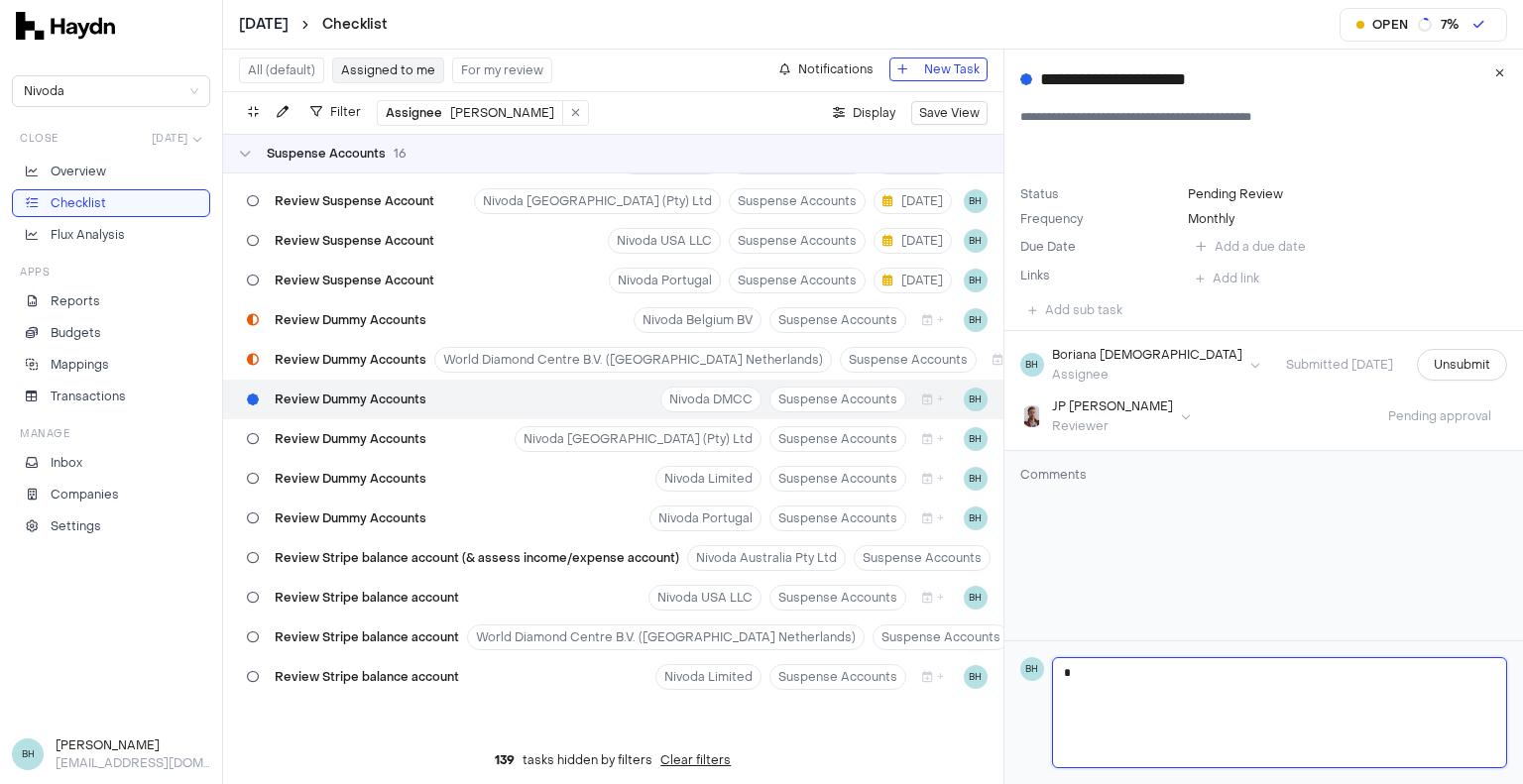 type 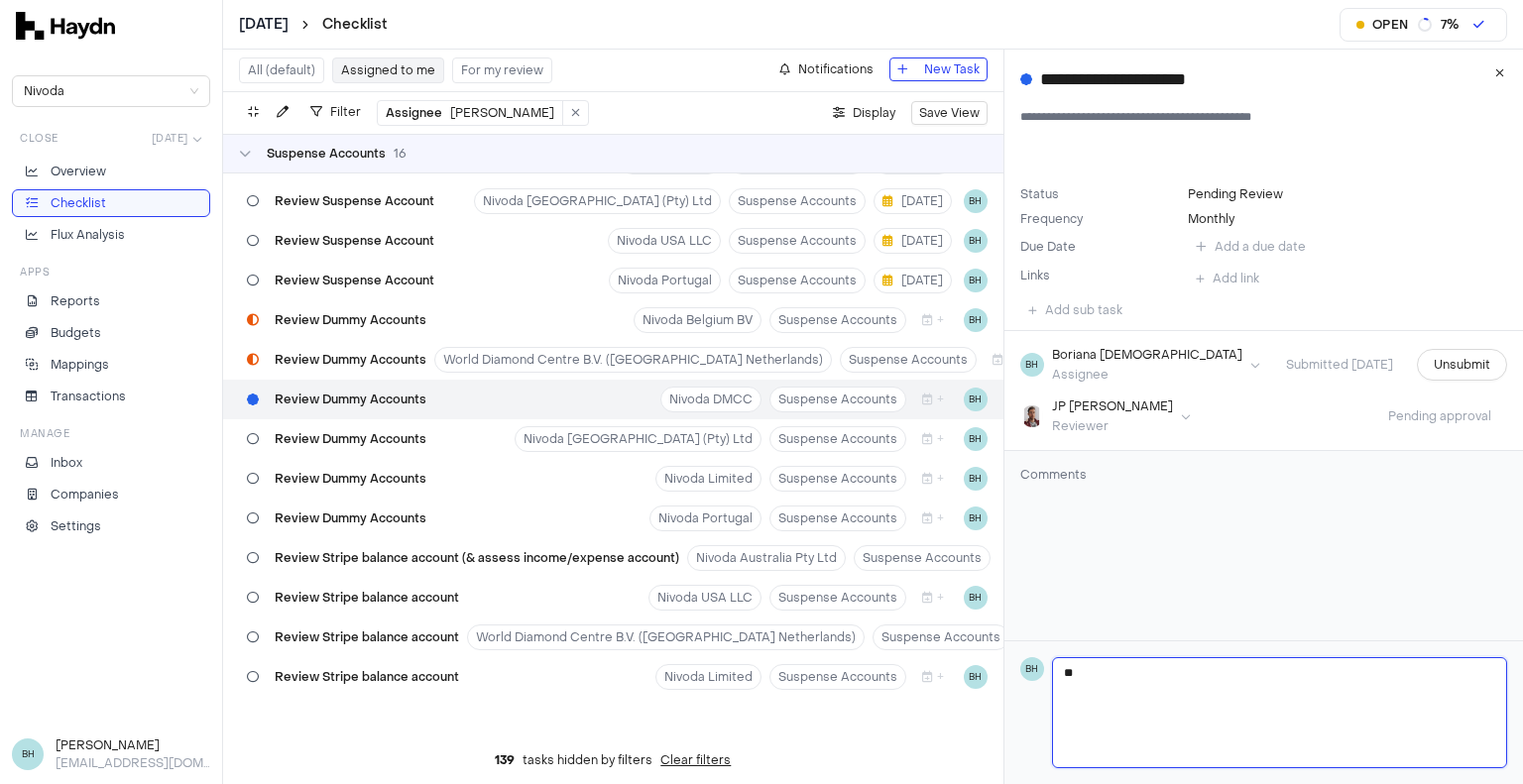 type 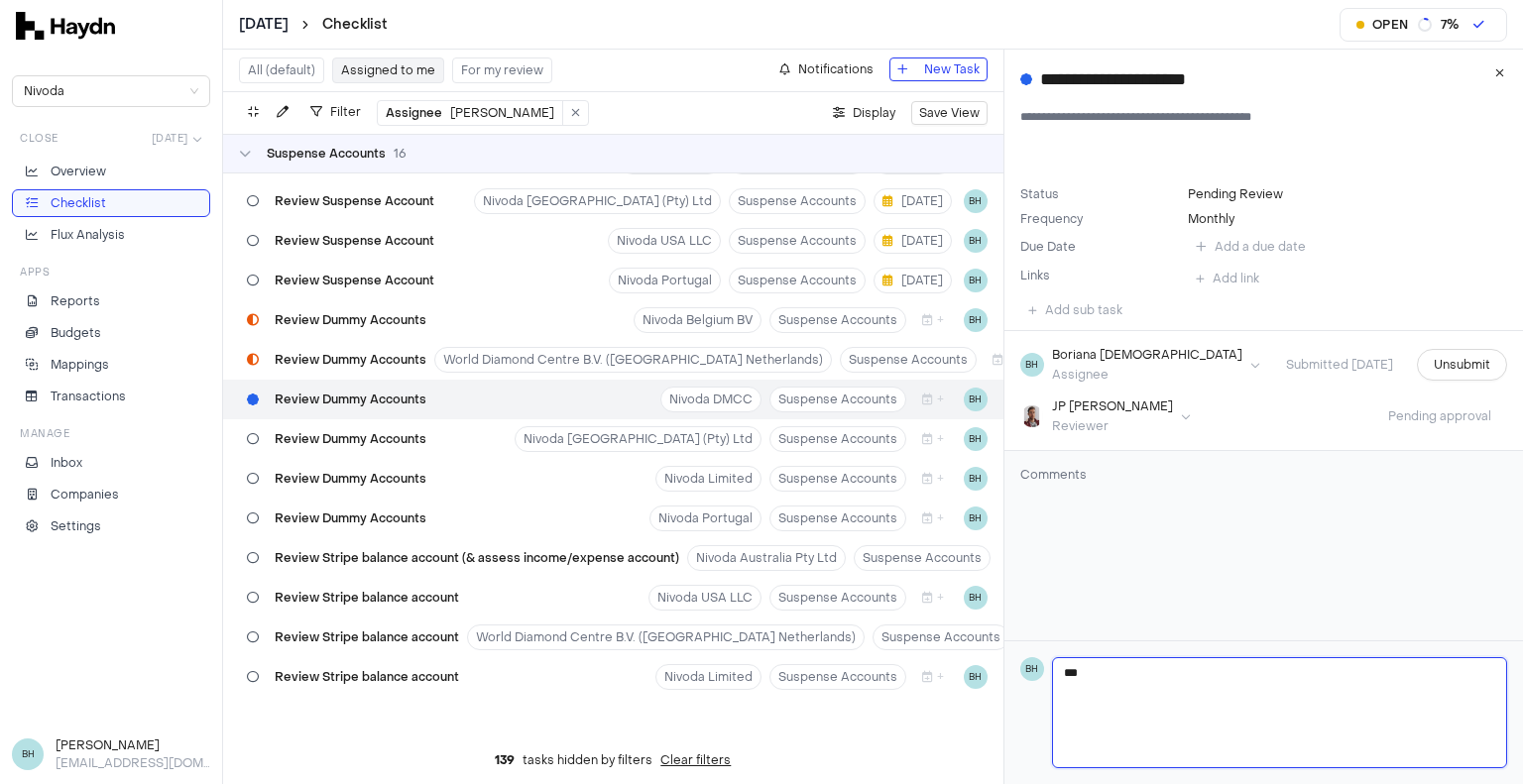 type 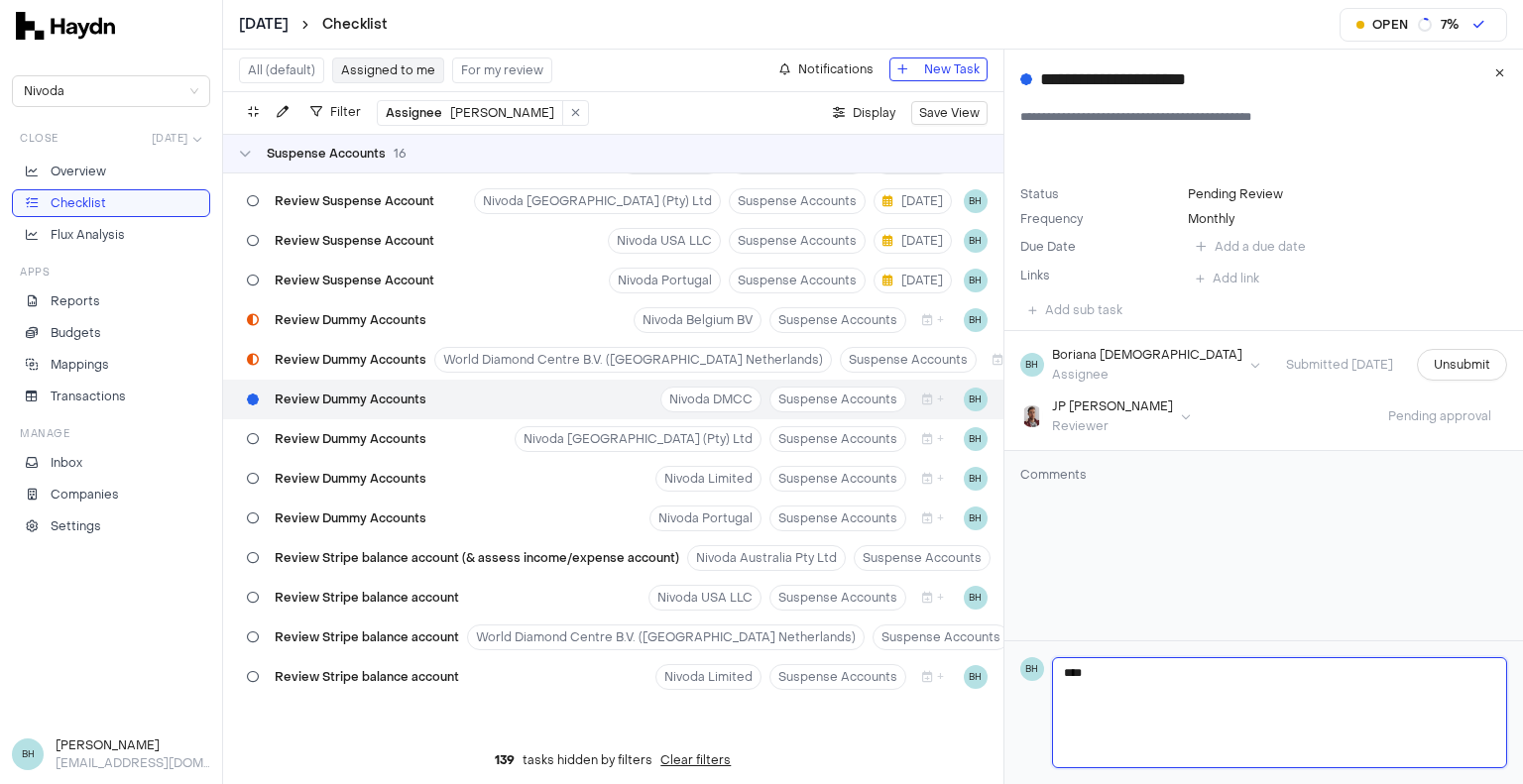 type 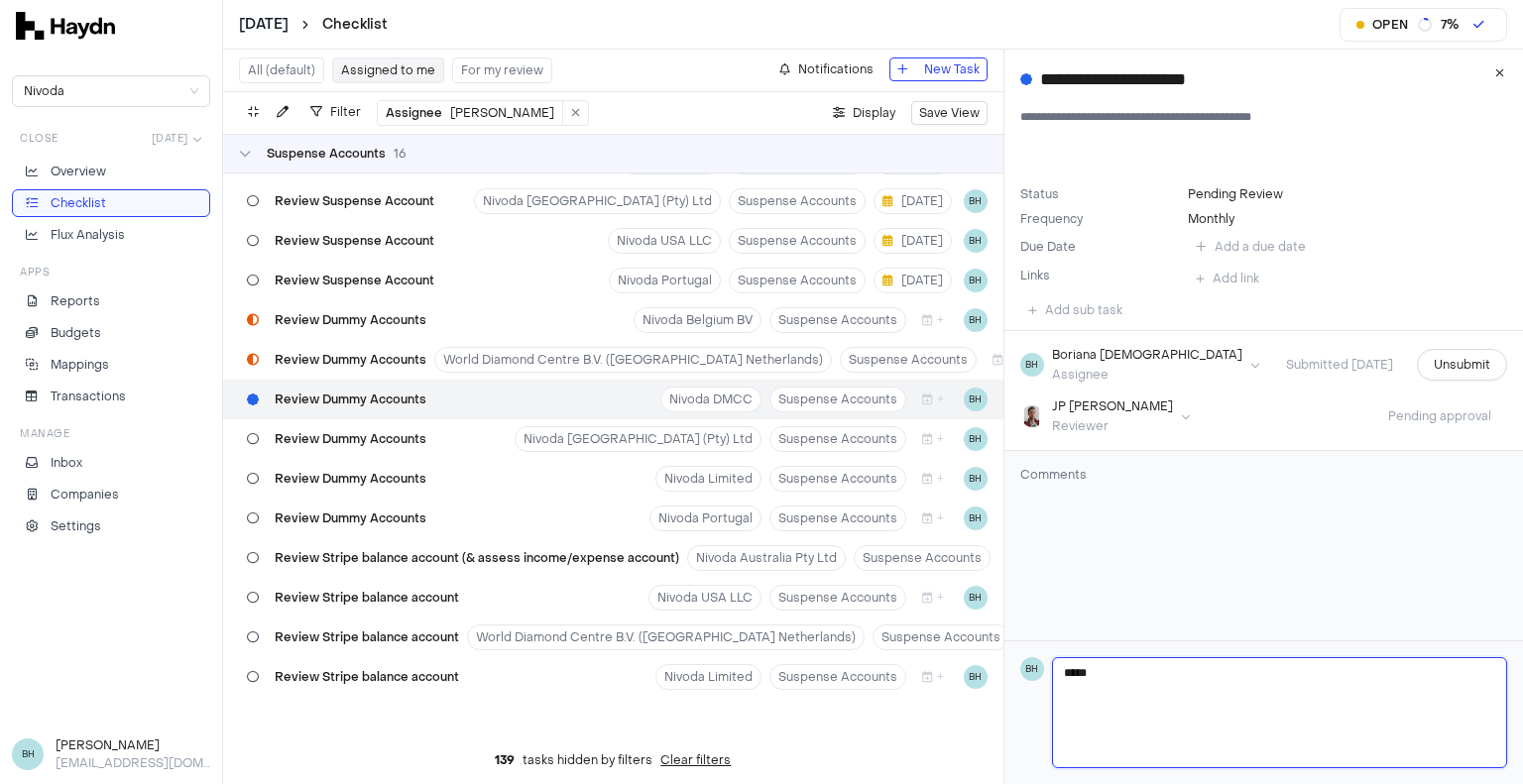 type 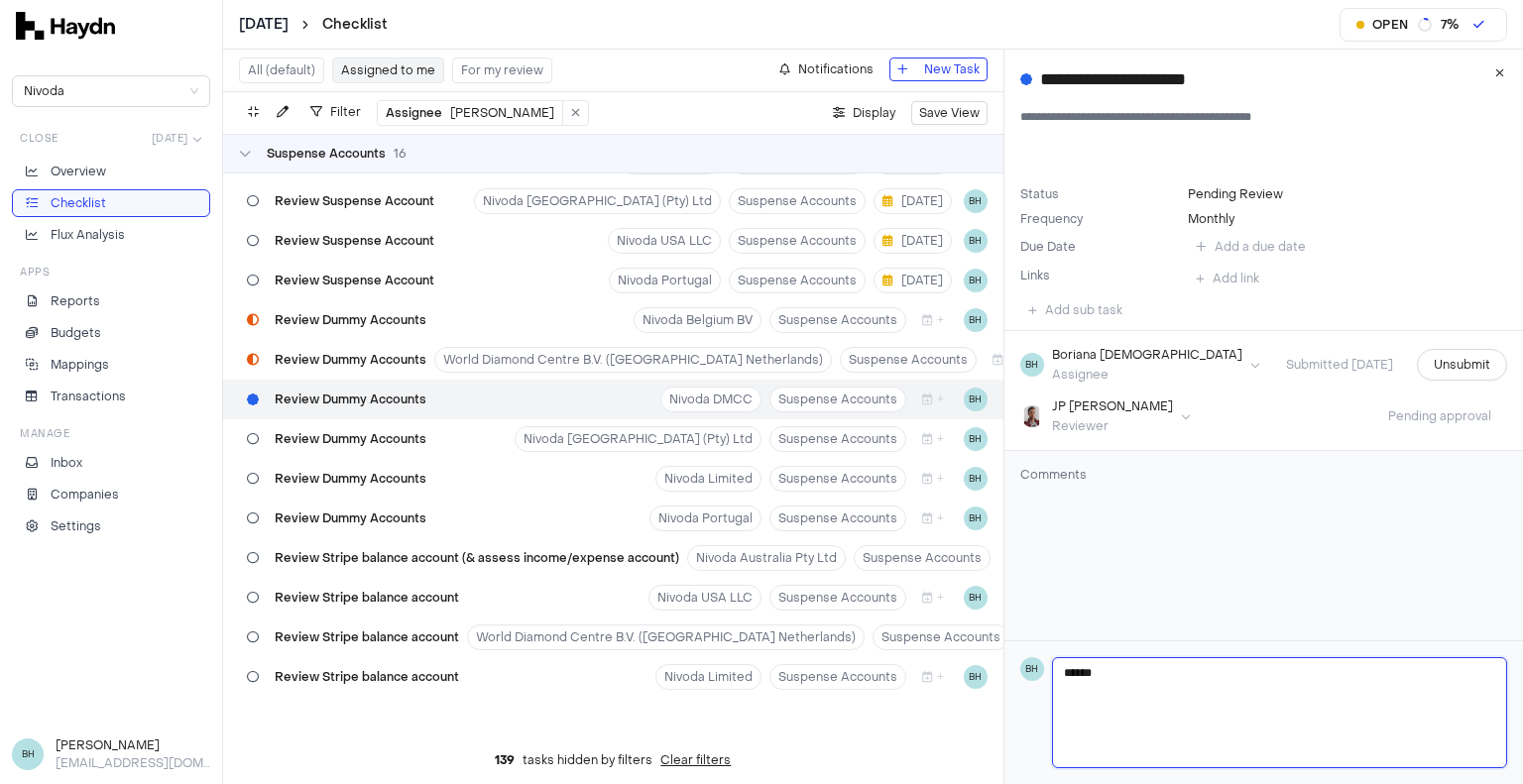 type 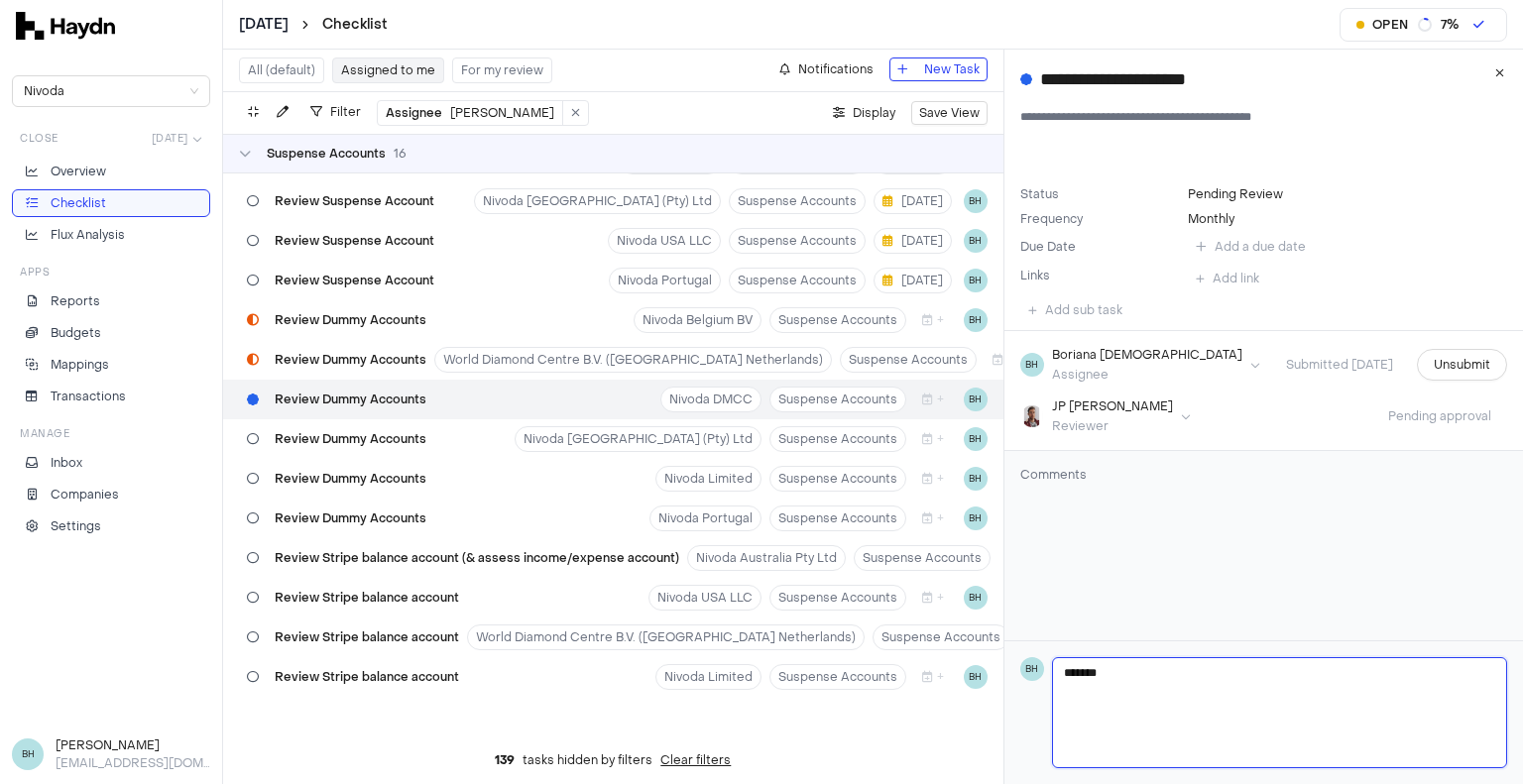 type 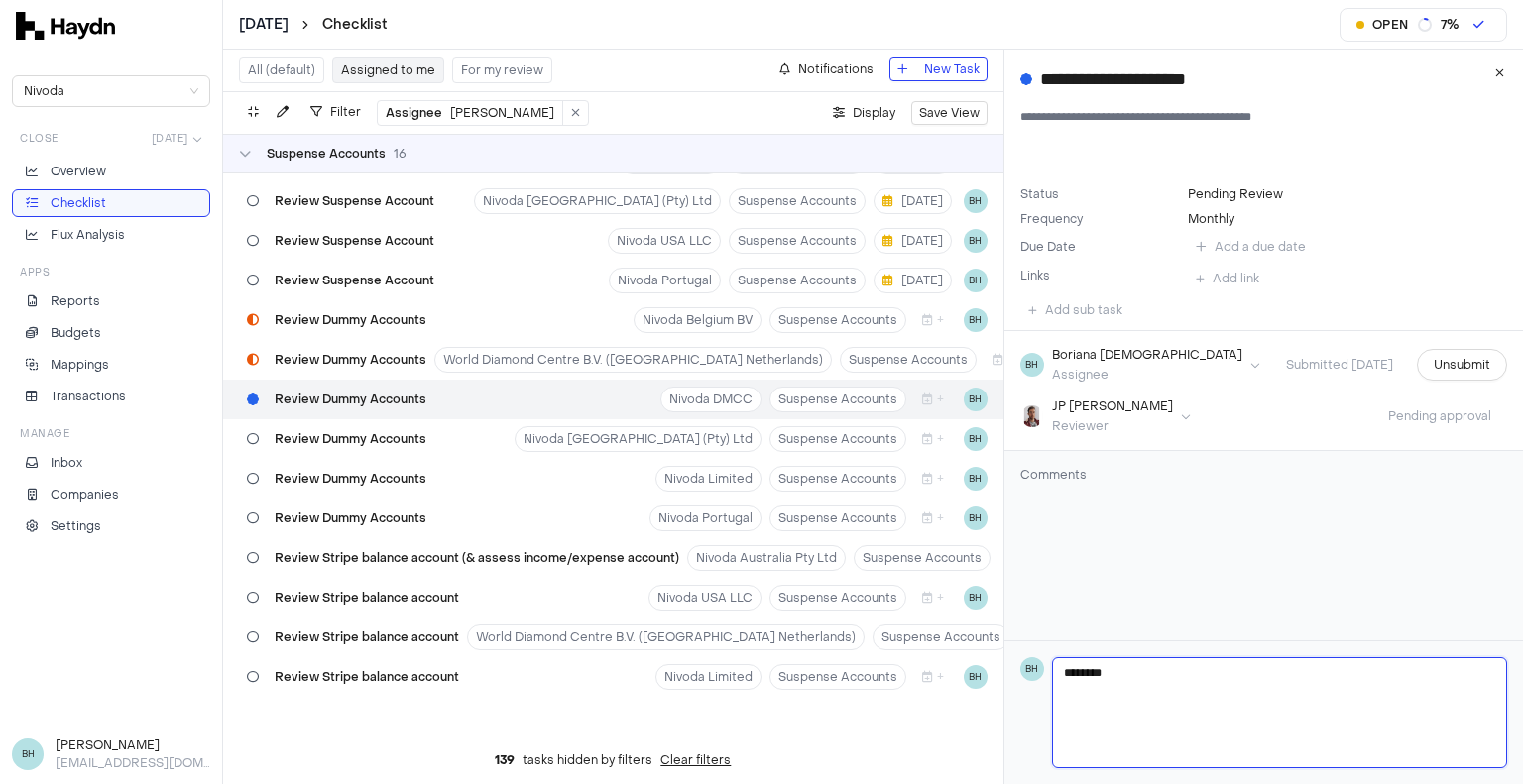 type 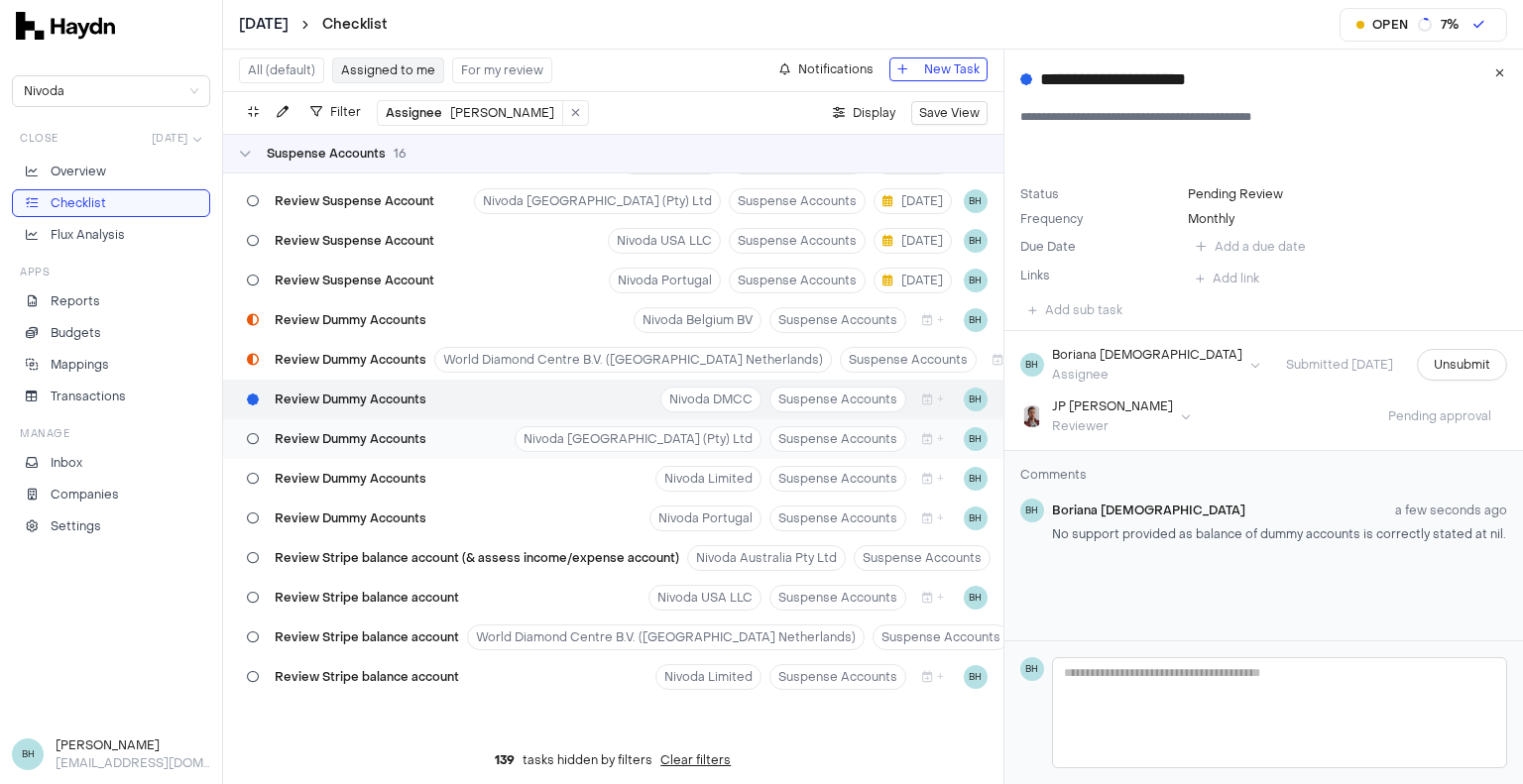 click on "Review Dummy Accounts Nivoda [GEOGRAPHIC_DATA] (Pty) Ltd Suspense Accounts + BH" at bounding box center (613, 439) 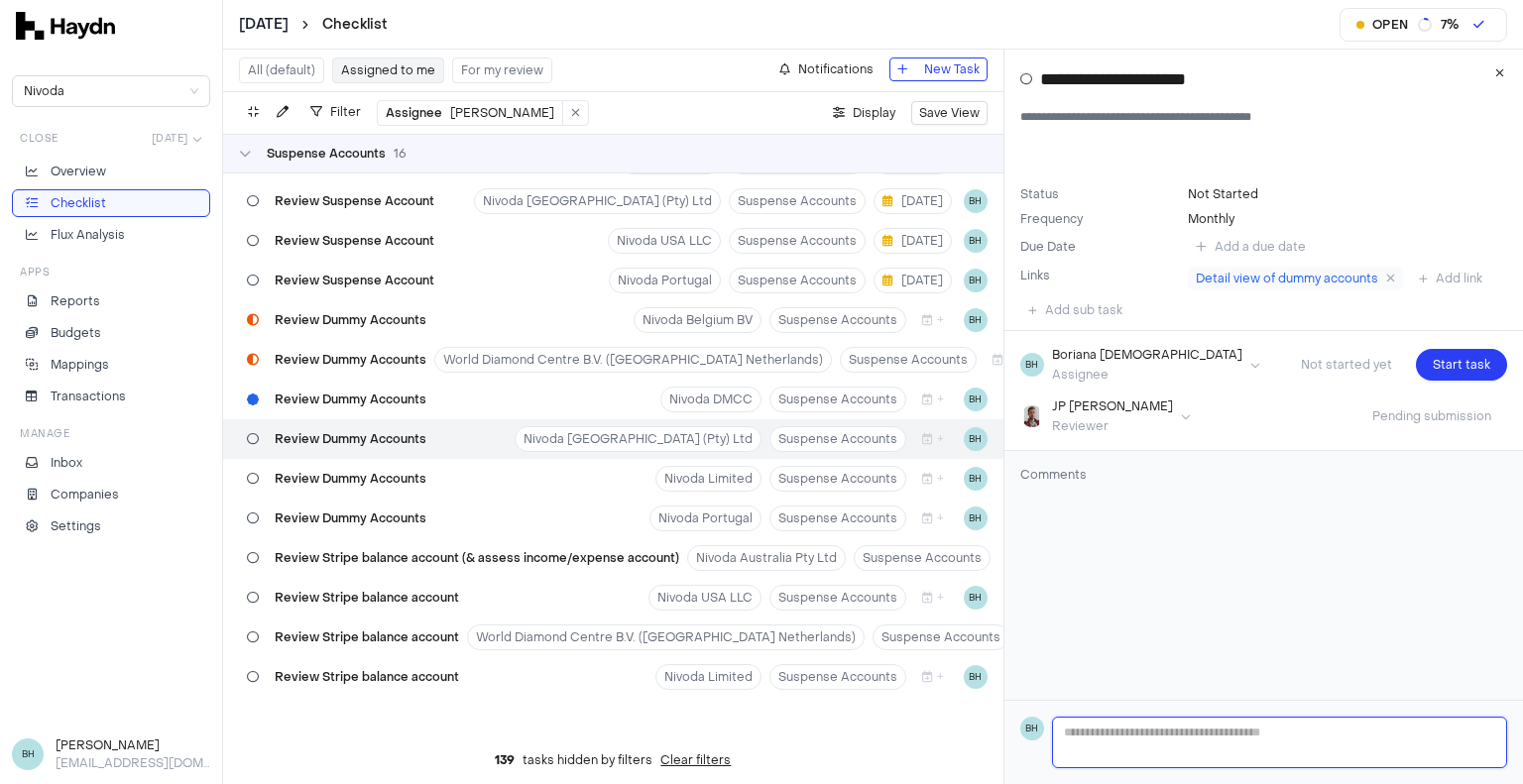 click at bounding box center [1280, 742] 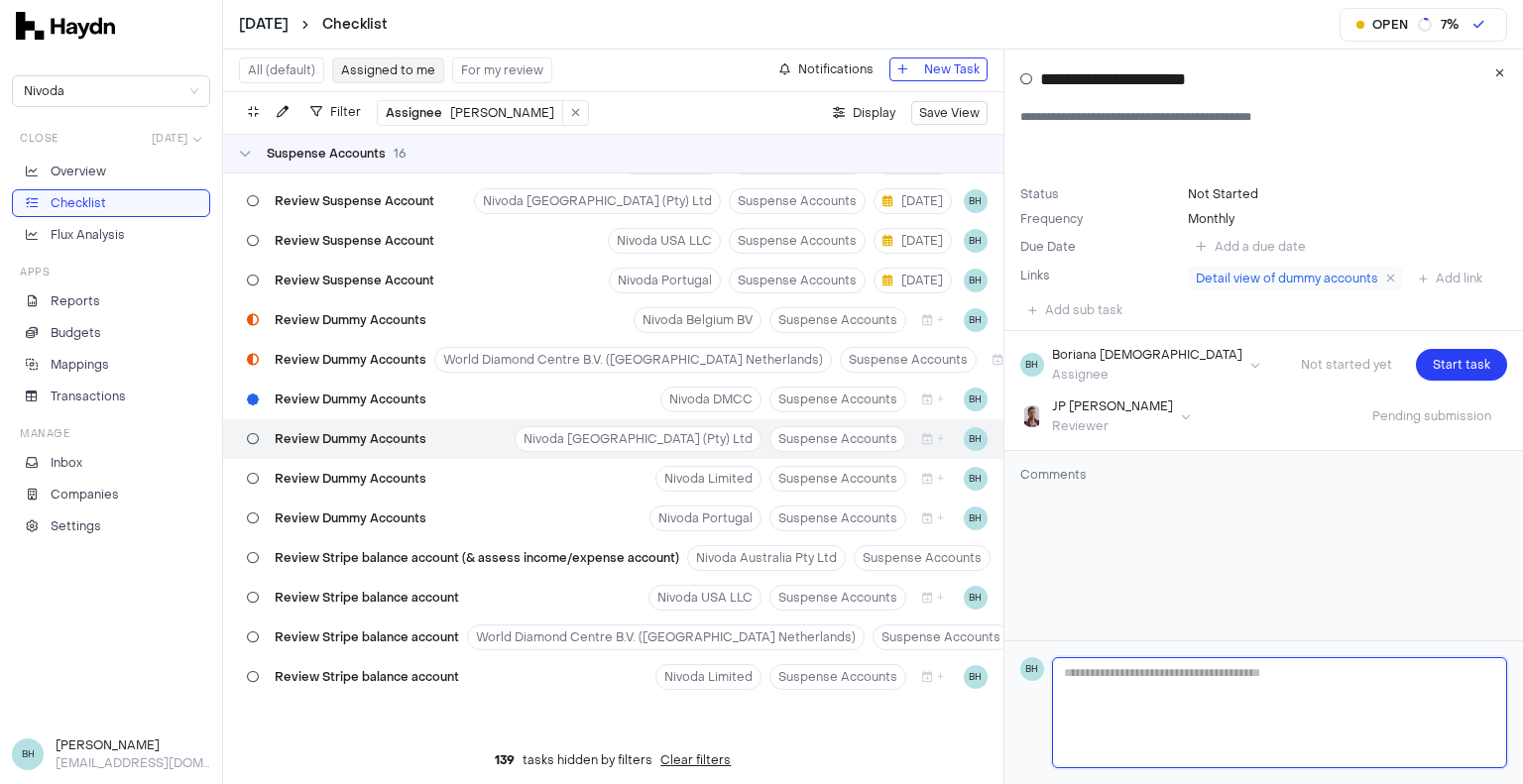 paste on "**********" 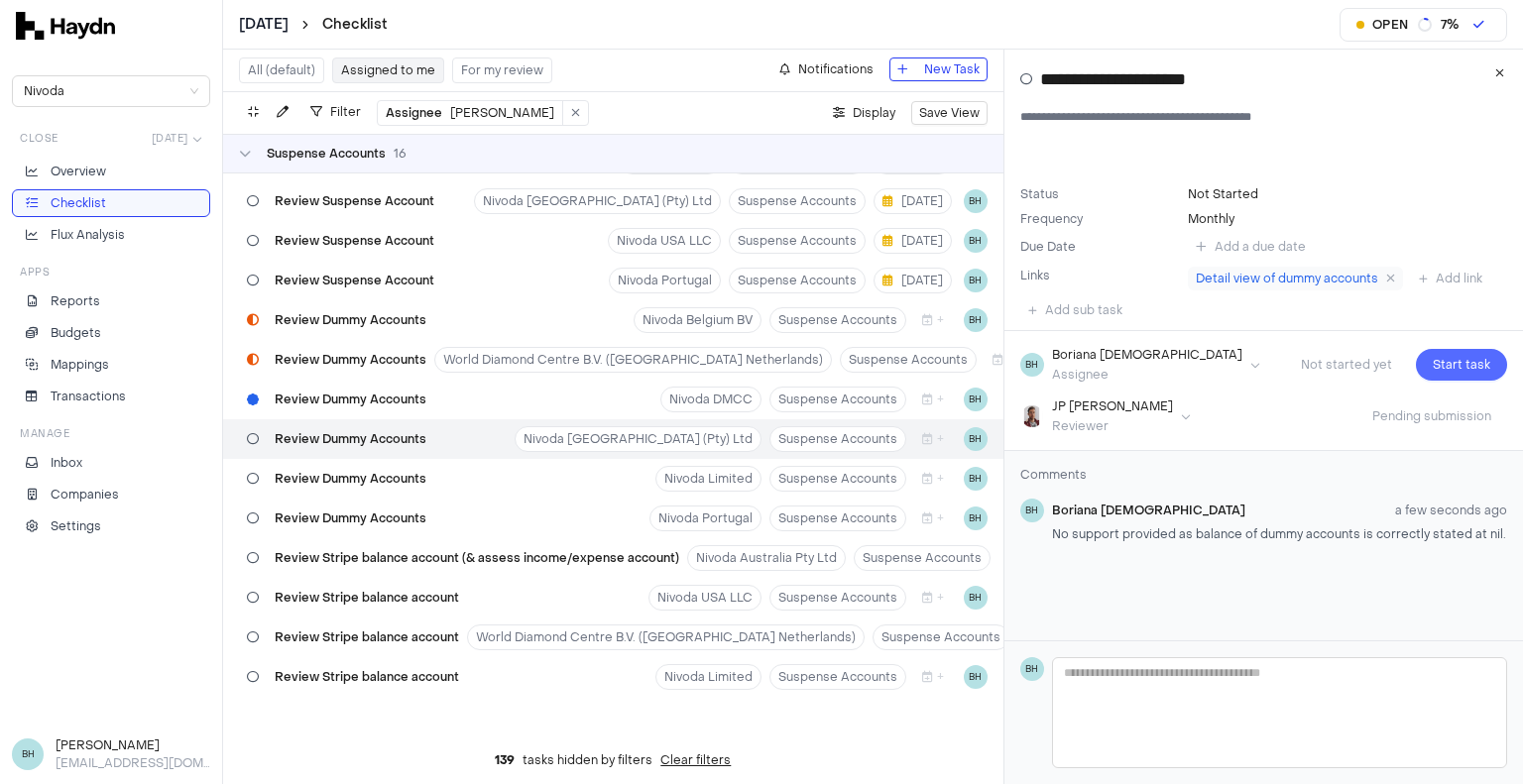click on "Start task" at bounding box center (1462, 365) 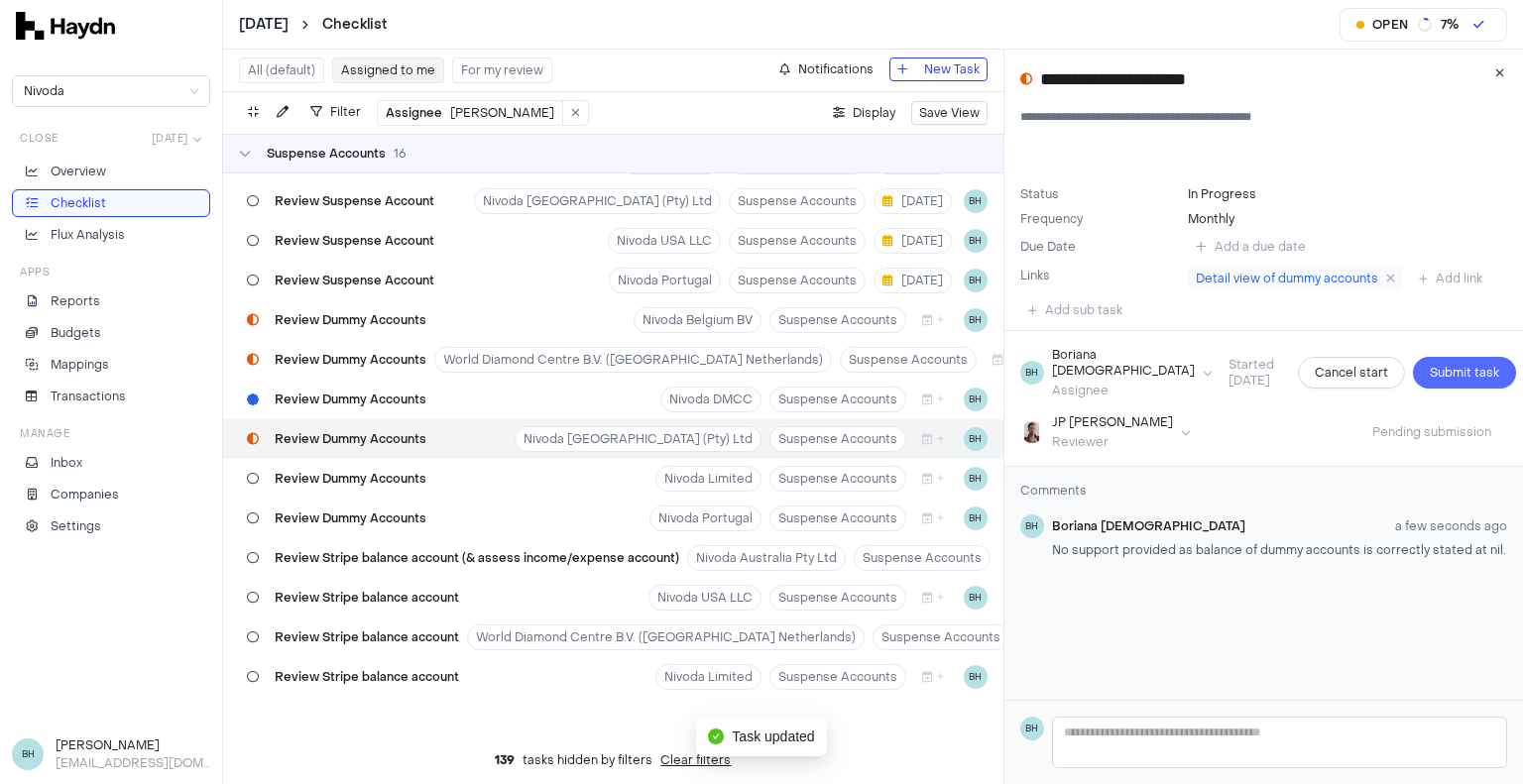 click on "Submit task" at bounding box center [1464, 373] 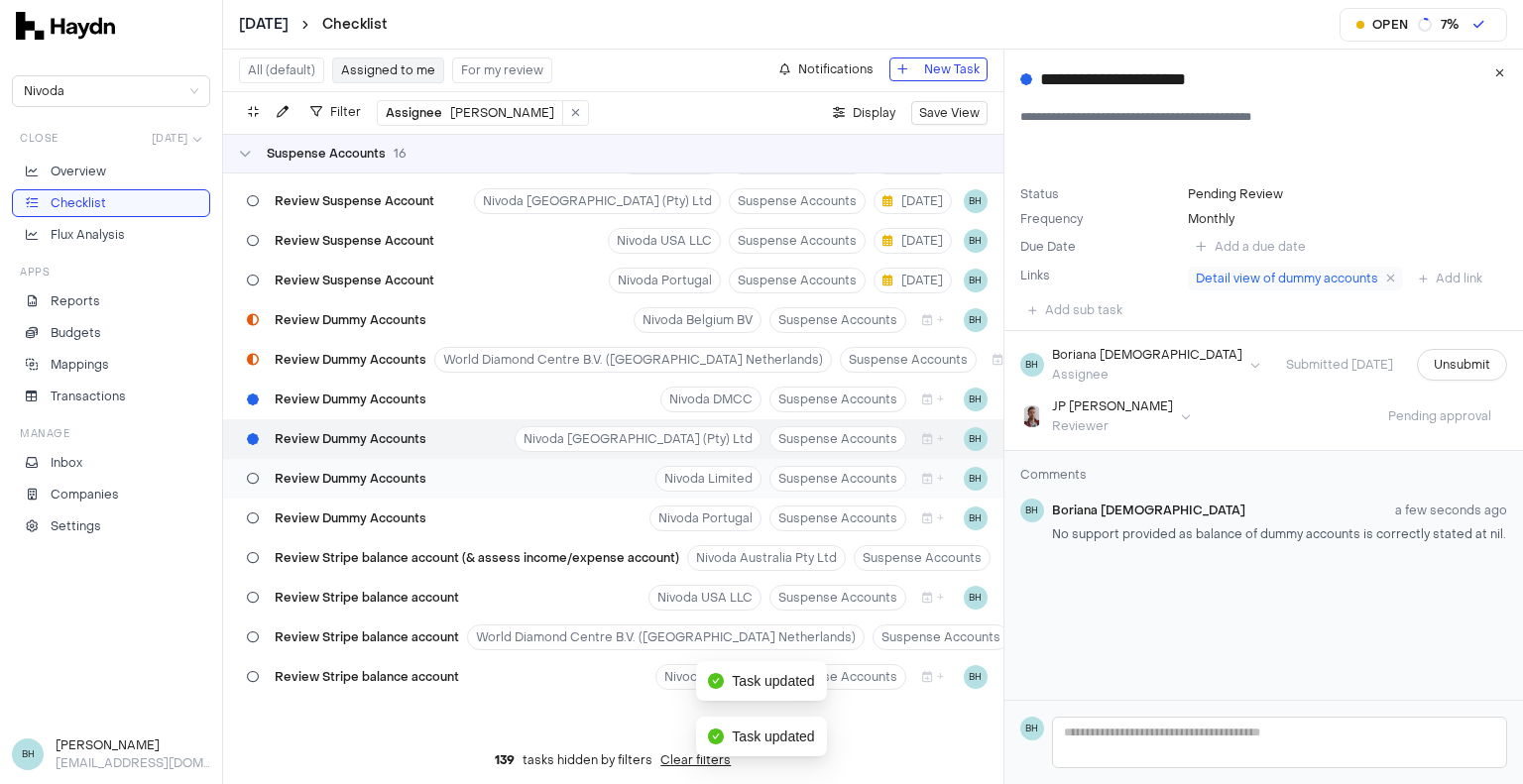 click on "Review Dummy Accounts Nivoda Limited Suspense Accounts + BH" at bounding box center [613, 479] 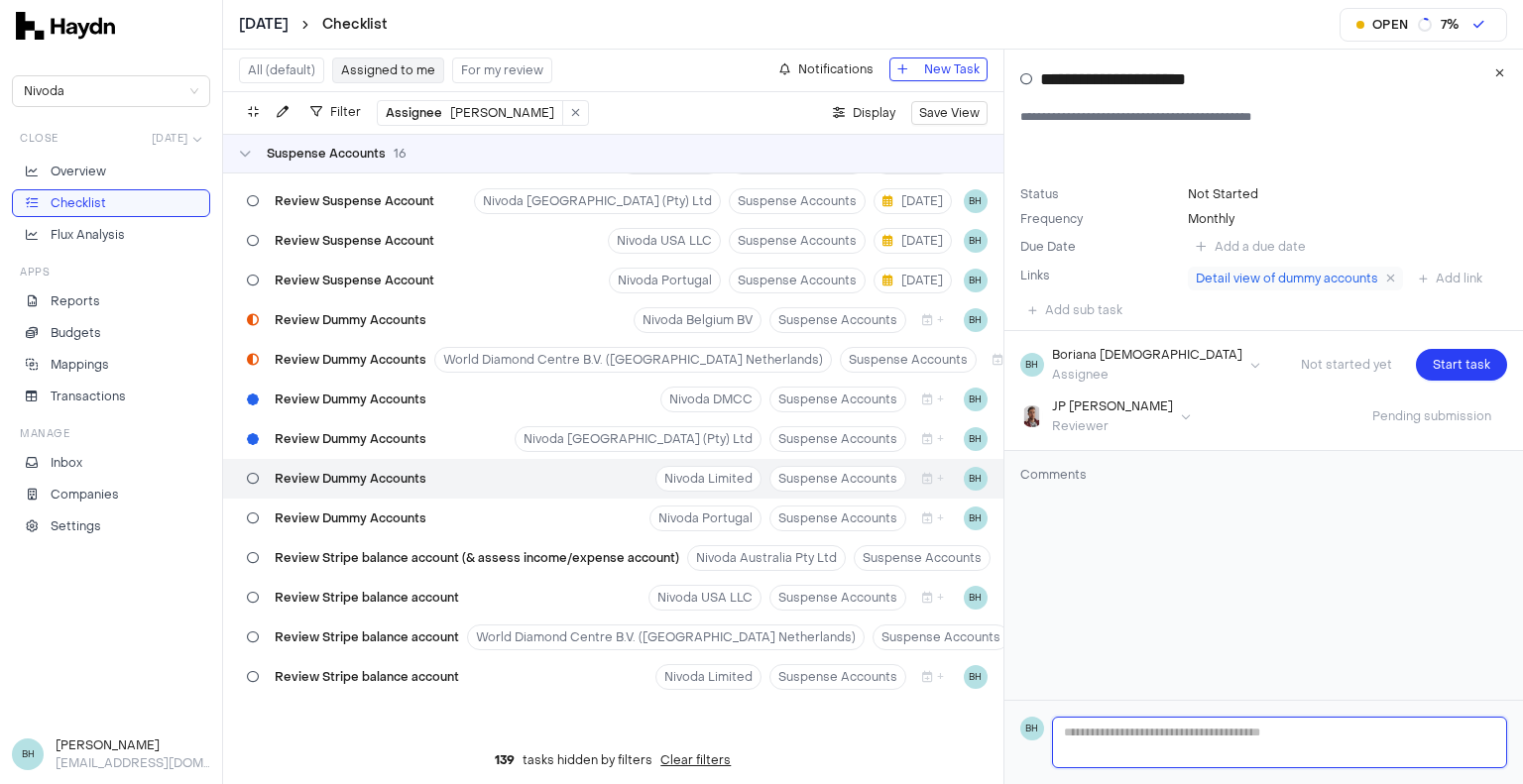 click at bounding box center [1279, 742] 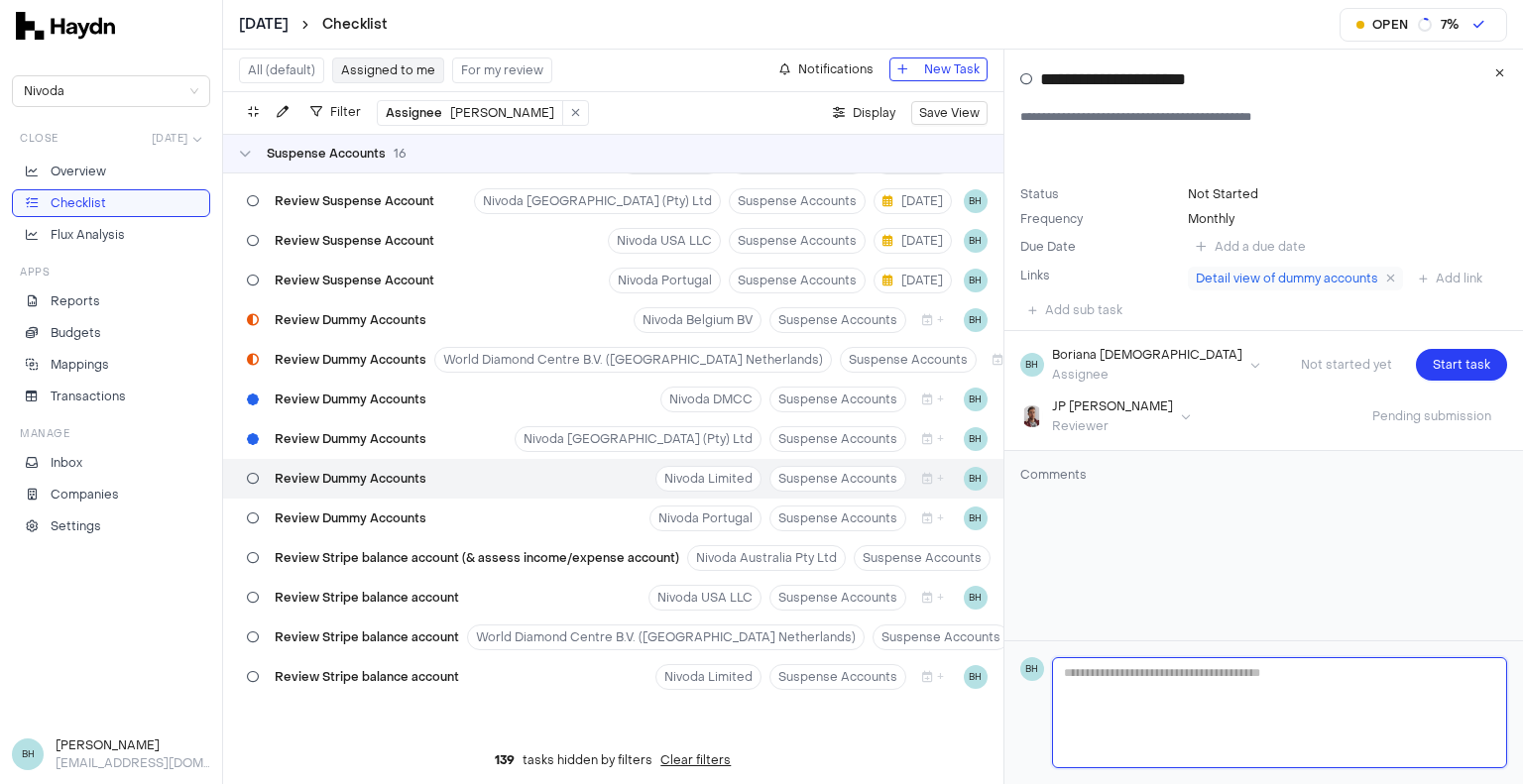 paste on "**********" 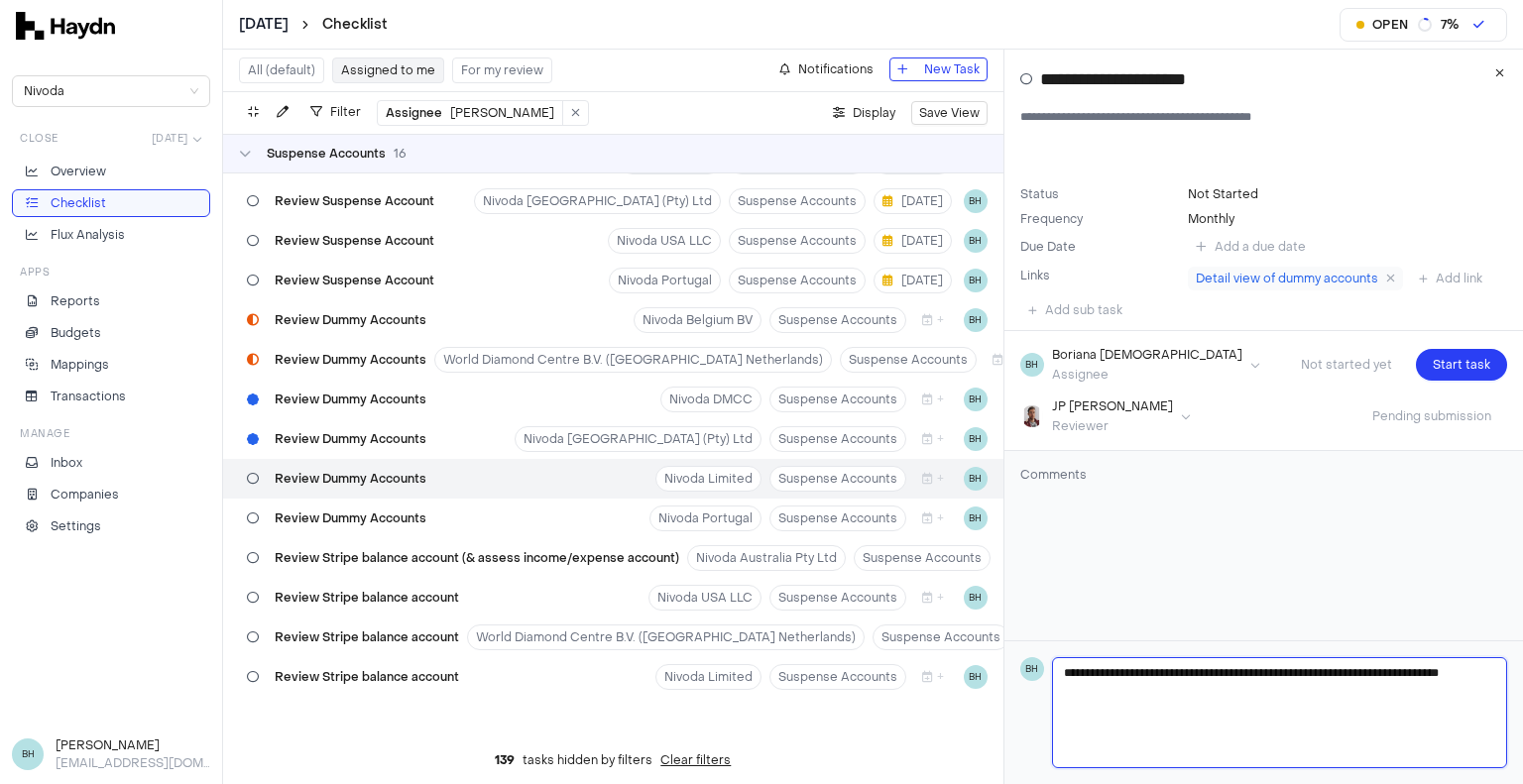 drag, startPoint x: 1089, startPoint y: 697, endPoint x: 1049, endPoint y: 666, distance: 50.606324 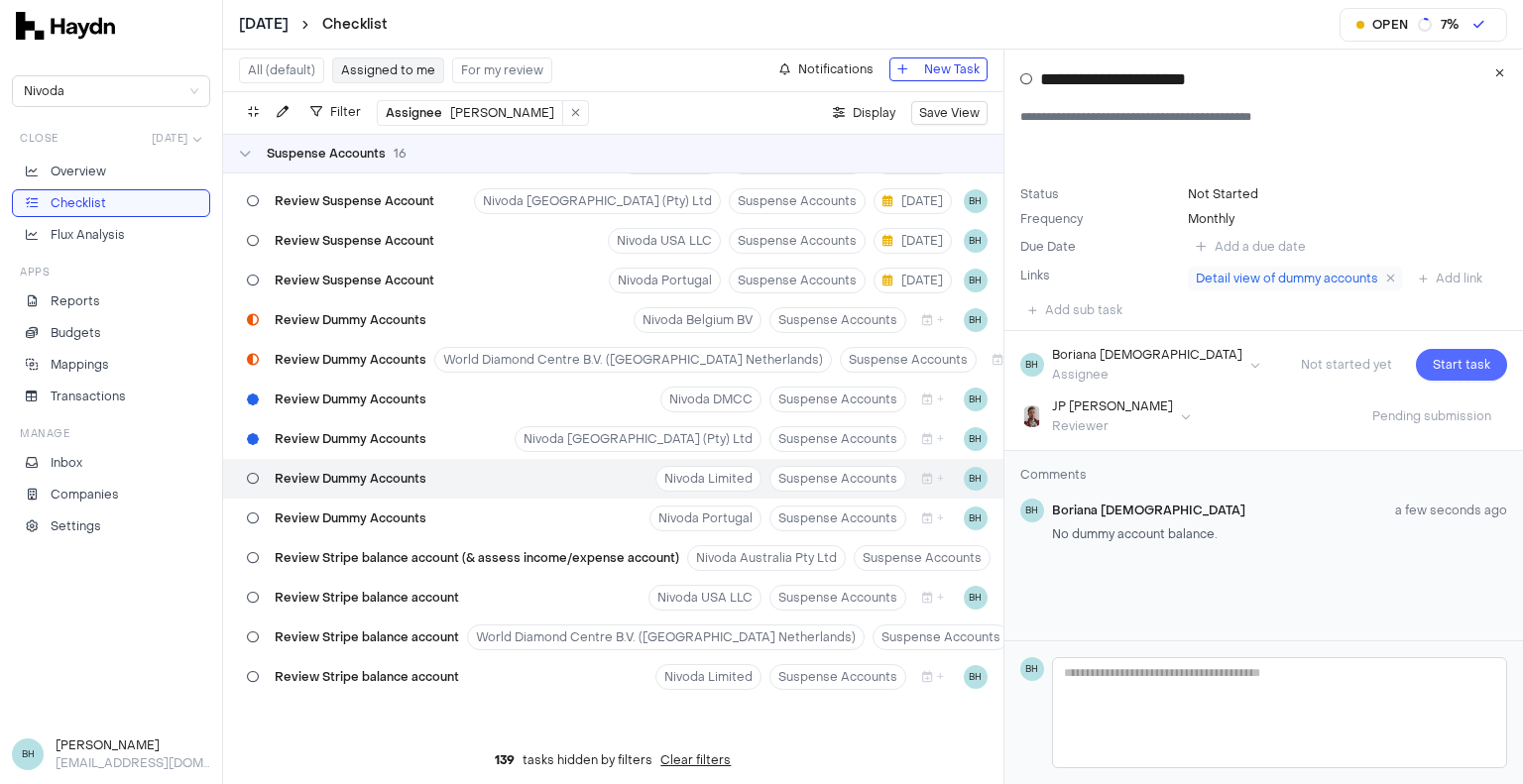click on "Start task" at bounding box center [1462, 365] 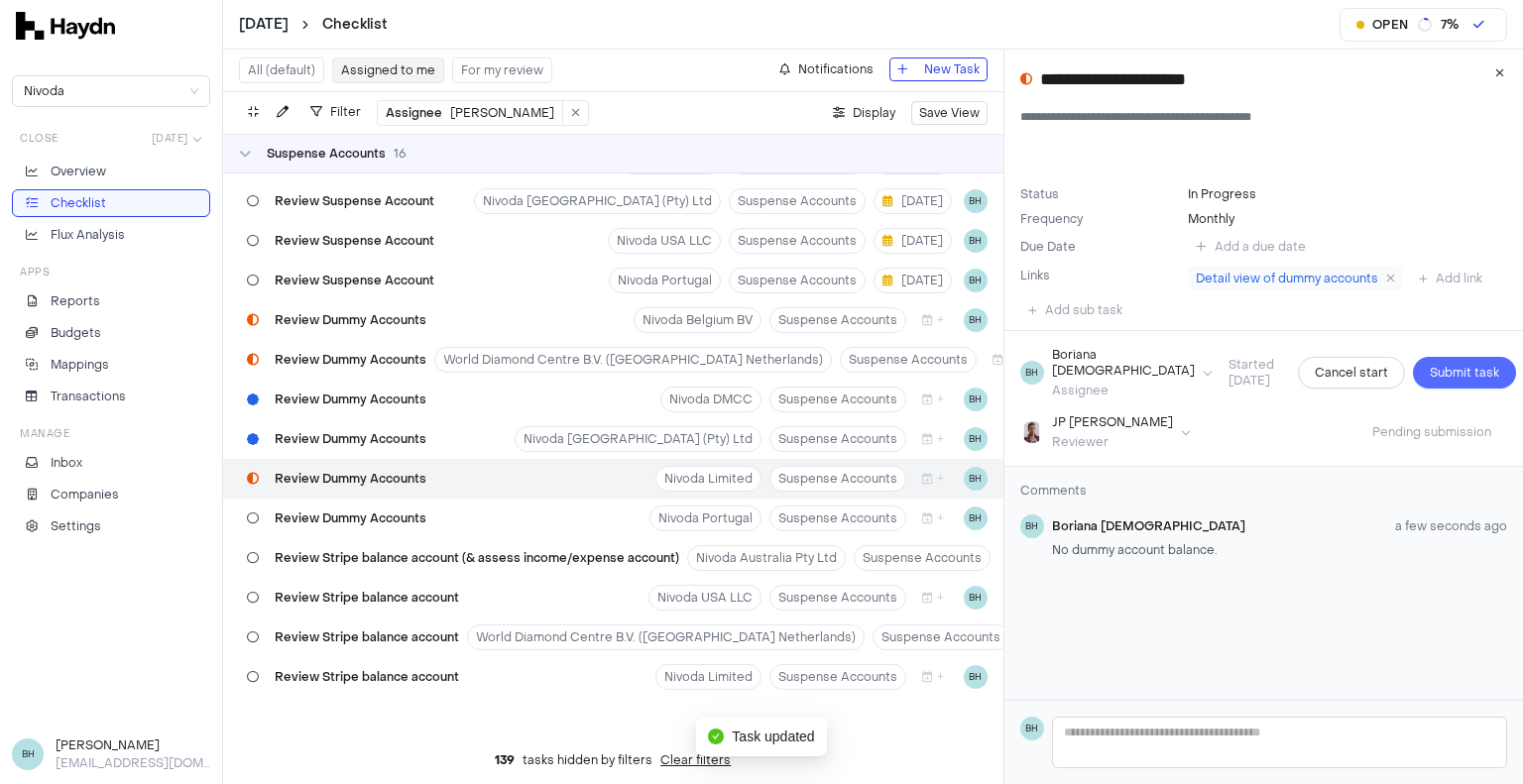 click on "Submit task" at bounding box center (1464, 373) 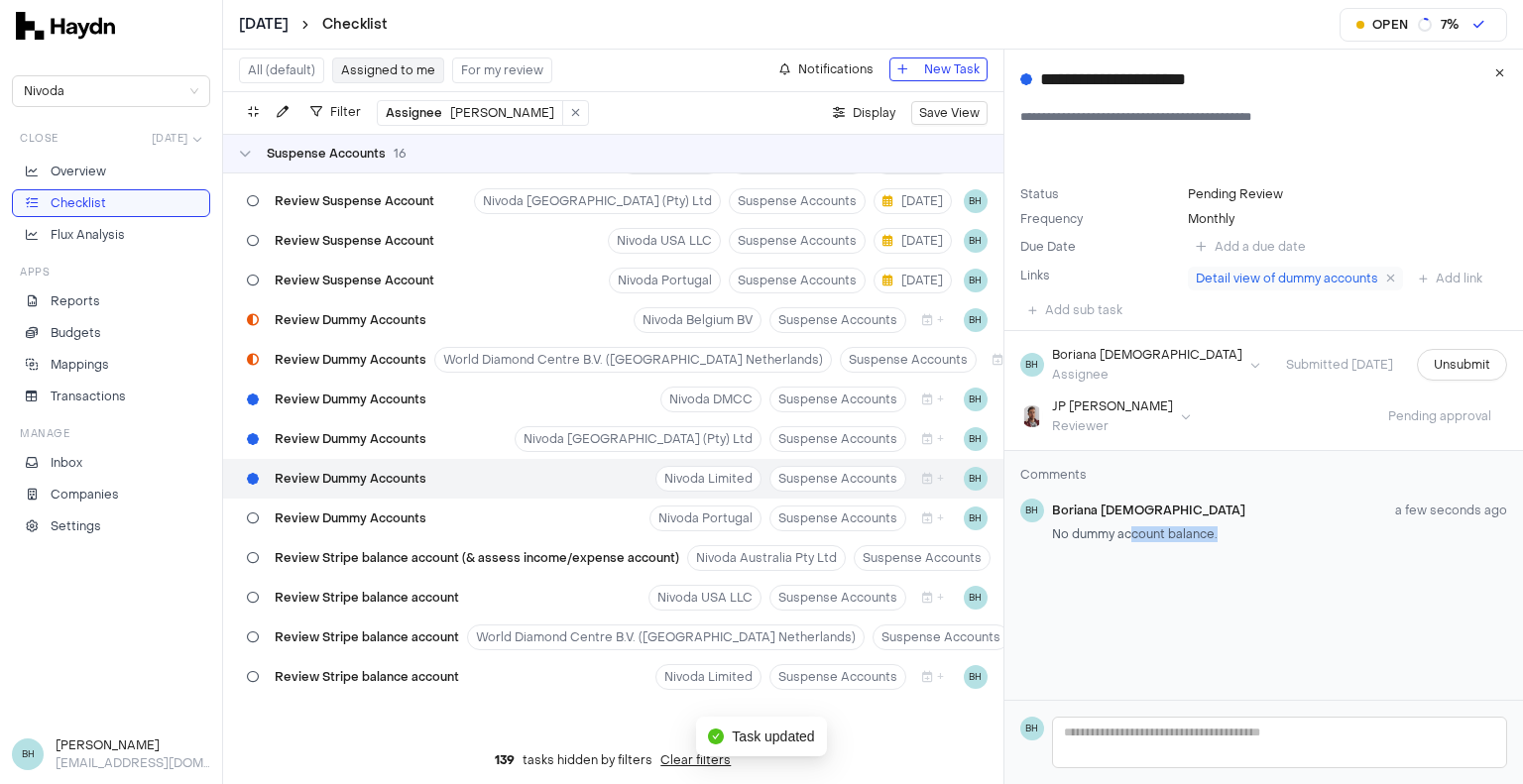 drag, startPoint x: 1222, startPoint y: 534, endPoint x: 1111, endPoint y: 533, distance: 111.0045 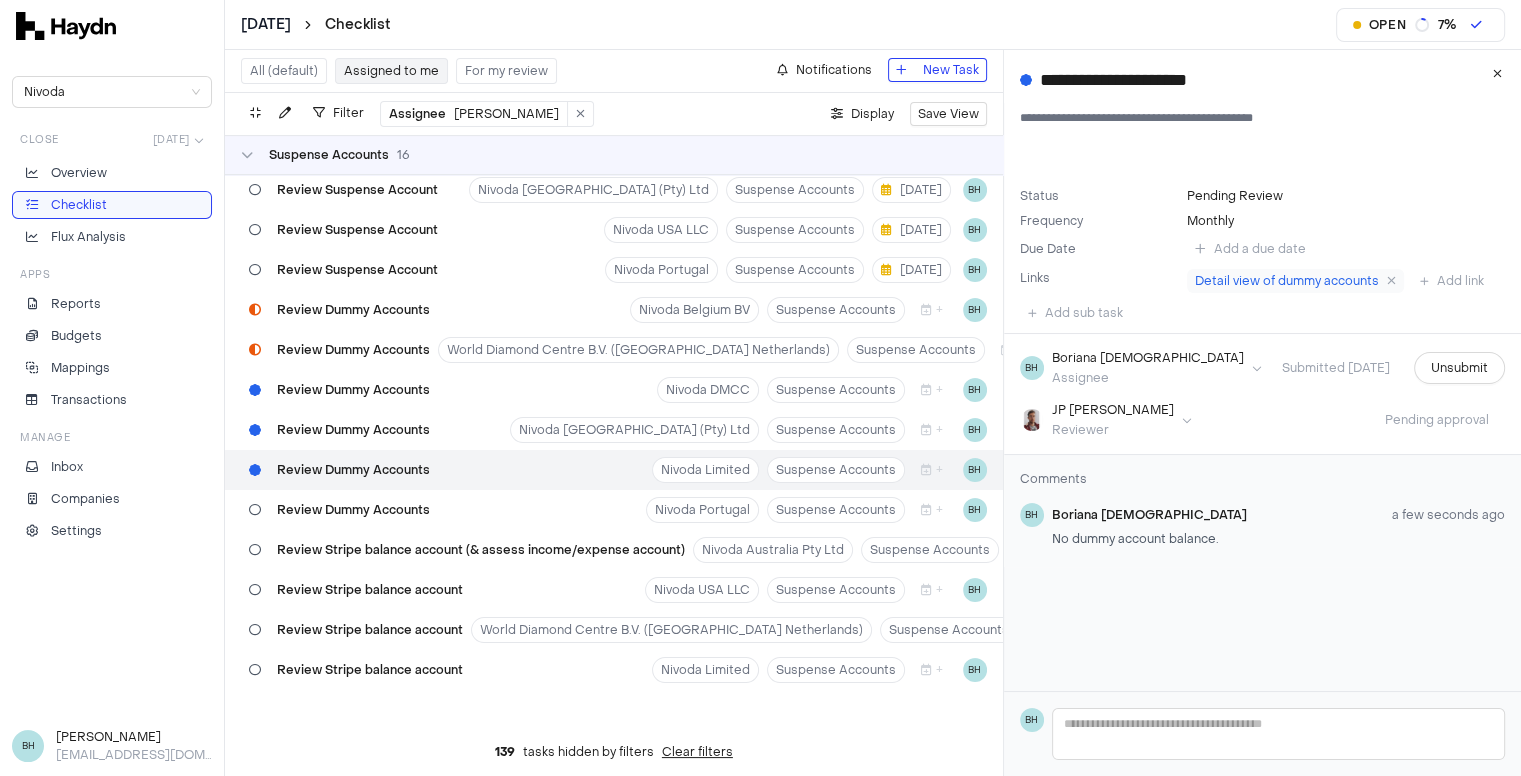 click on "[PERSON_NAME]" at bounding box center [1149, 515] 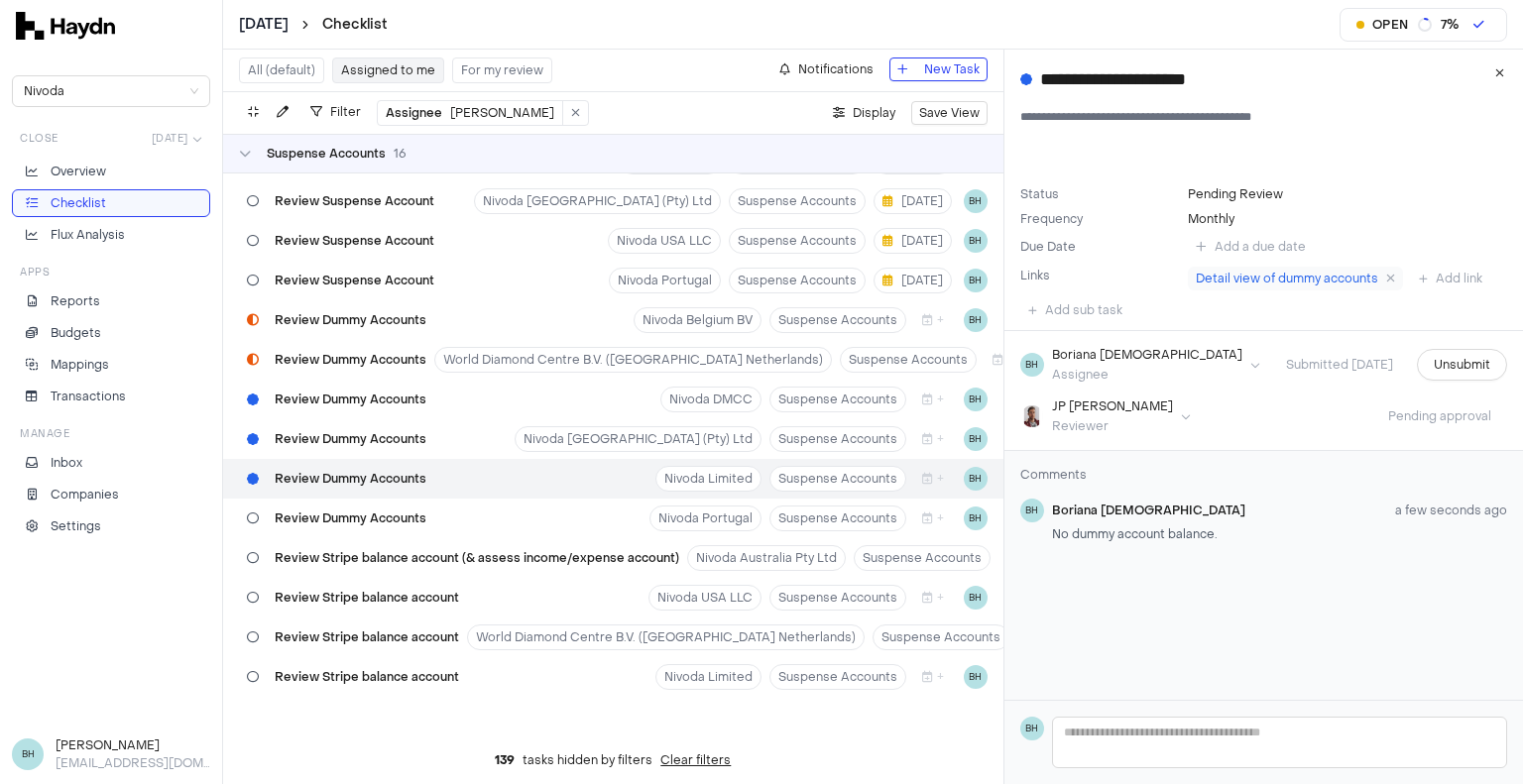 click on "[PERSON_NAME]" at bounding box center [1148, 510] 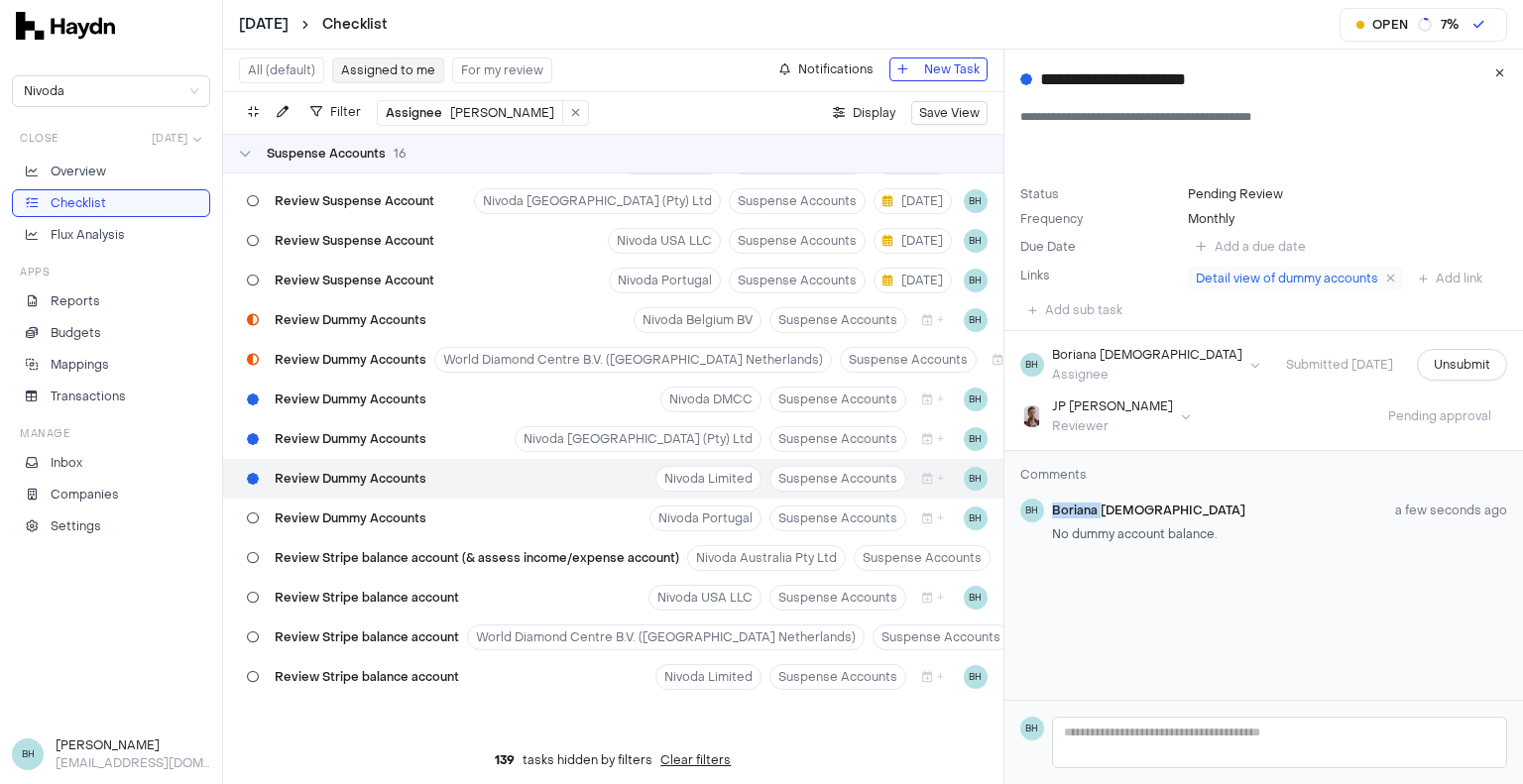 click on "[PERSON_NAME]" at bounding box center (1148, 510) 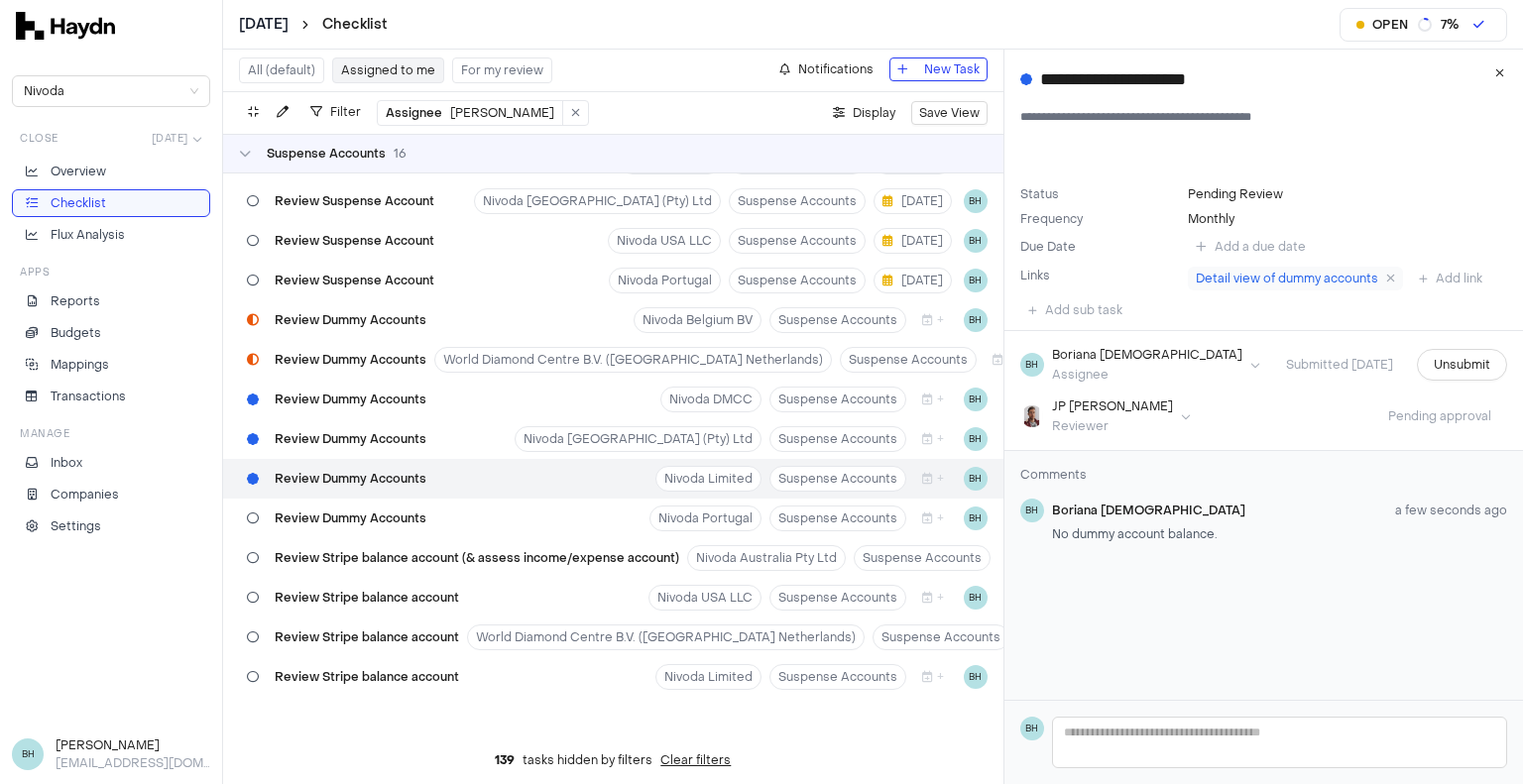 click on "[PERSON_NAME] a few seconds ago No dummy account balance." at bounding box center [1279, 522] 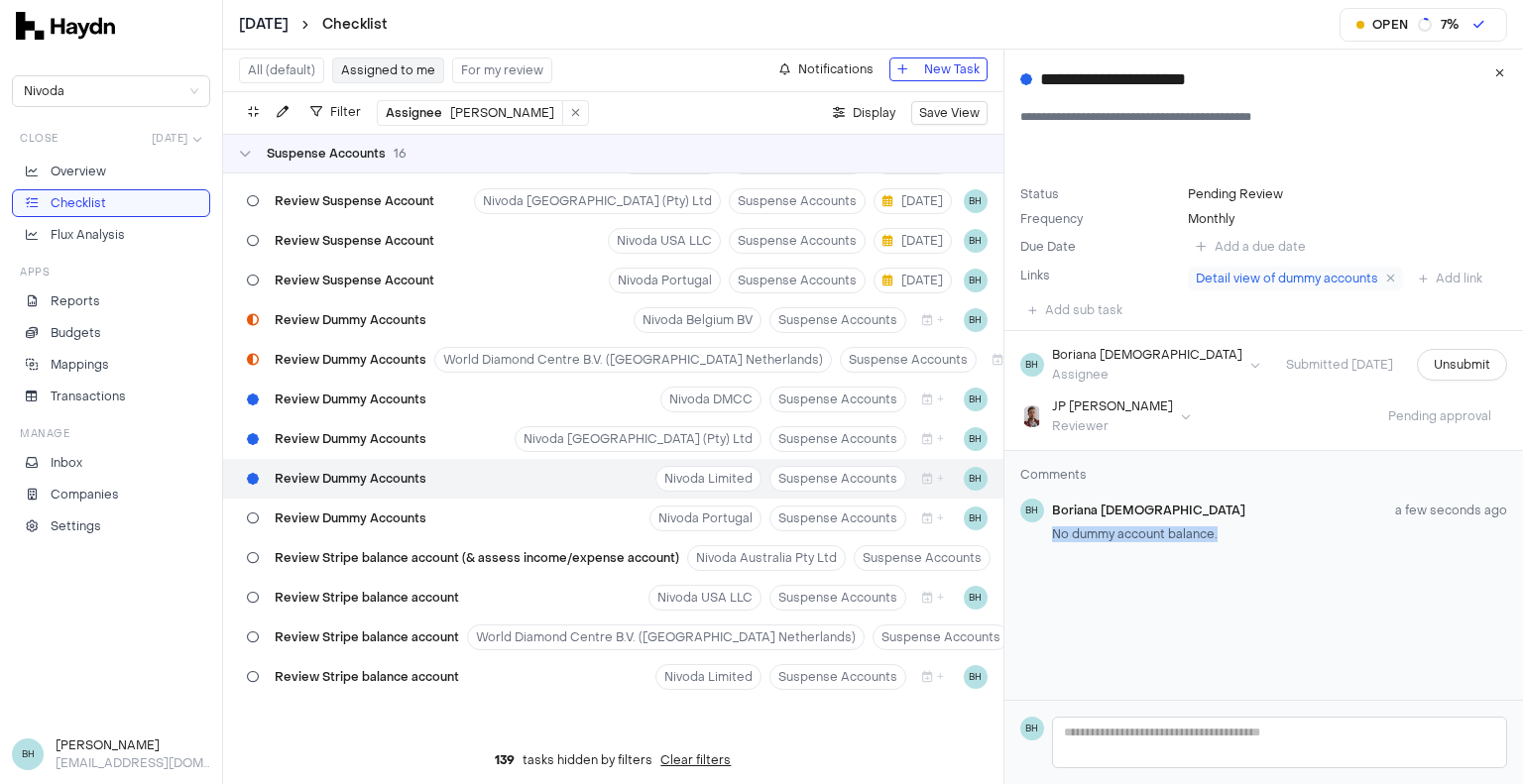 drag, startPoint x: 1220, startPoint y: 535, endPoint x: 1052, endPoint y: 534, distance: 168.00298 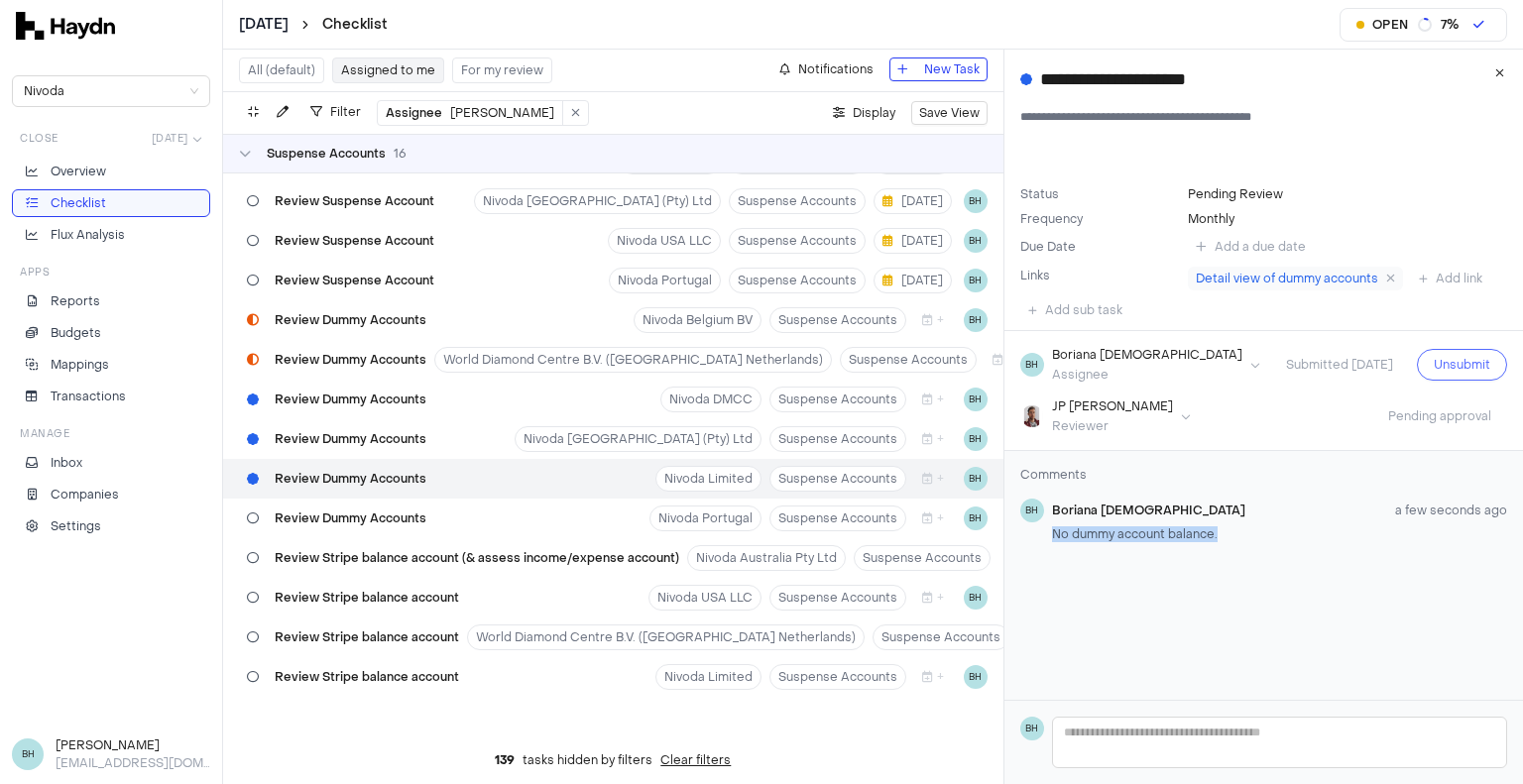 click on "Unsubmit" at bounding box center (1462, 365) 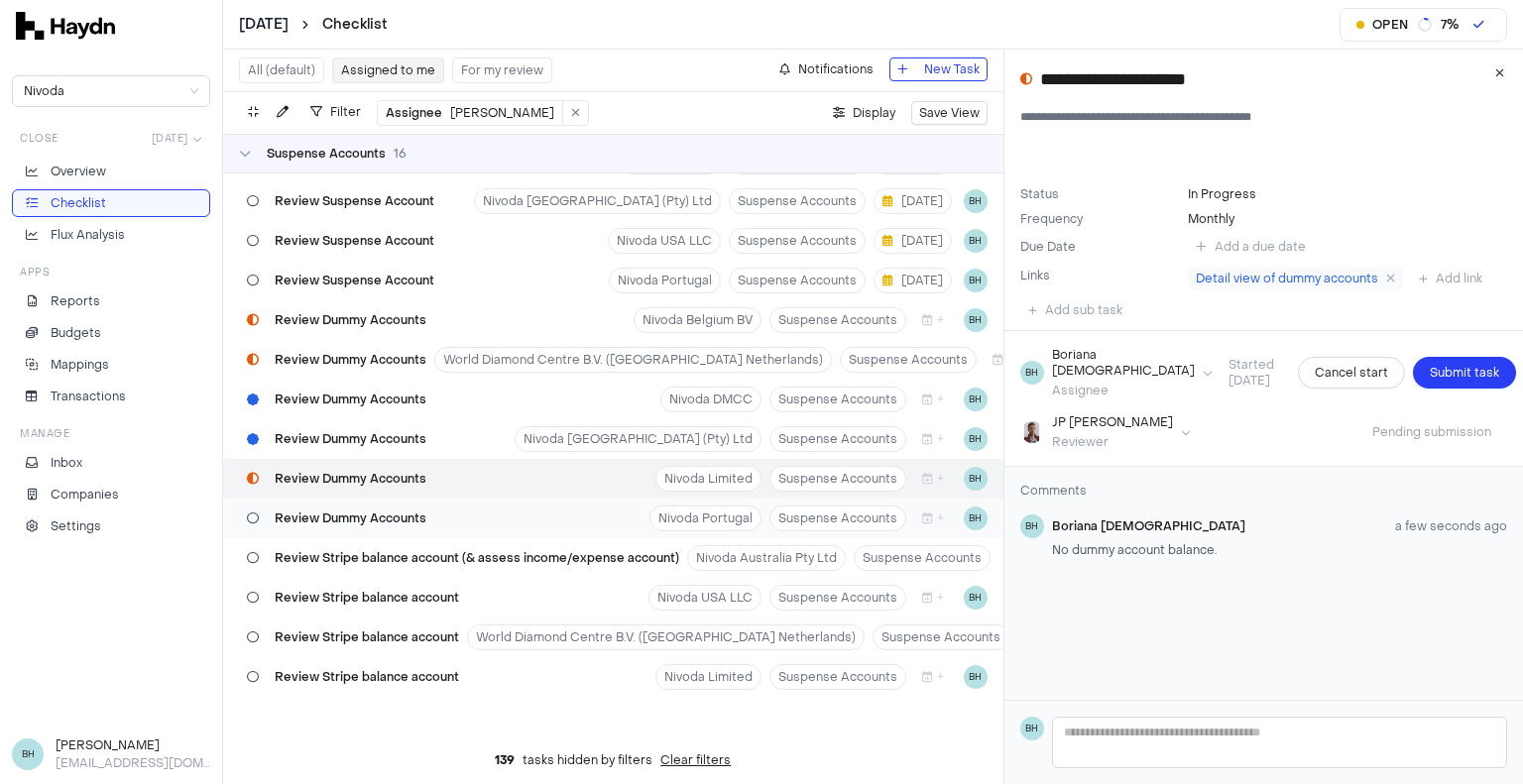 click on "Review Dummy Accounts" at bounding box center (350, 518) 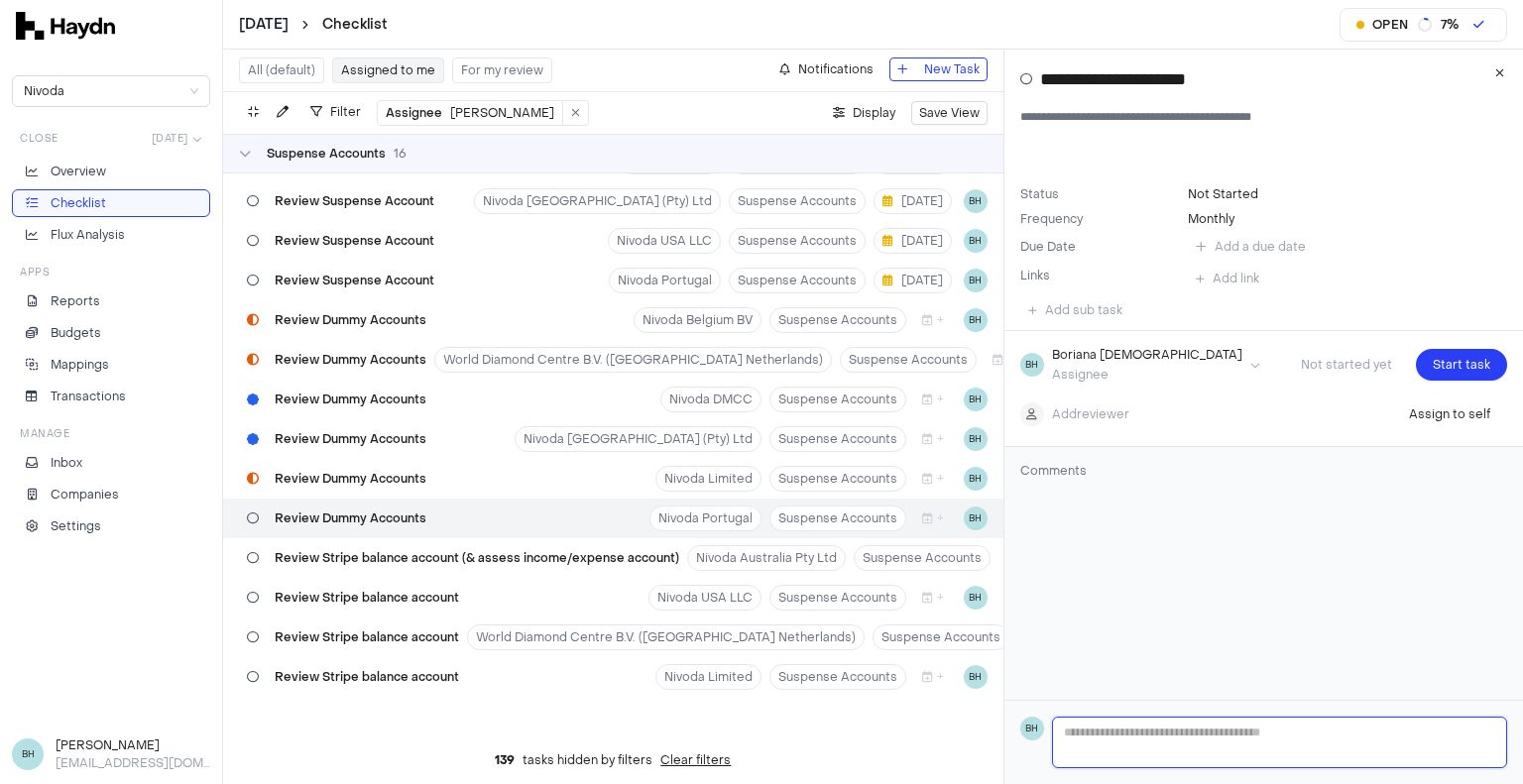 click at bounding box center [1279, 742] 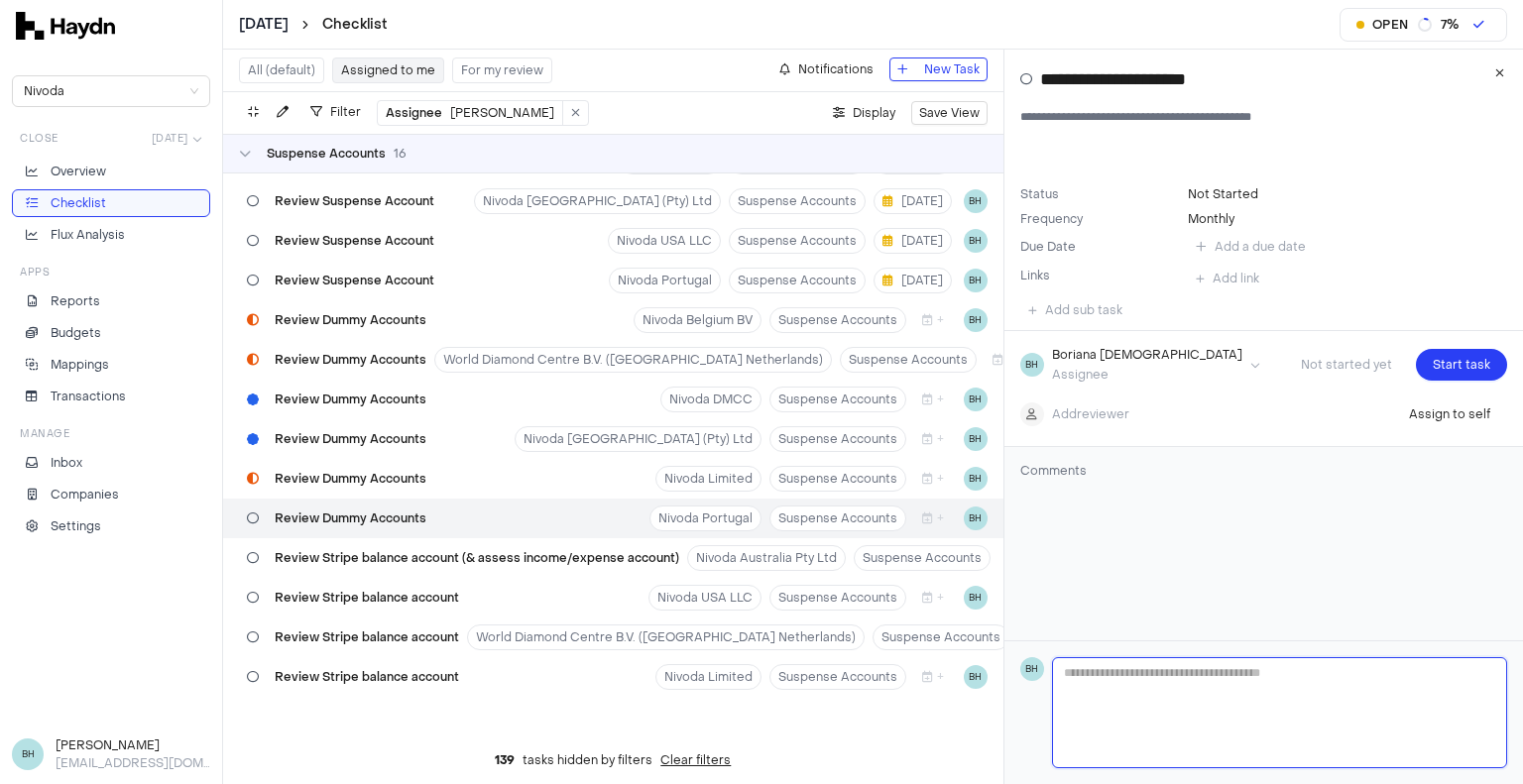 paste on "**********" 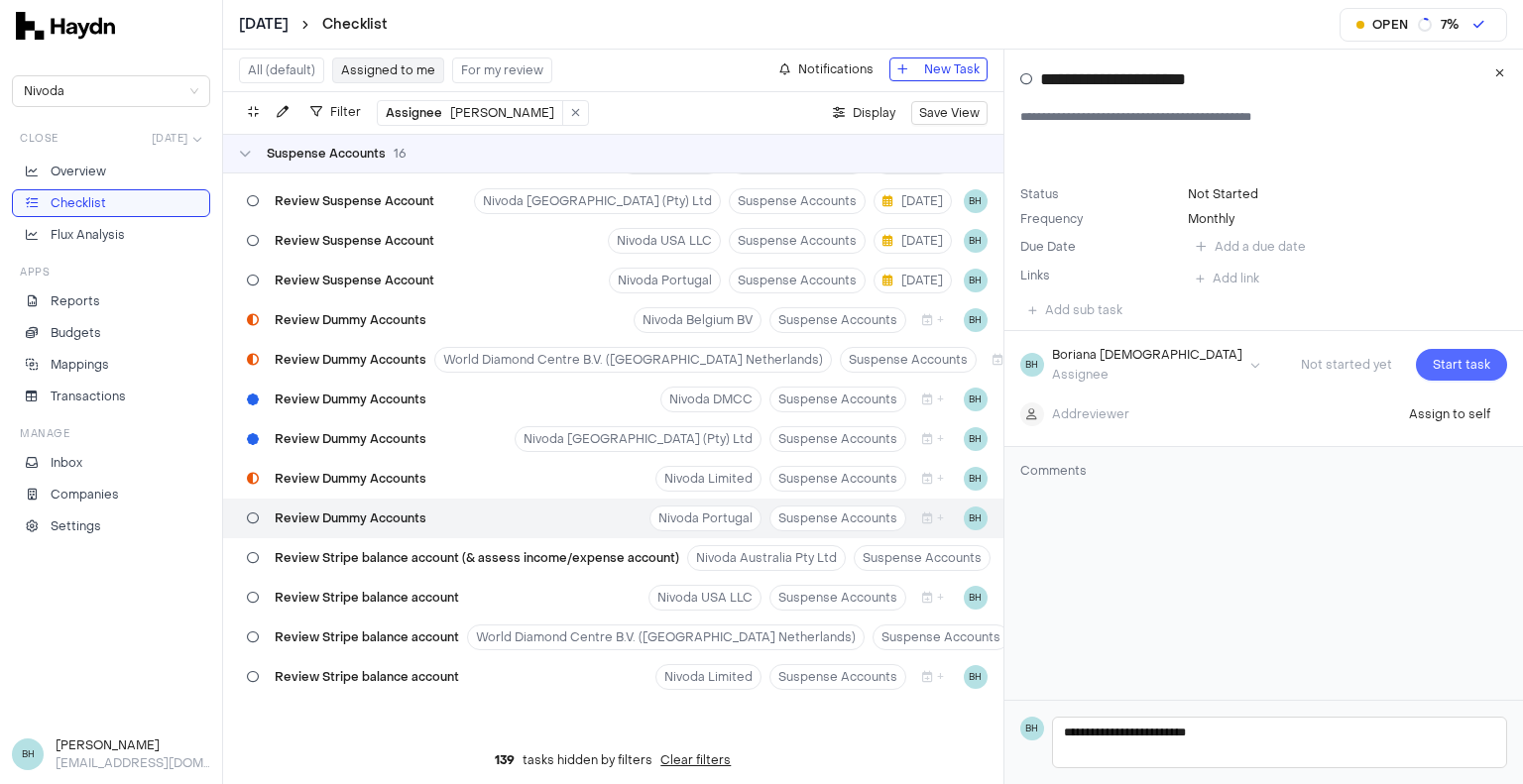click on "Start task" at bounding box center (1462, 365) 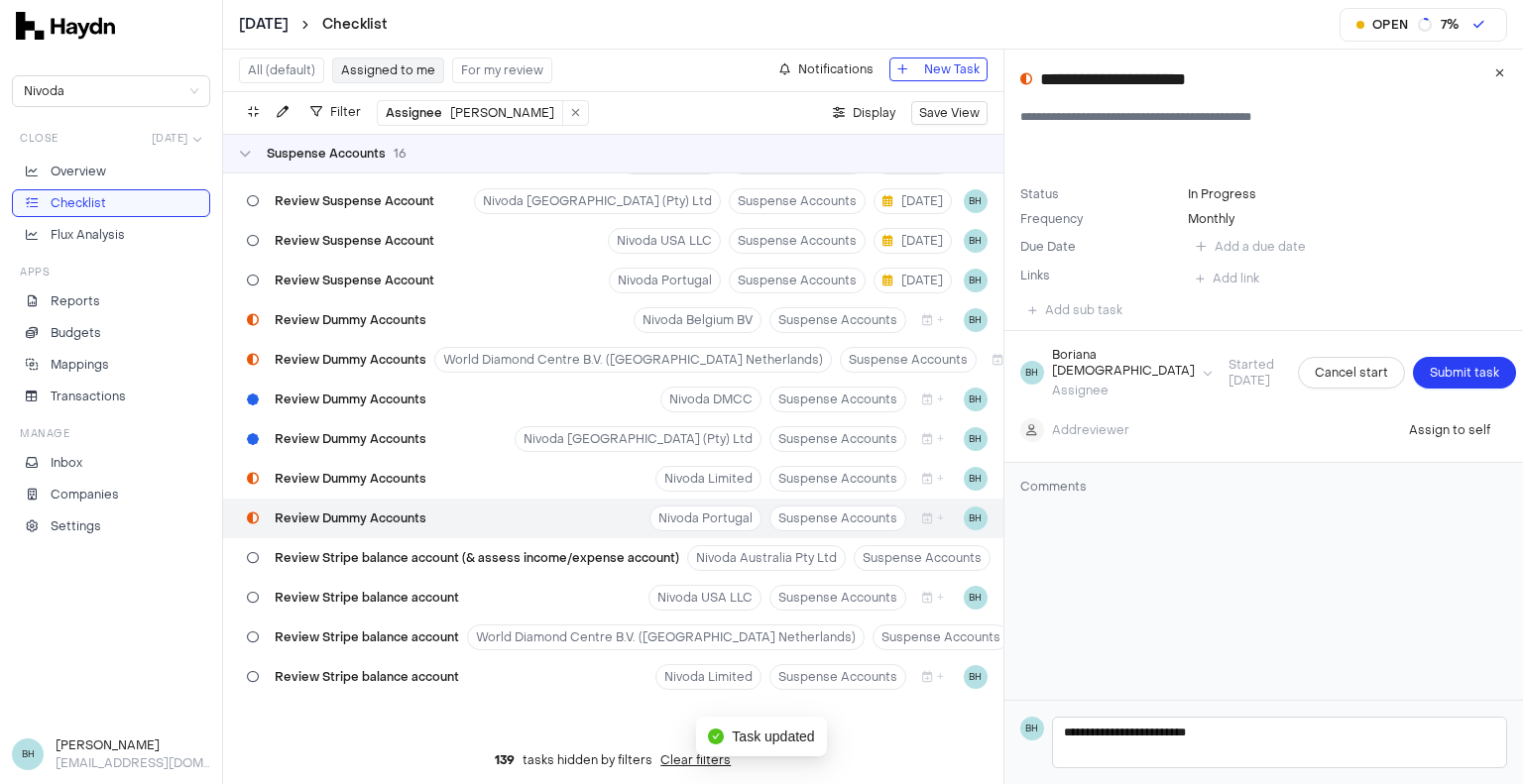 click on "Submit task" at bounding box center [1464, 373] 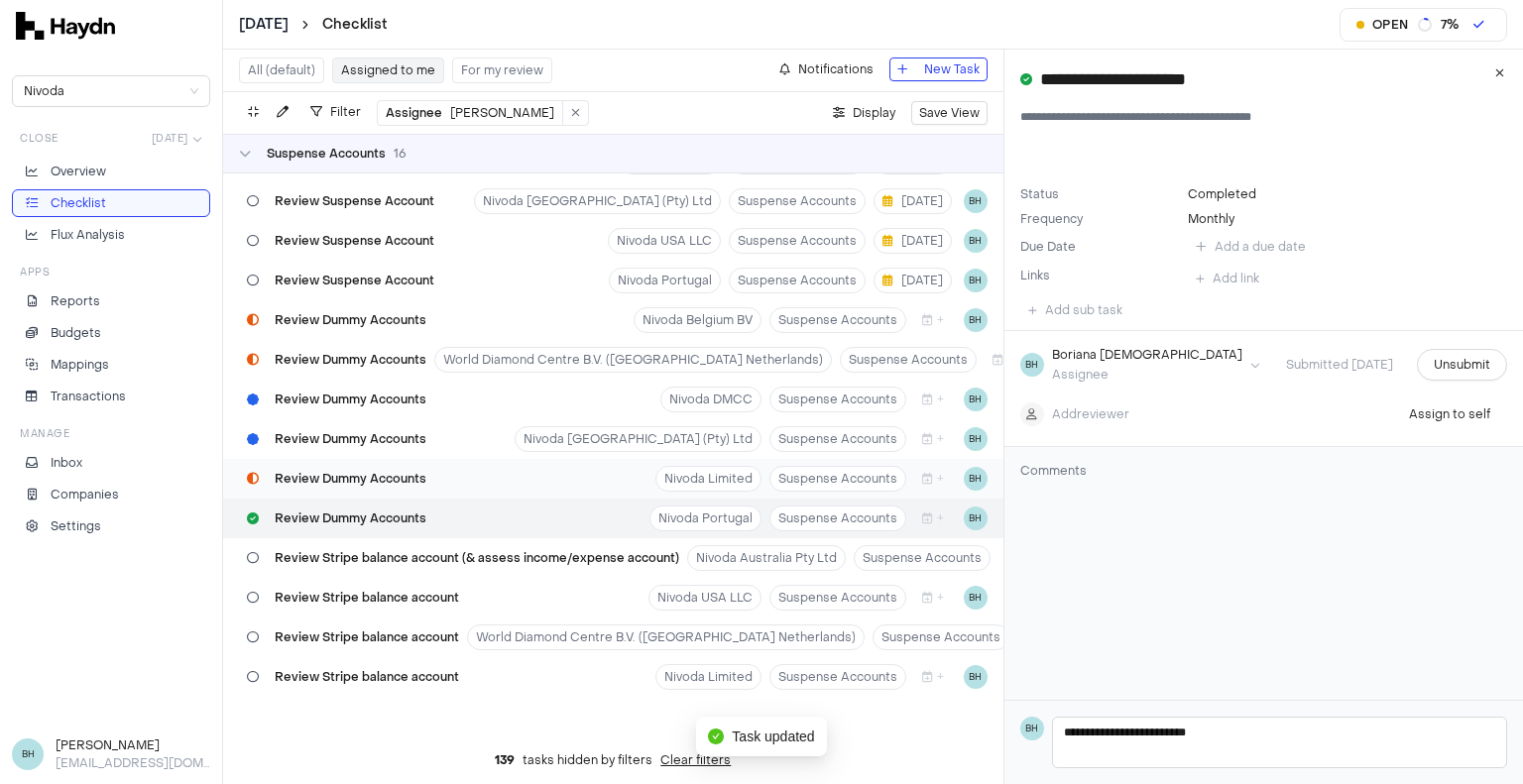 click on "Review Dummy Accounts" at bounding box center (350, 479) 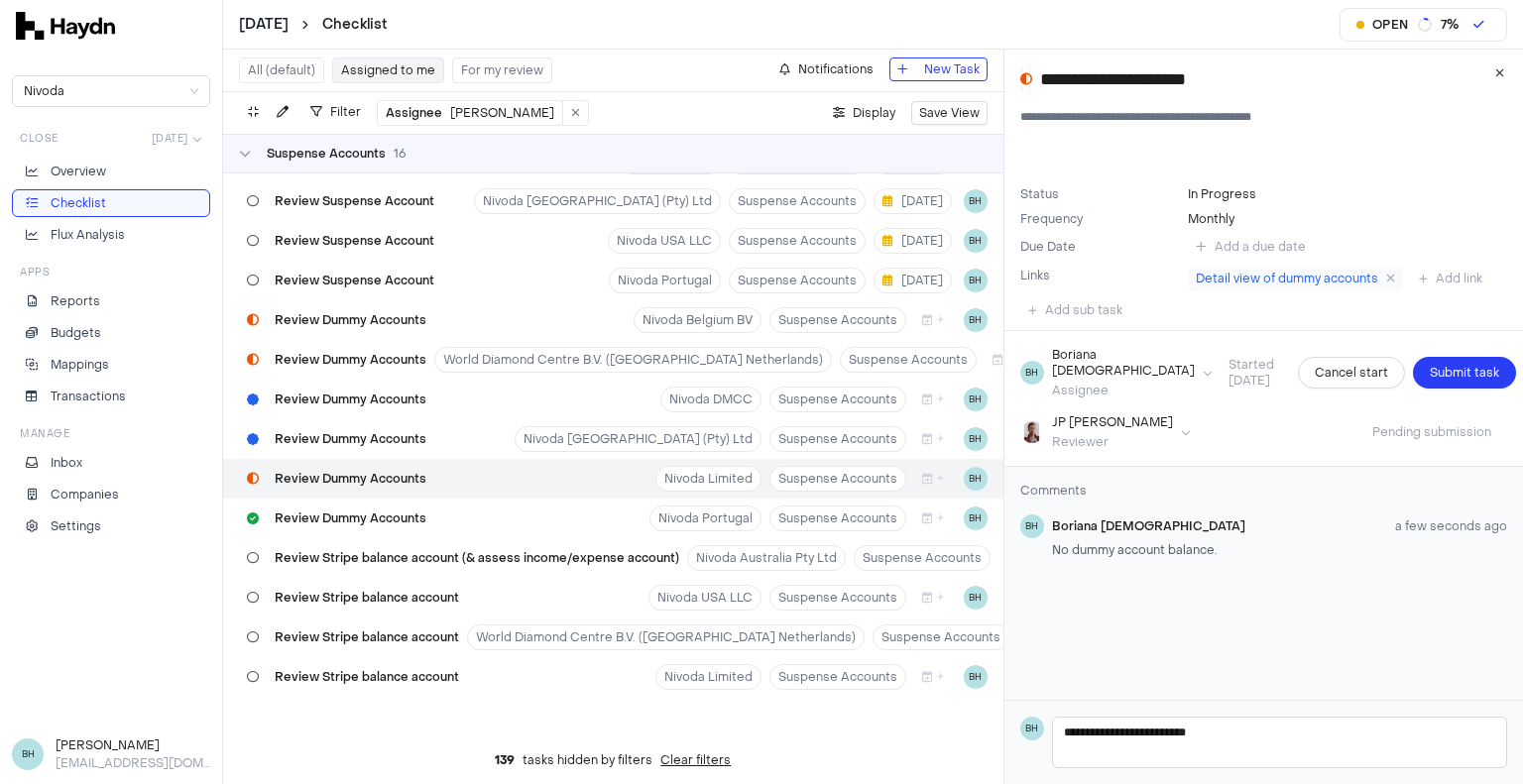 click on "No dummy account balance." at bounding box center [1279, 550] 